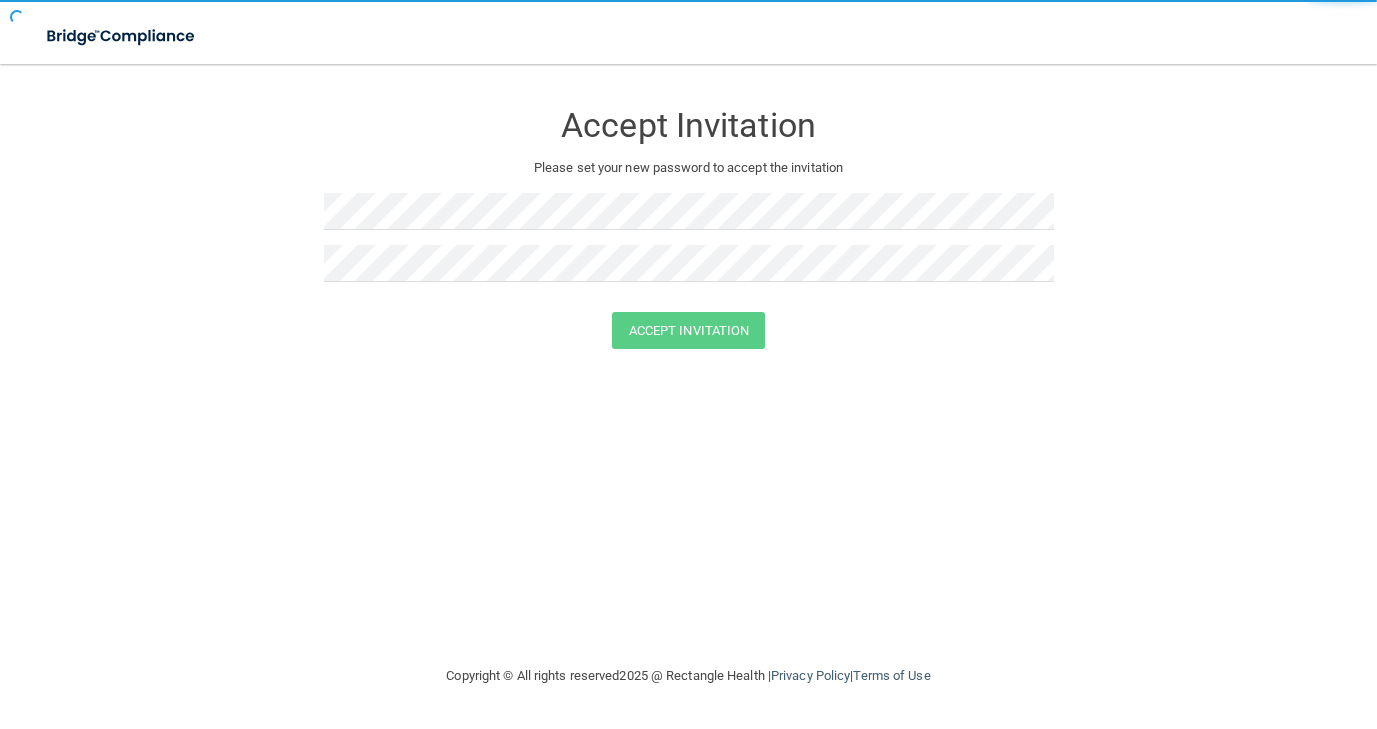 scroll, scrollTop: 0, scrollLeft: 0, axis: both 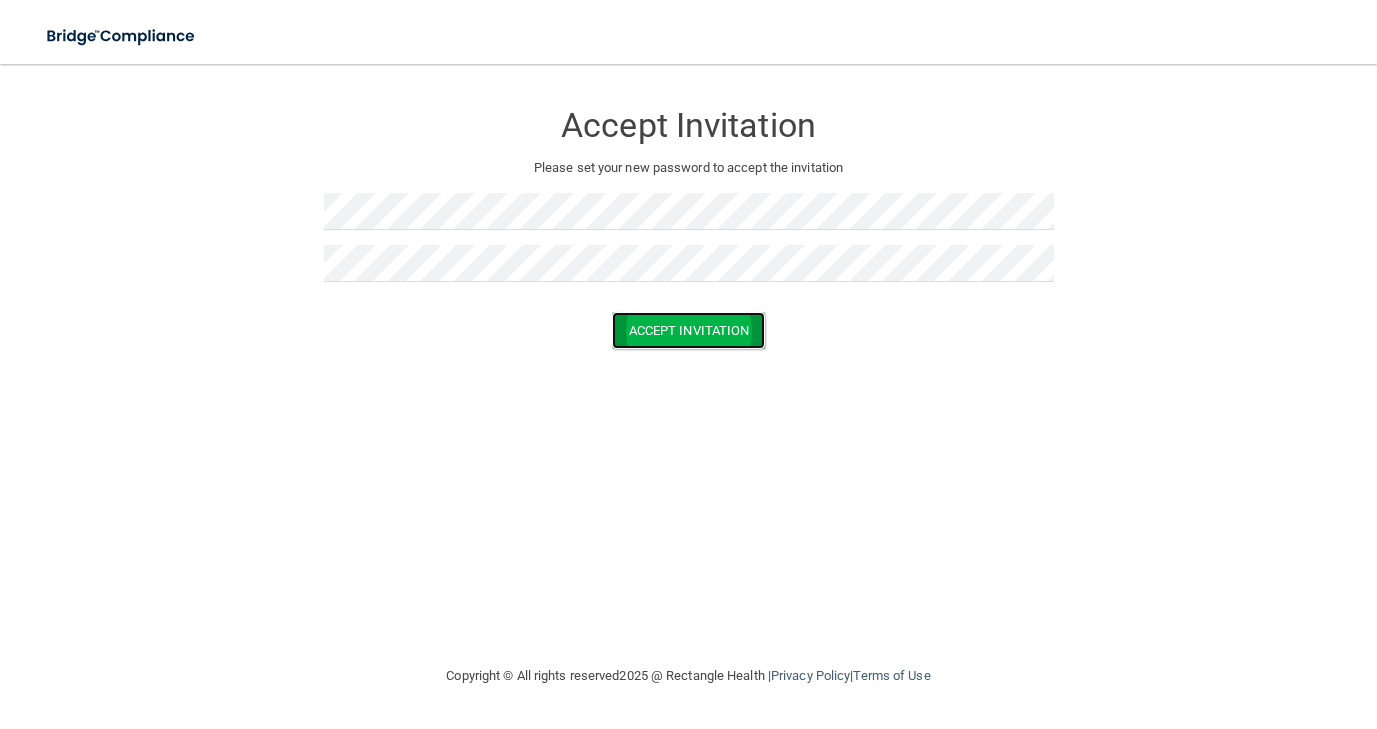 click on "Accept Invitation" at bounding box center (689, 330) 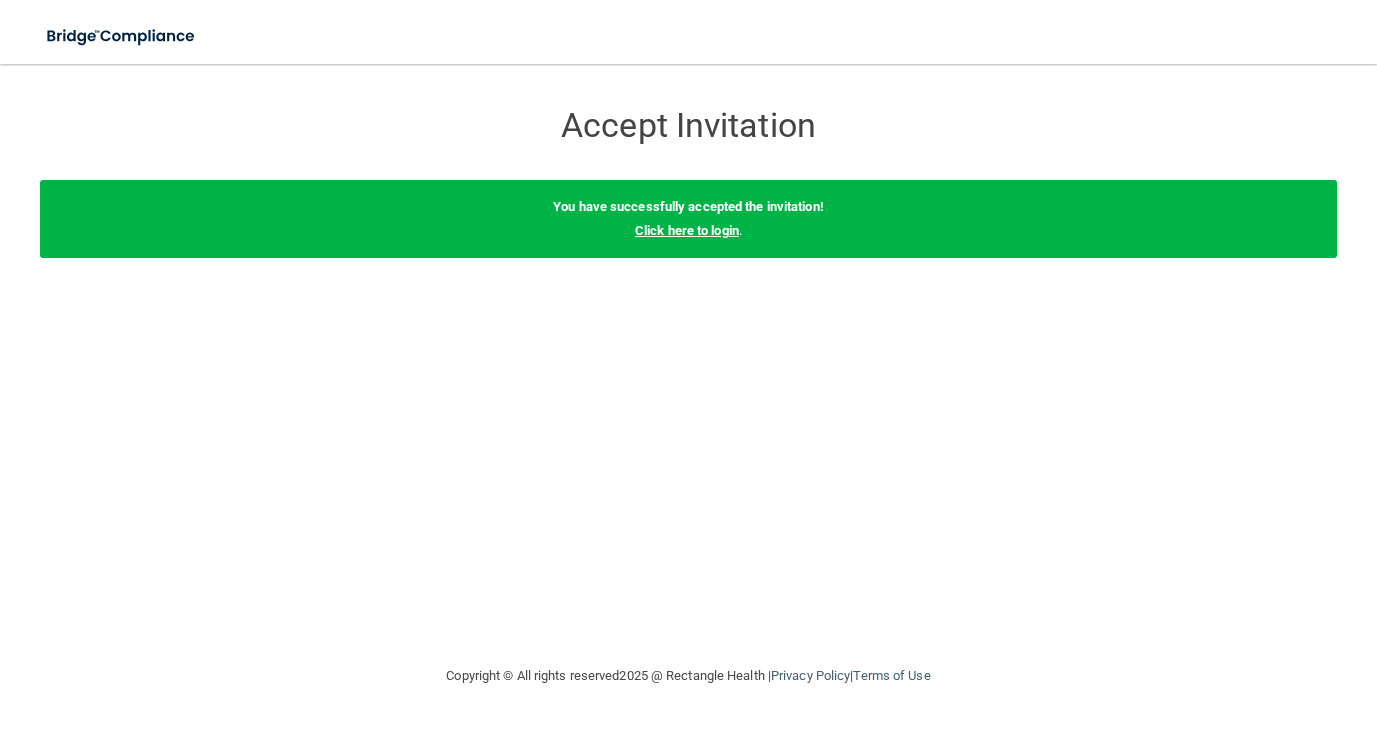 click on "Click here to login" at bounding box center (687, 230) 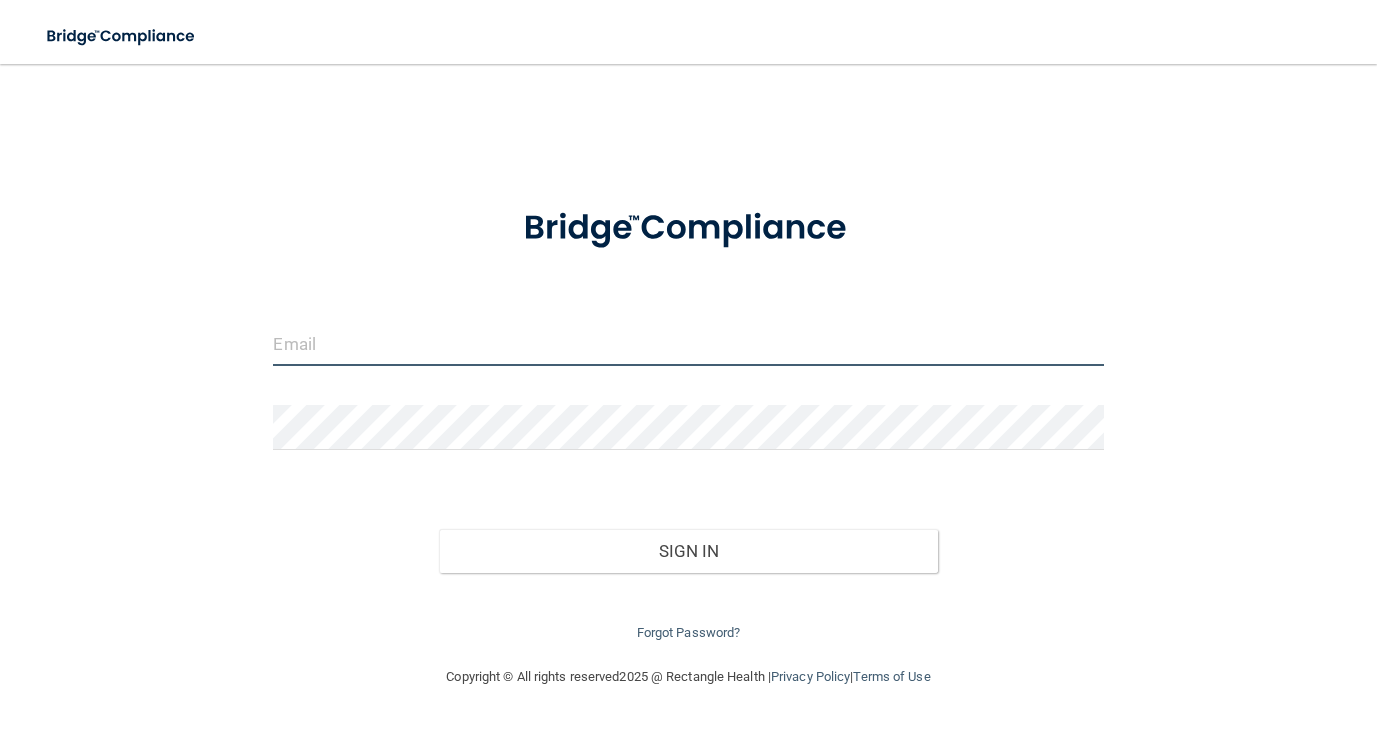 type on "[EMAIL_ADDRESS][DOMAIN_NAME]" 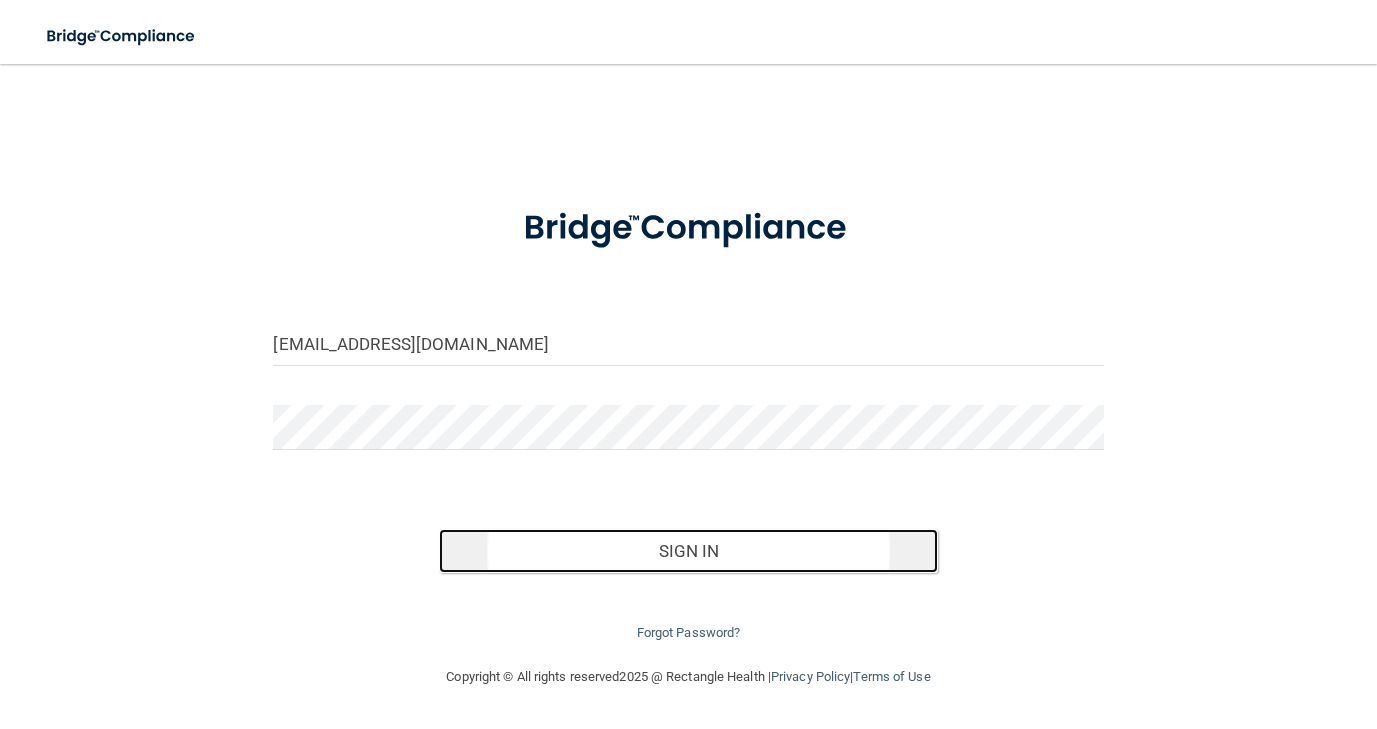 click on "Sign In" at bounding box center (688, 551) 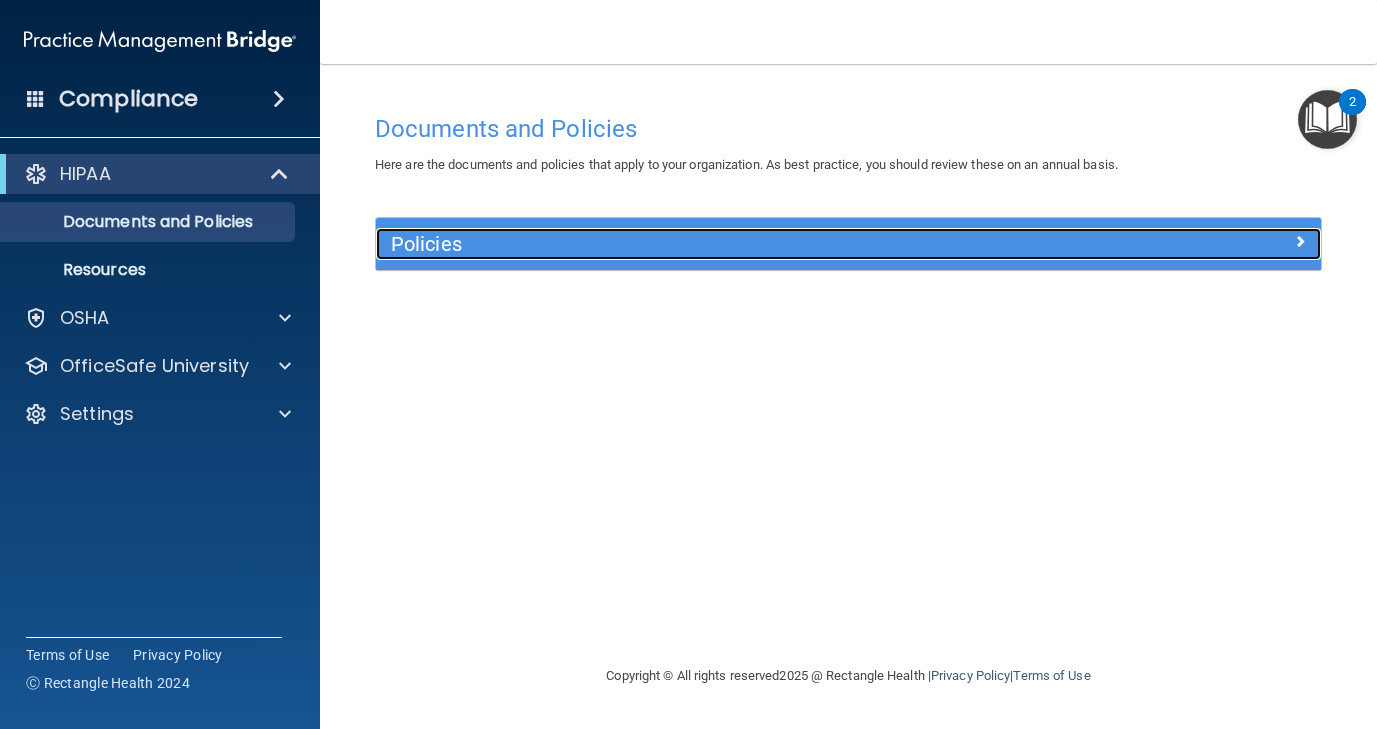 click at bounding box center (1203, 240) 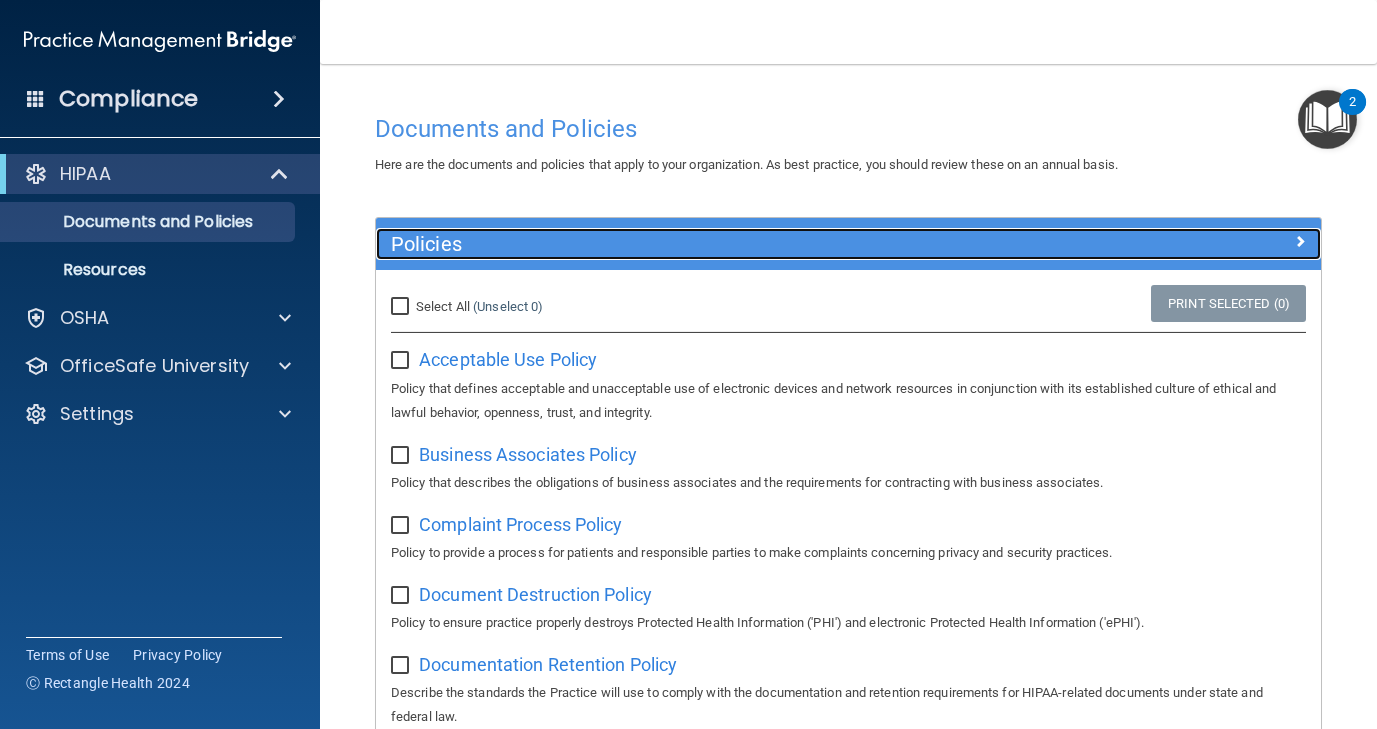 click at bounding box center [1203, 240] 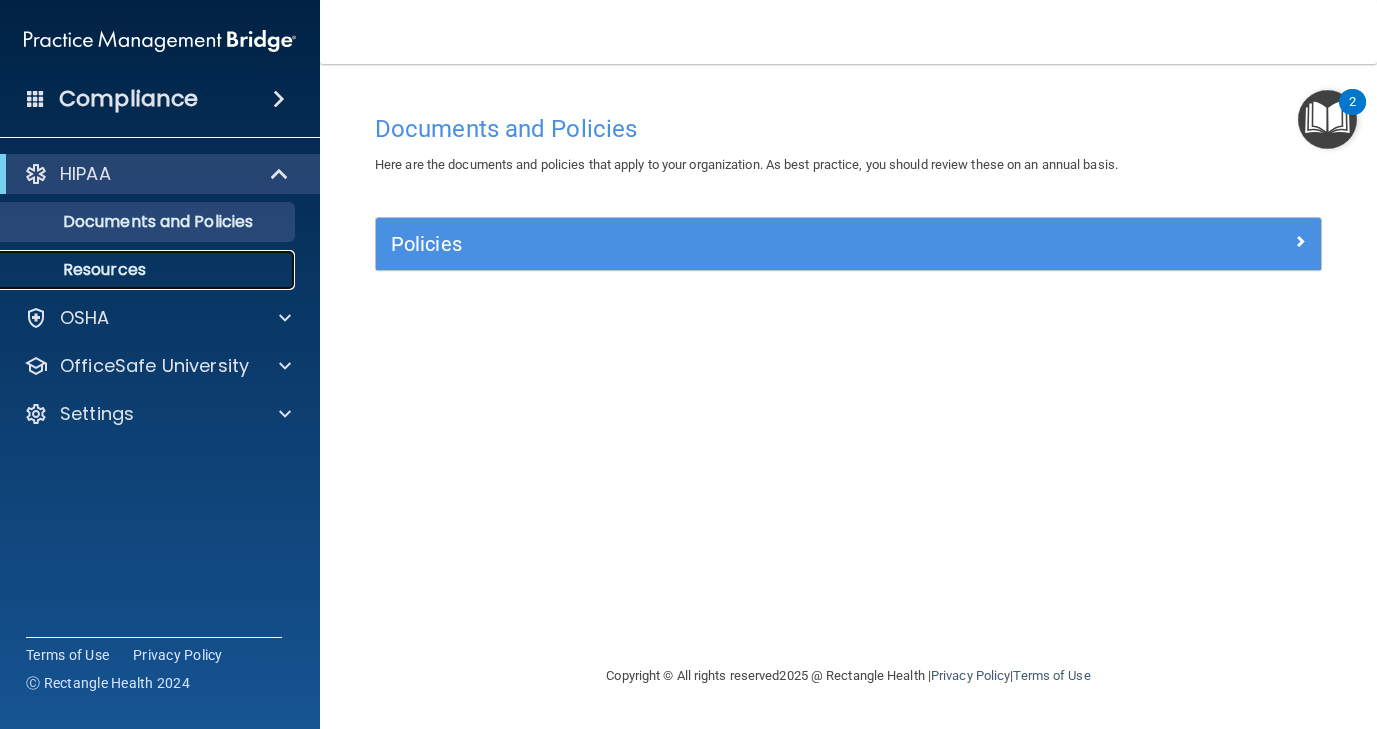 click on "Resources" at bounding box center (149, 270) 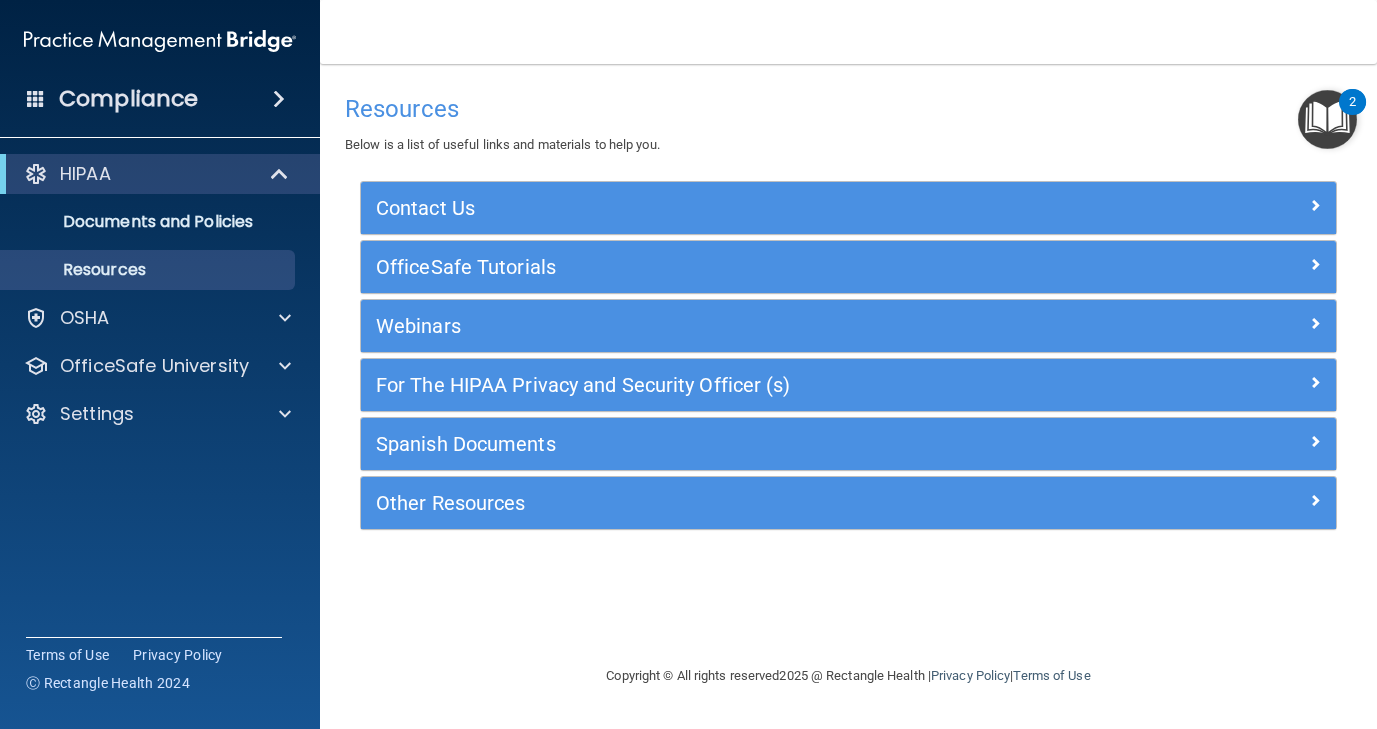 click at bounding box center [1327, 119] 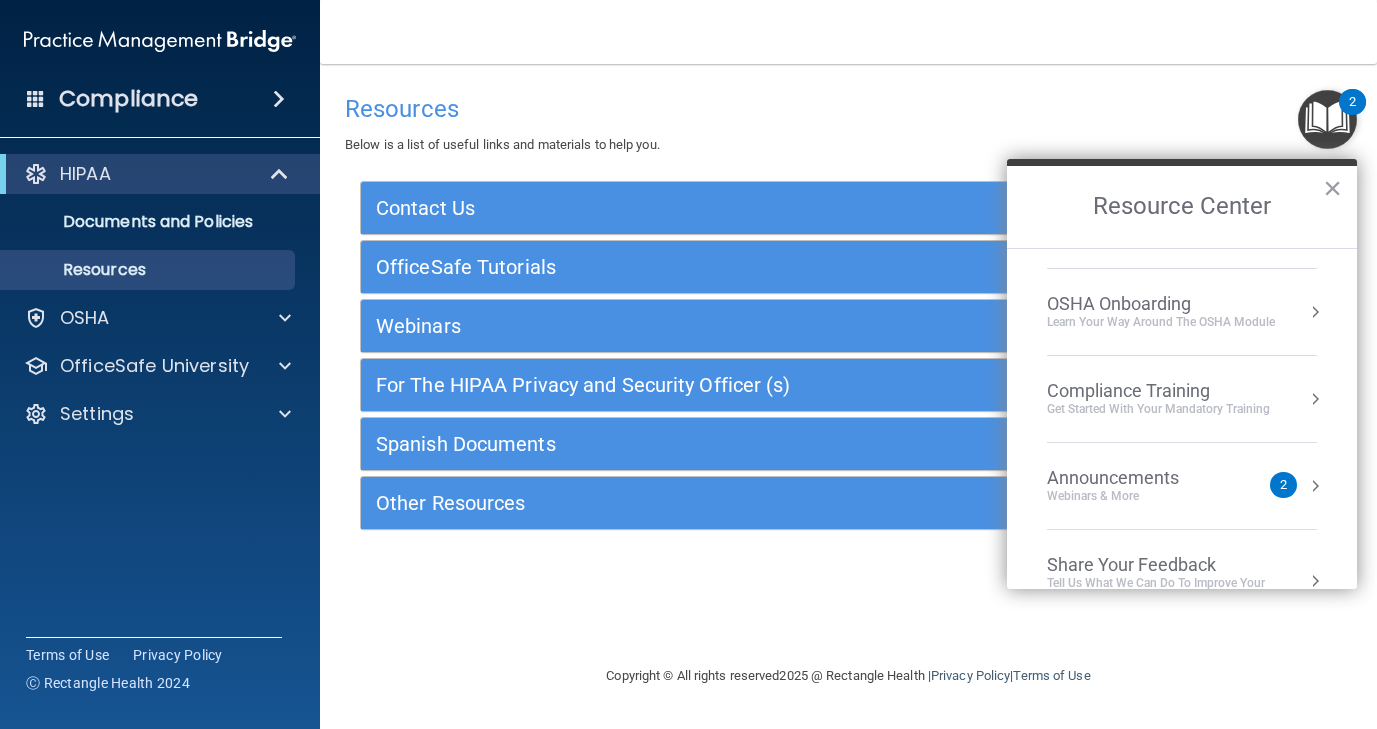 scroll, scrollTop: 112, scrollLeft: 0, axis: vertical 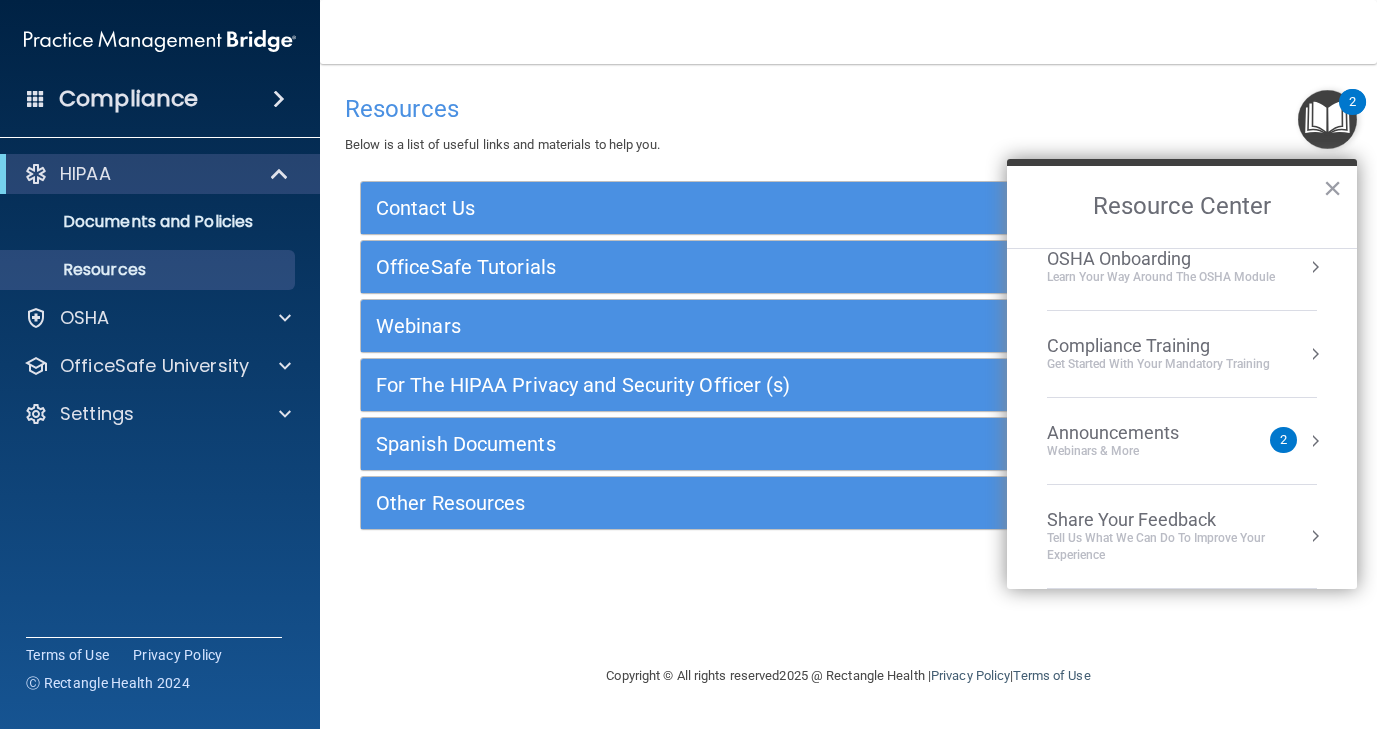 click on "2" at bounding box center (1283, 440) 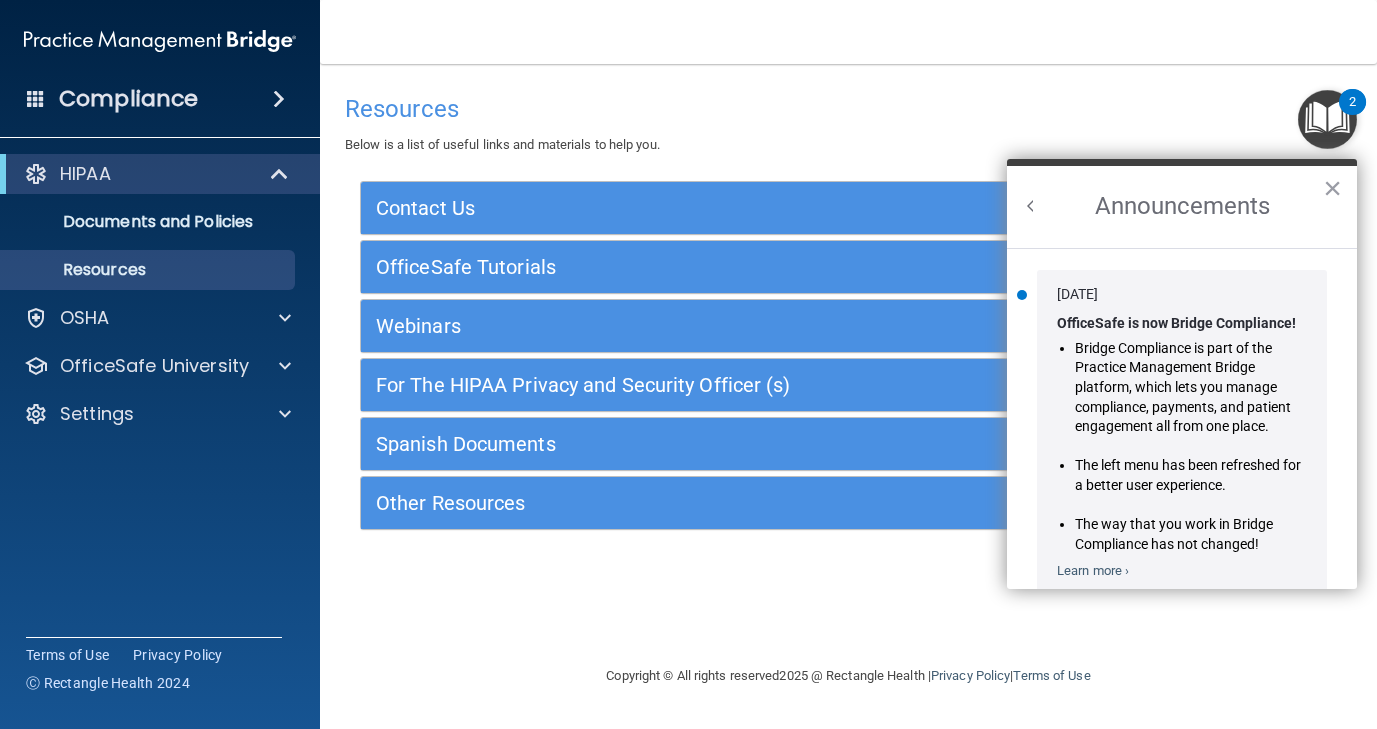 scroll, scrollTop: 0, scrollLeft: 0, axis: both 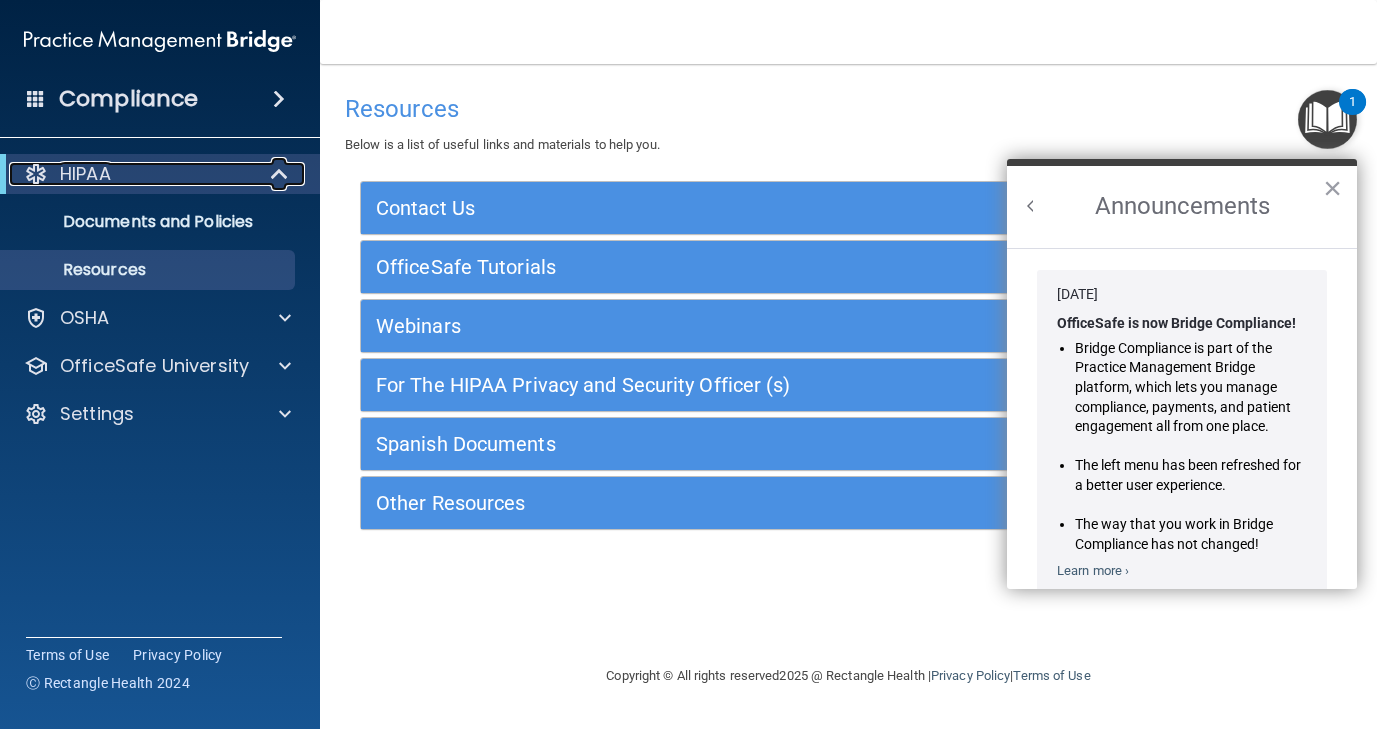 click on "HIPAA" at bounding box center [132, 174] 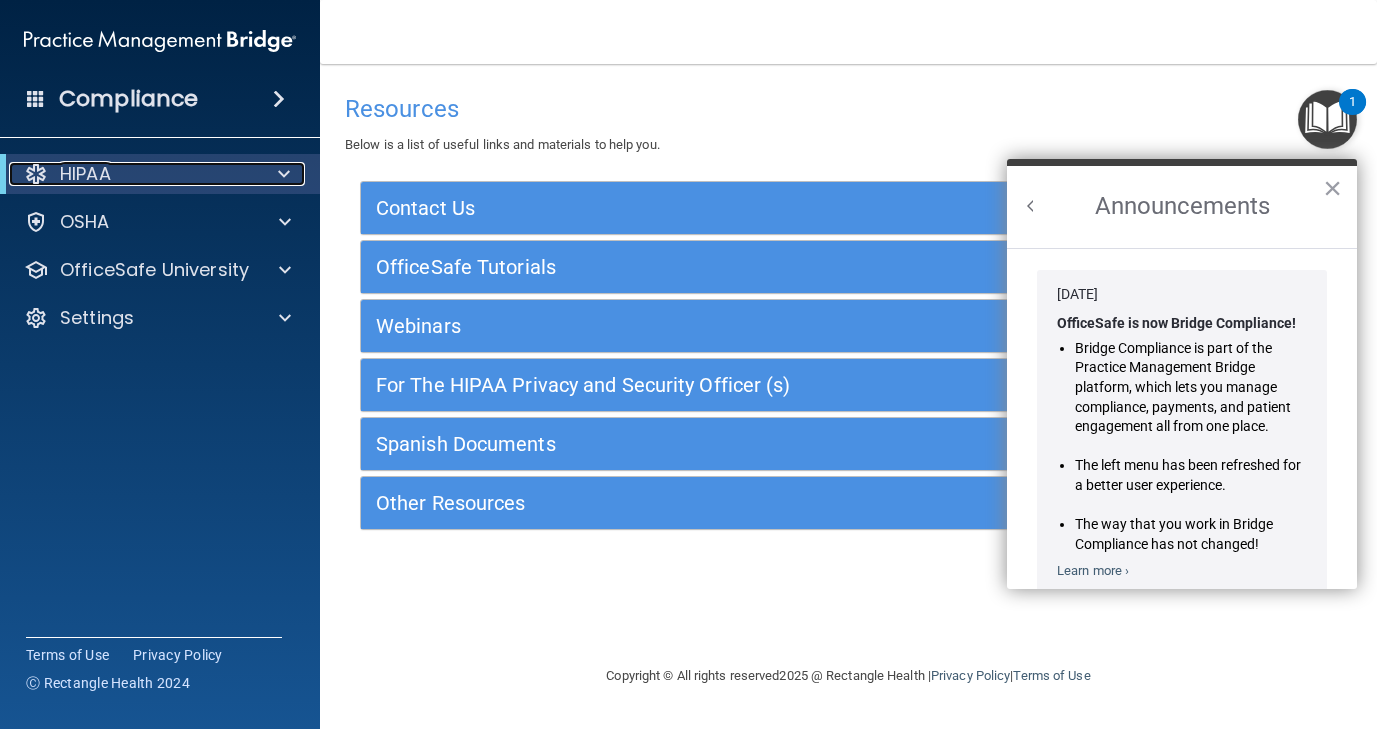 click on "HIPAA" at bounding box center (85, 174) 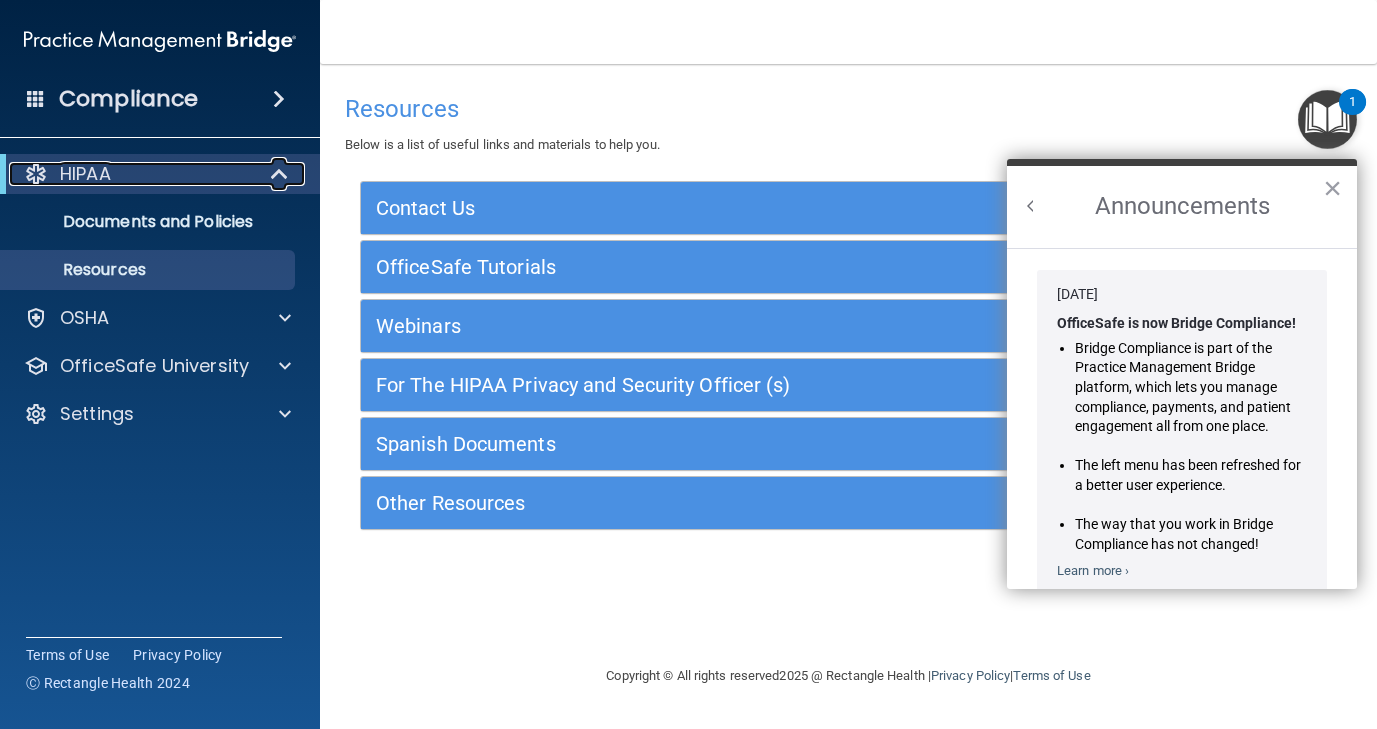 click on "HIPAA" at bounding box center [85, 174] 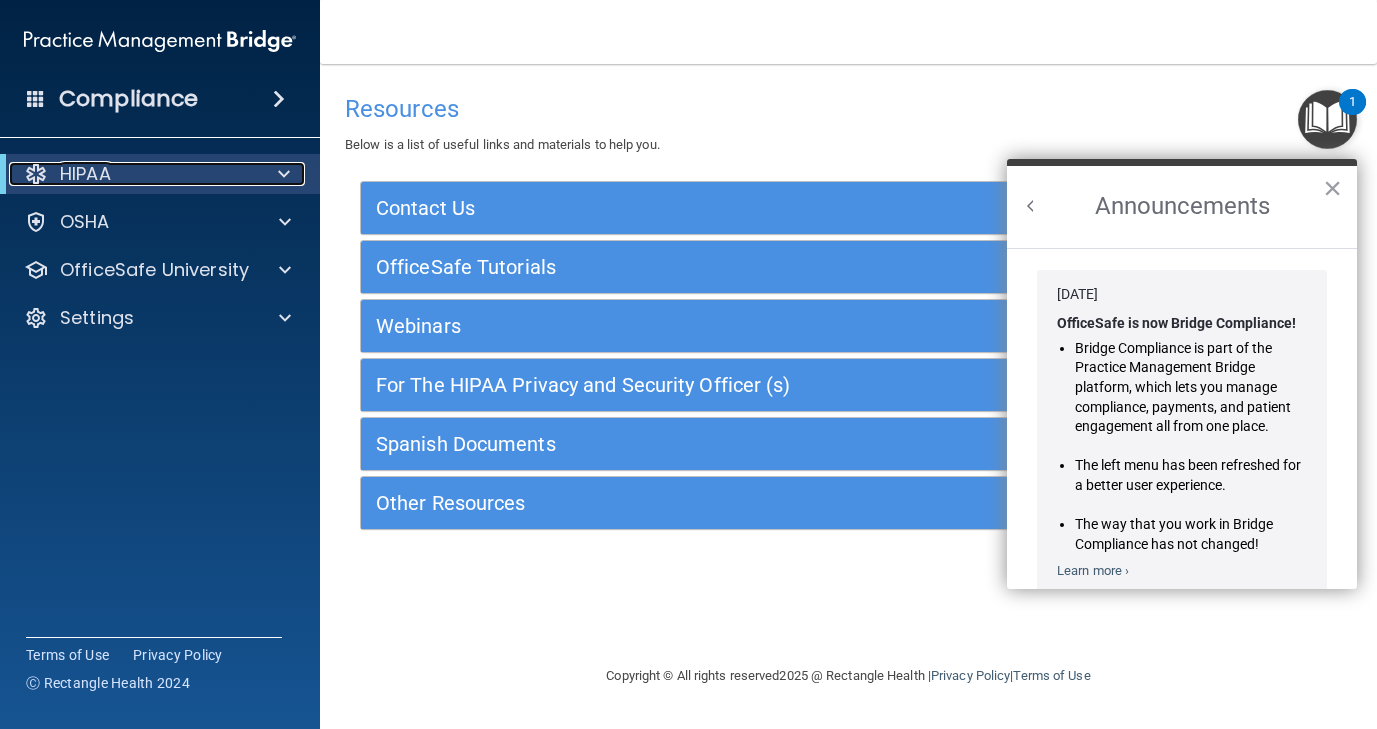 click at bounding box center (284, 174) 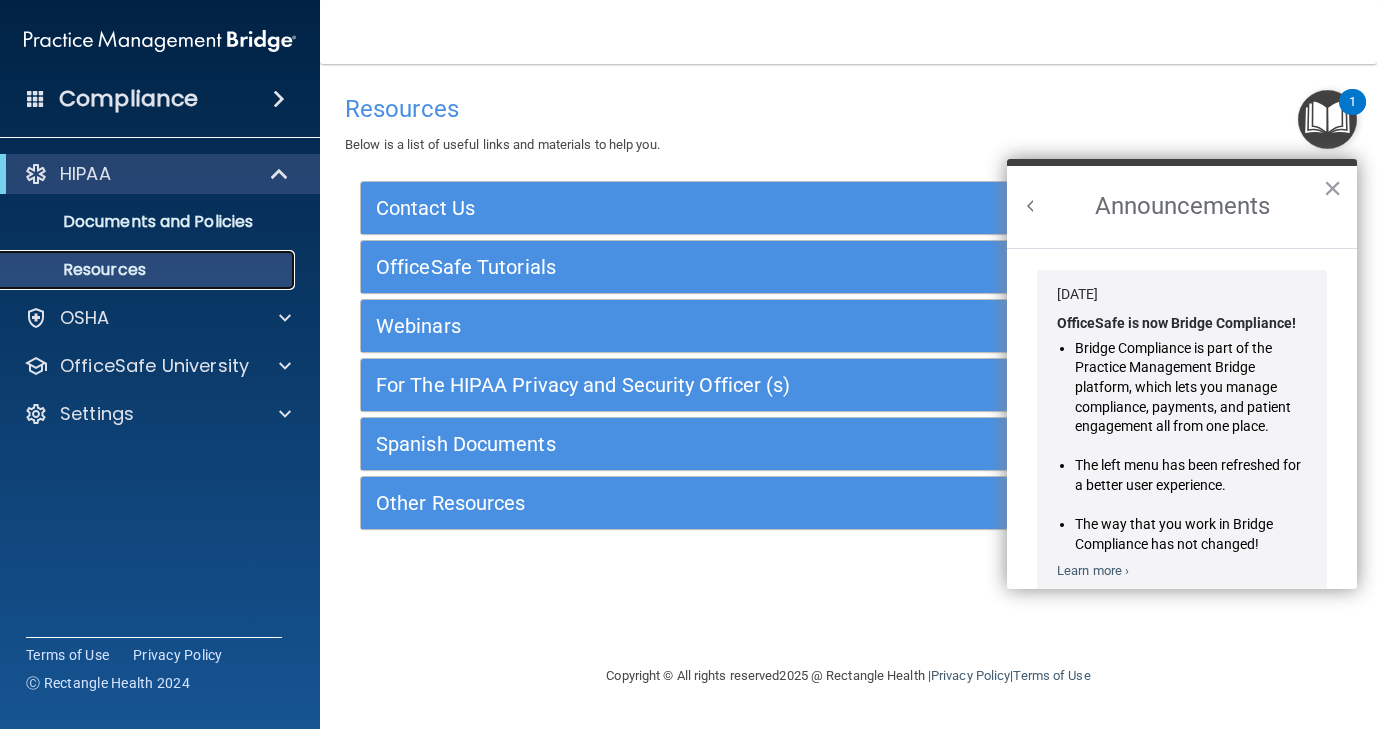 click on "Resources" at bounding box center (137, 270) 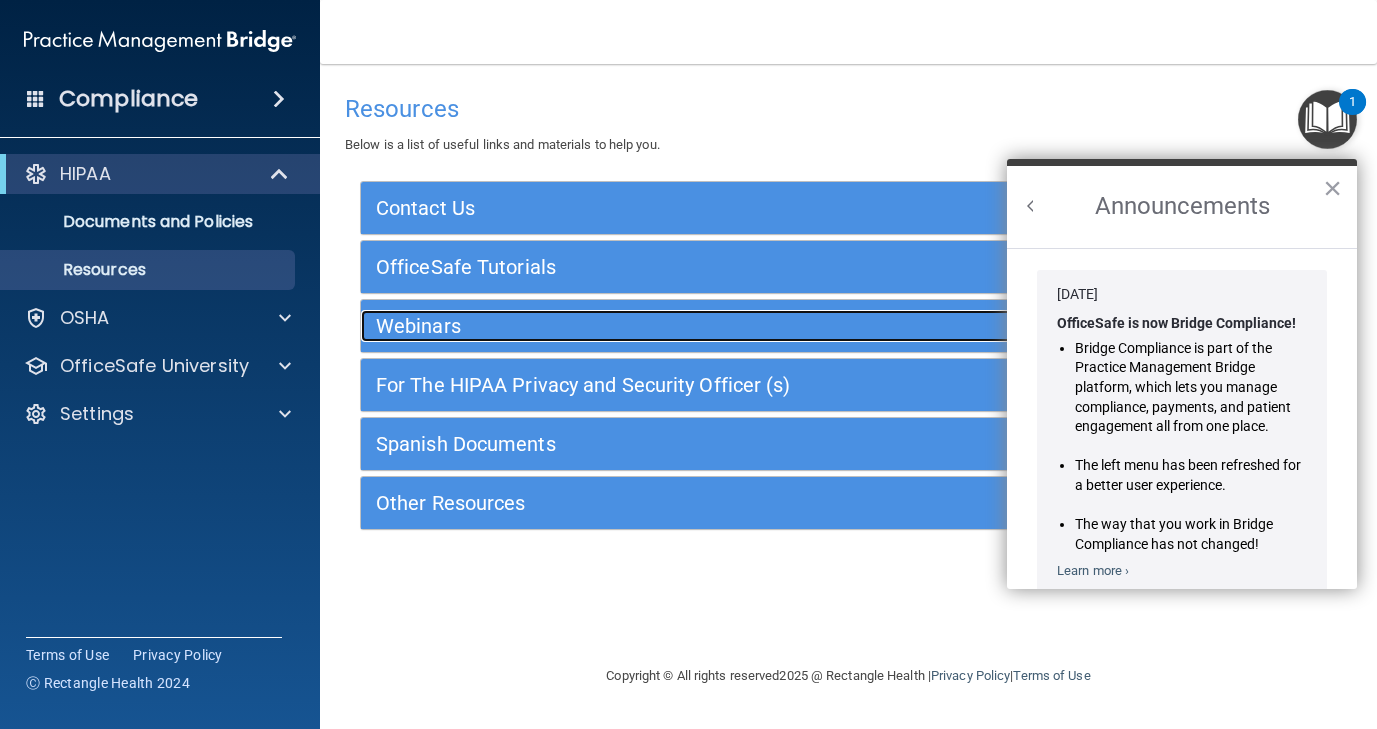 click on "Webinars" at bounding box center [726, 326] 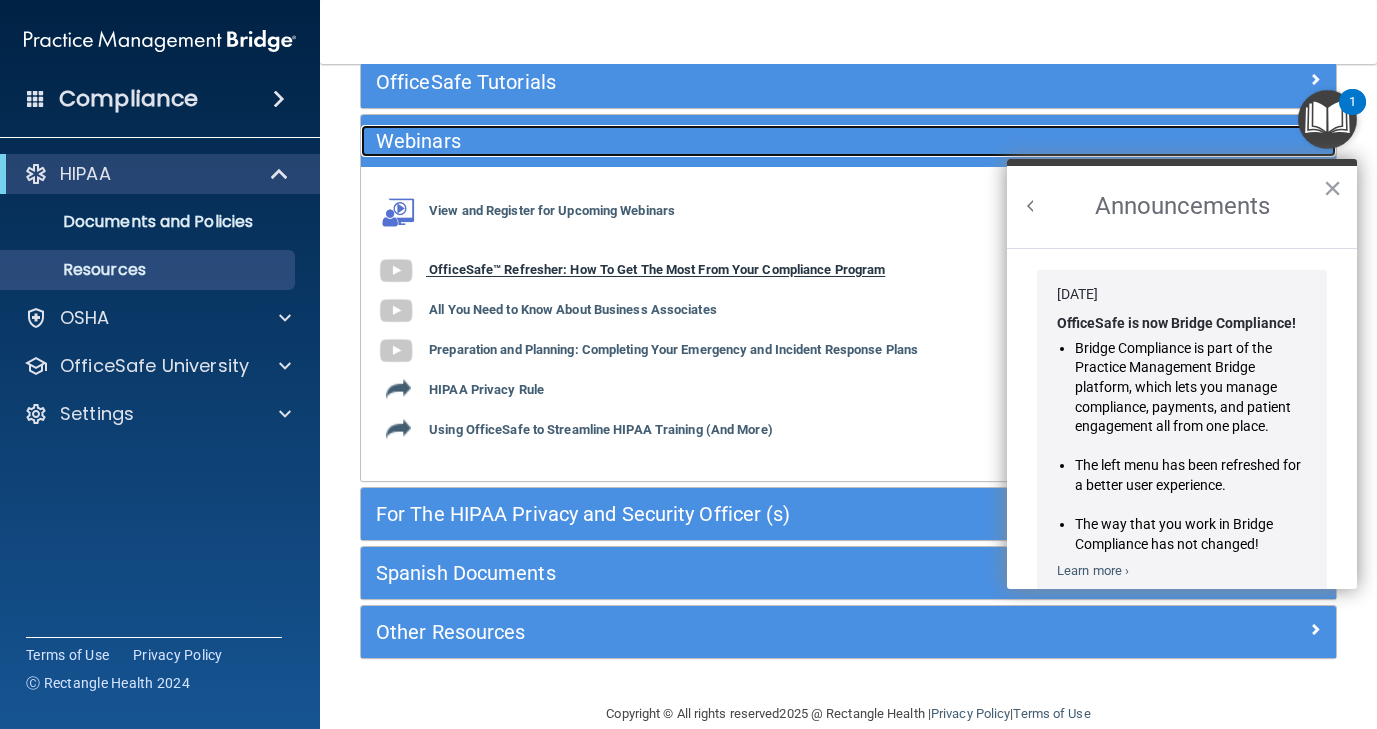 scroll, scrollTop: 218, scrollLeft: 0, axis: vertical 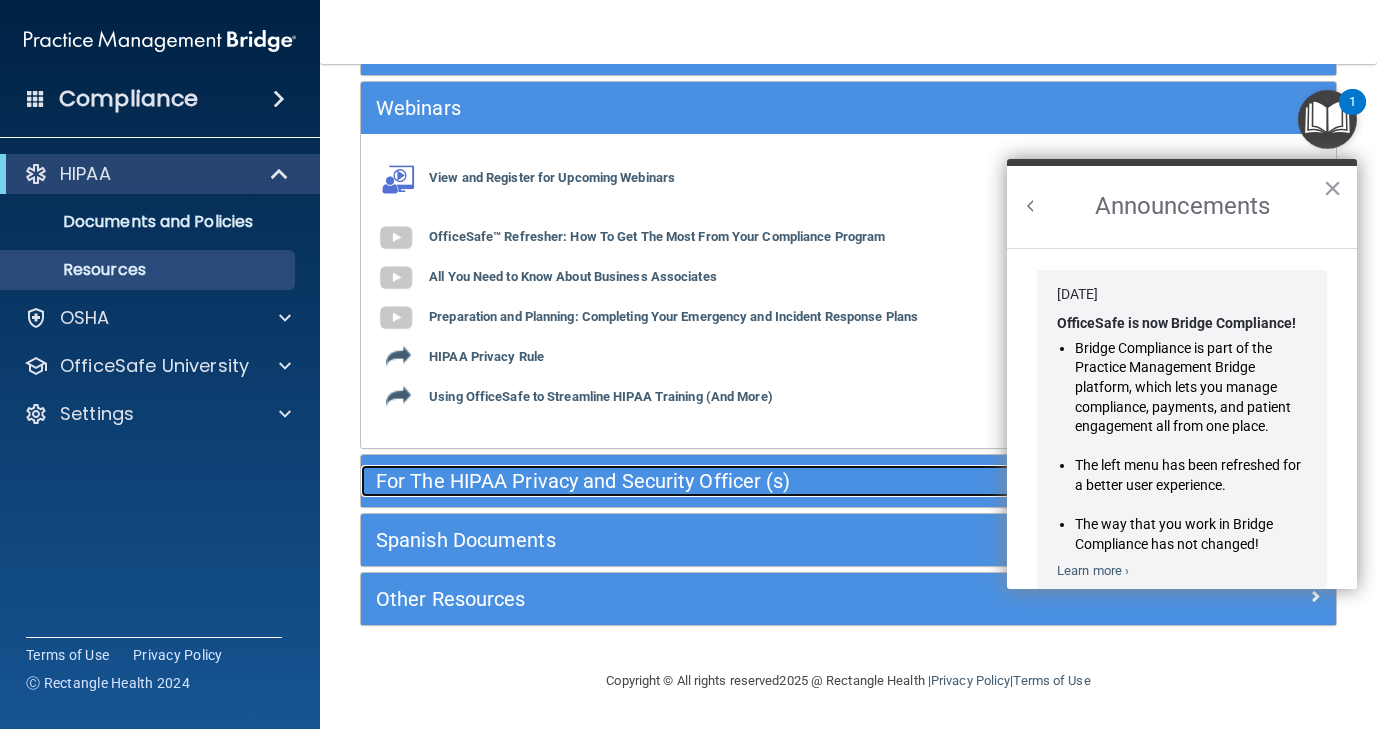 click on "For The HIPAA Privacy and Security Officer (s)" at bounding box center (726, 481) 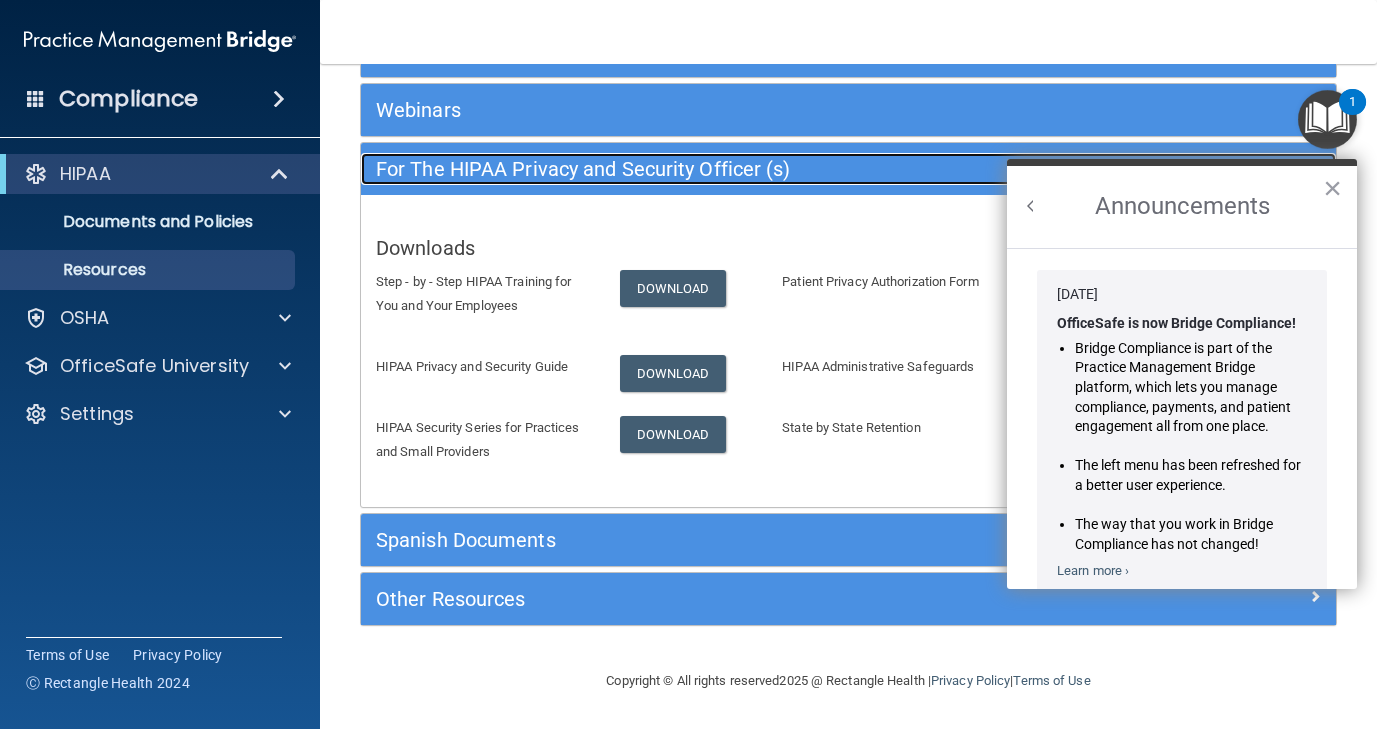 scroll, scrollTop: 216, scrollLeft: 0, axis: vertical 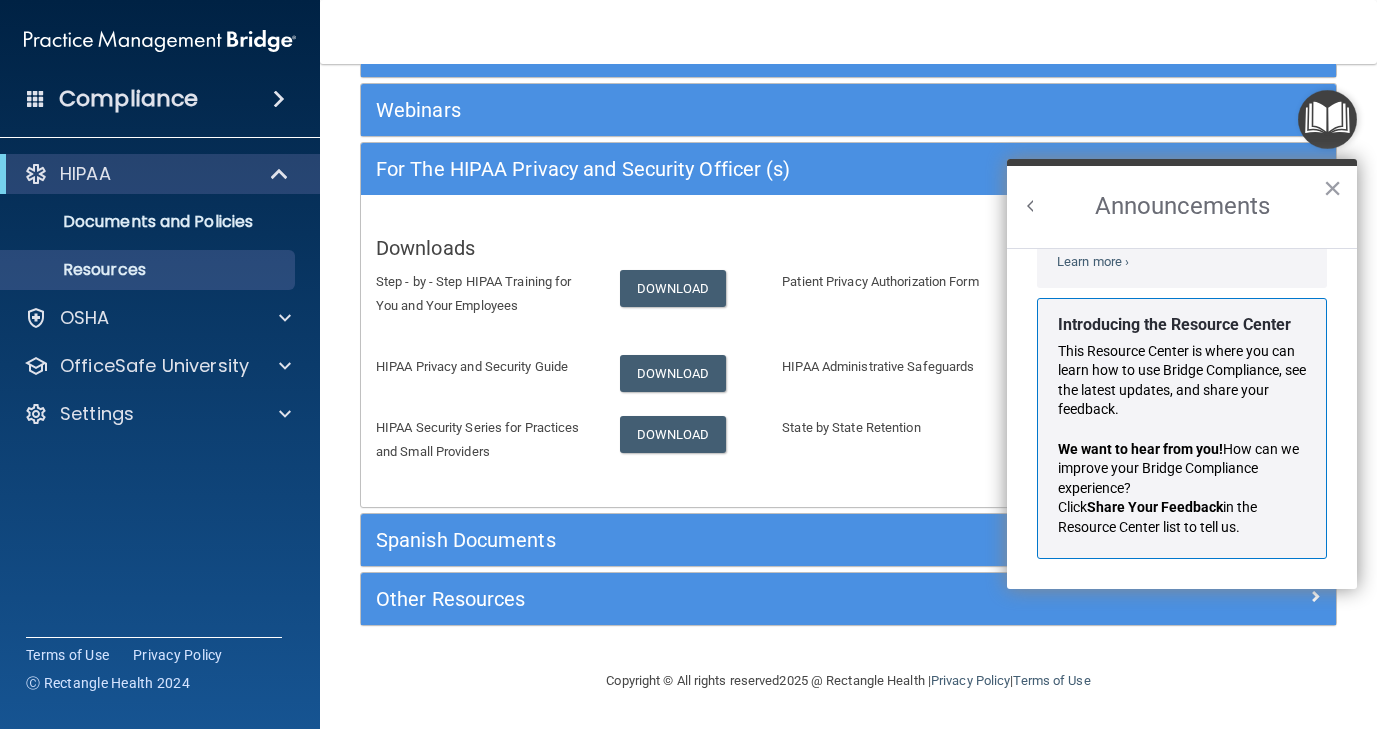 click on "Announcements" at bounding box center (1182, 207) 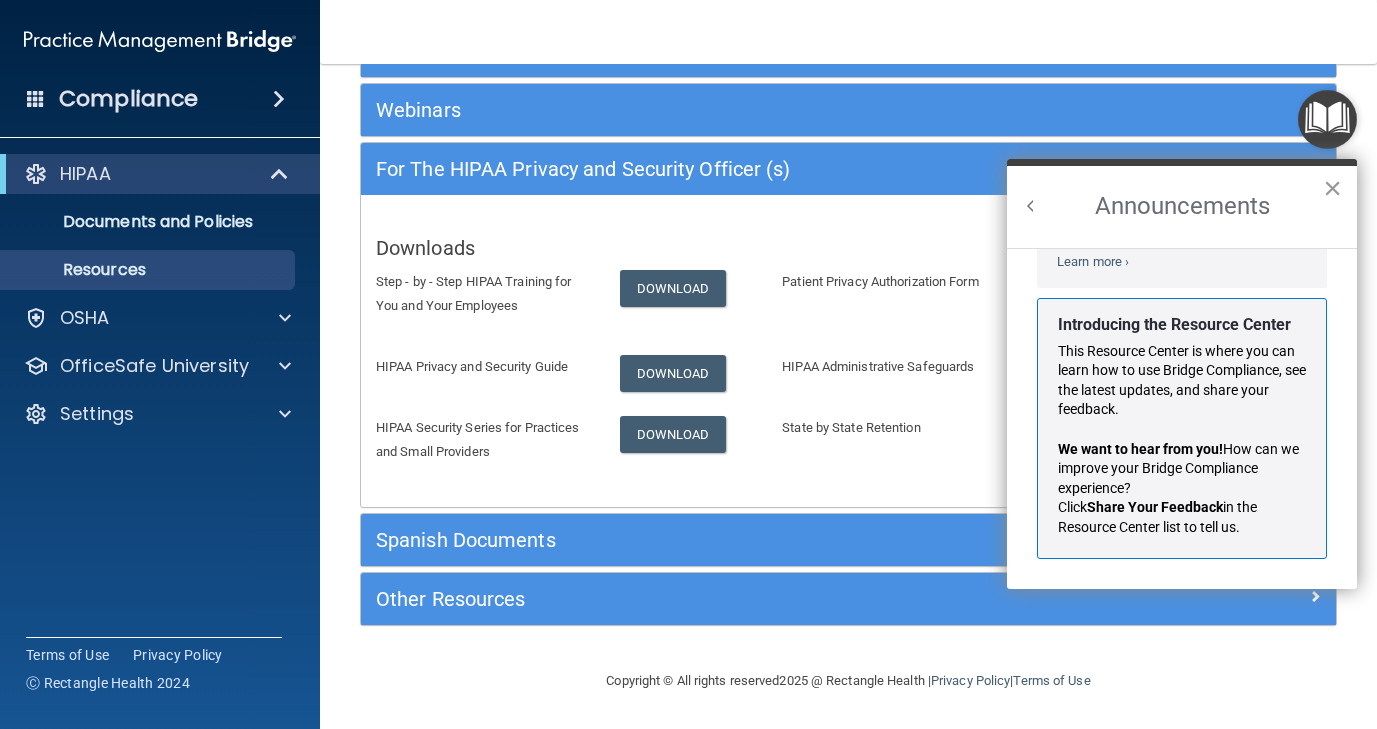 click on "×" at bounding box center [1332, 188] 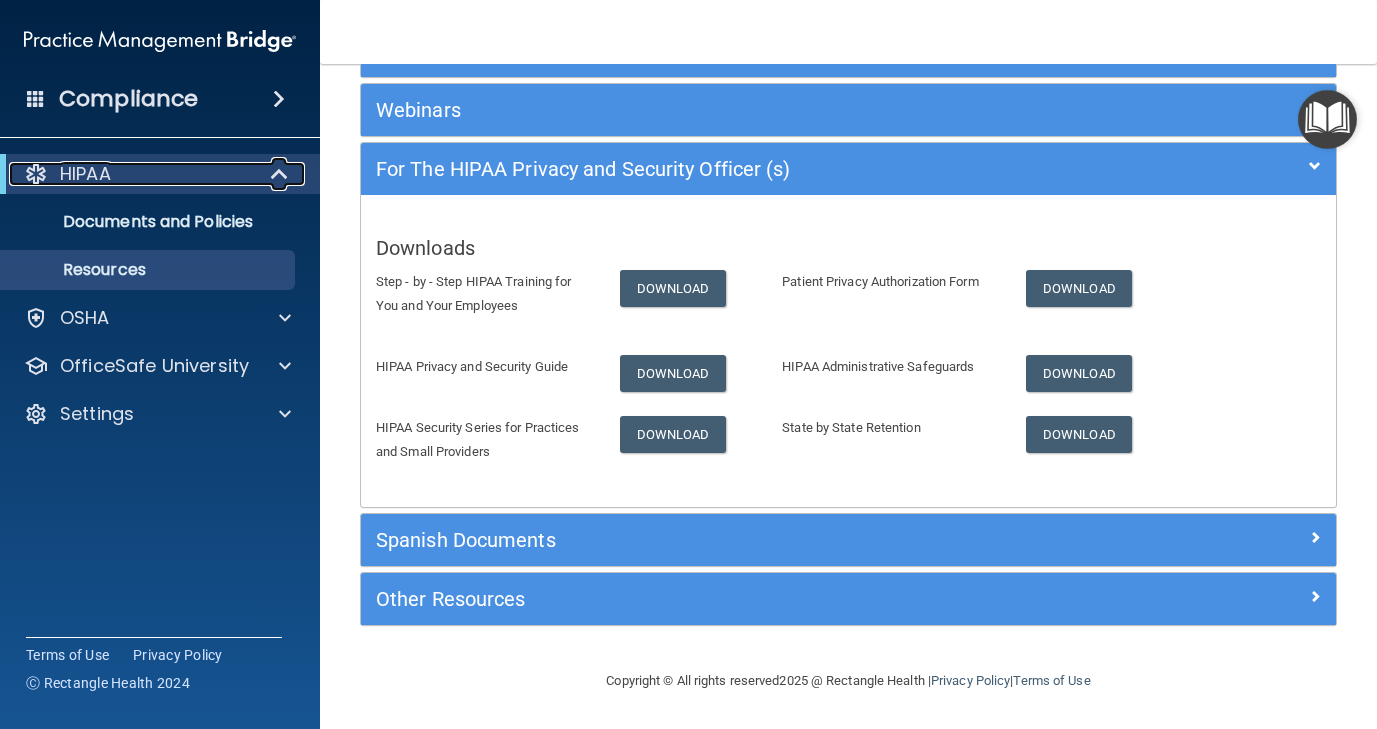 click on "HIPAA" at bounding box center [132, 174] 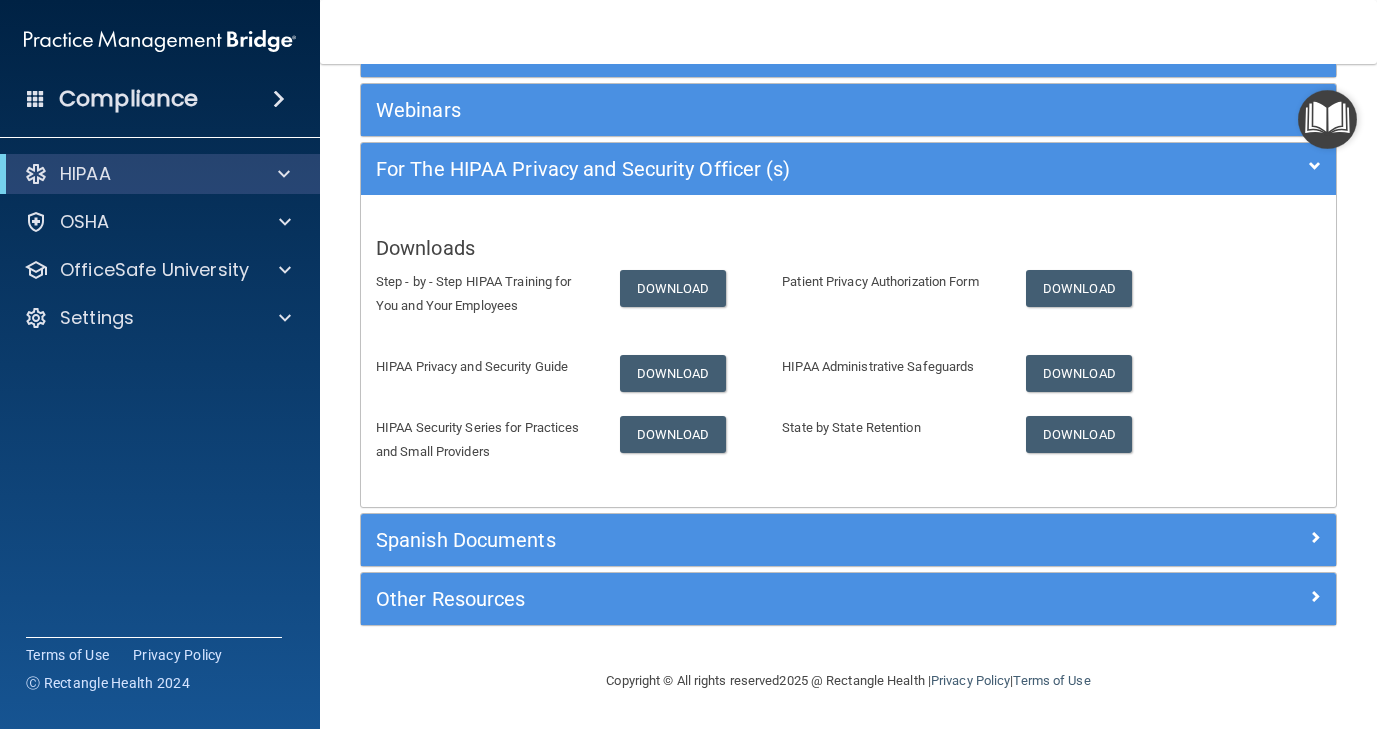 click at bounding box center (36, 98) 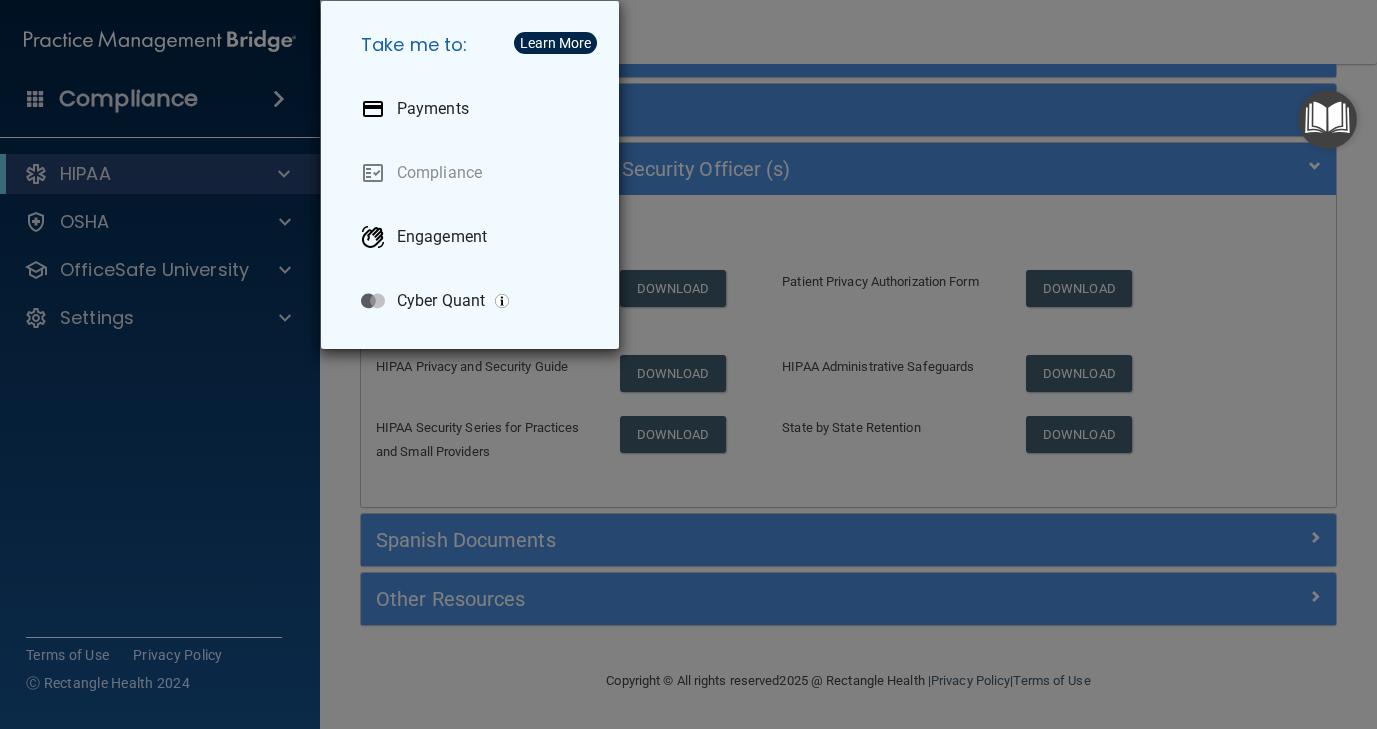 click on "Take me to:             Payments                   Compliance                     Engagement                     Cyber Quant" at bounding box center (688, 364) 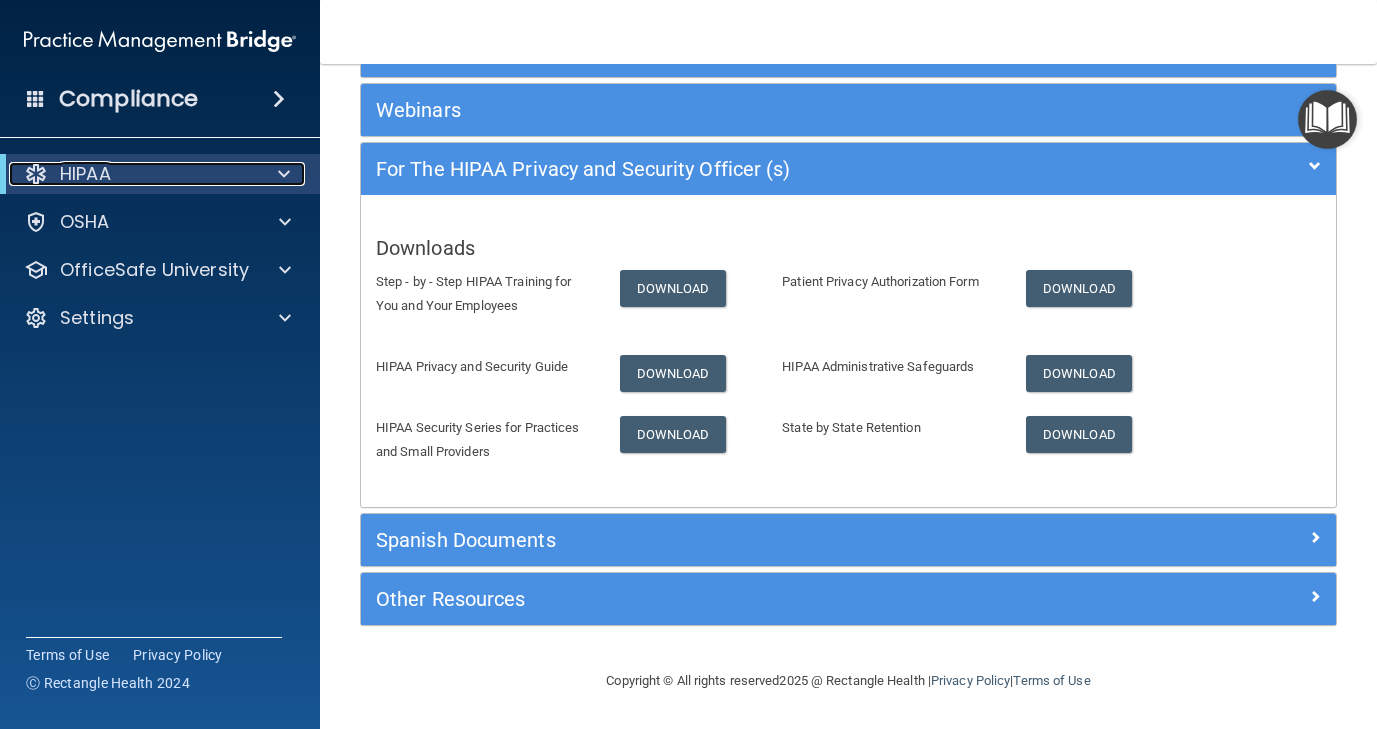 click at bounding box center (280, 174) 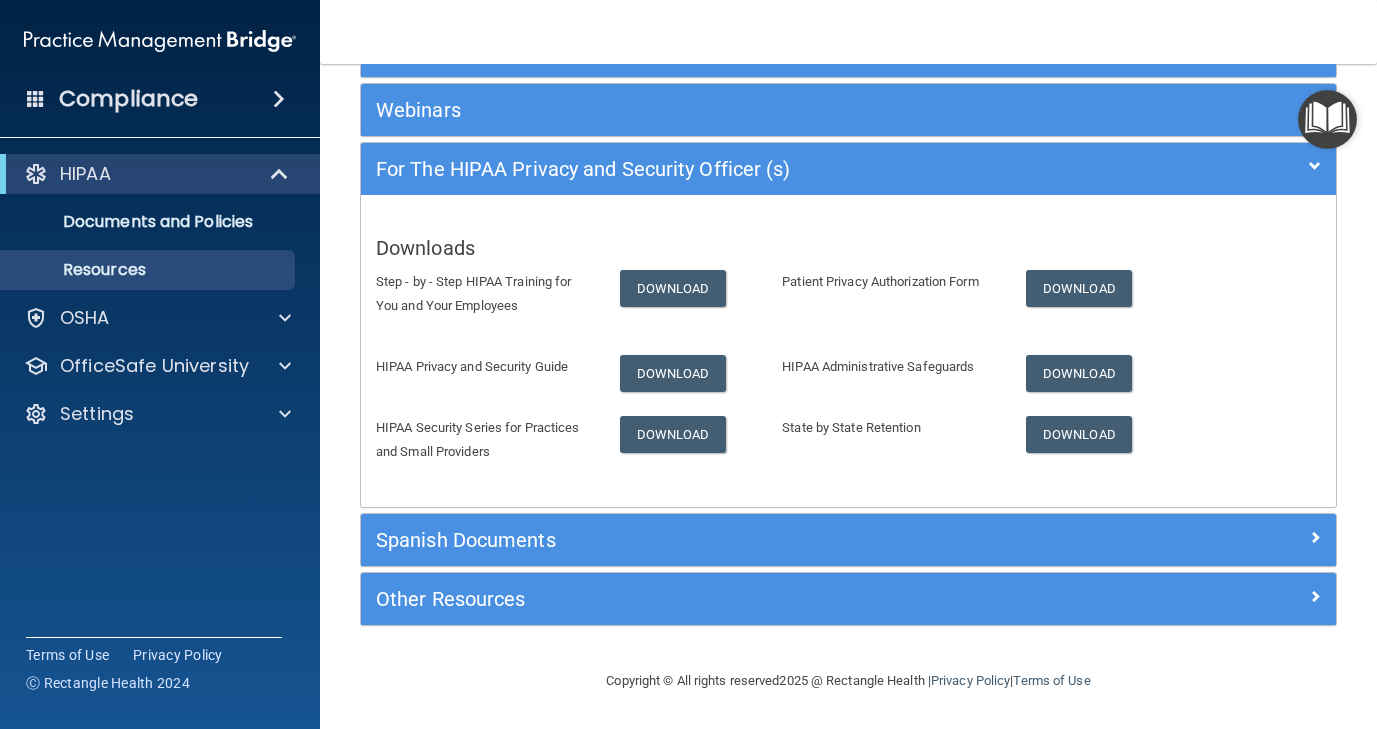click on "Patient Privacy Authorization Form" at bounding box center [889, 288] 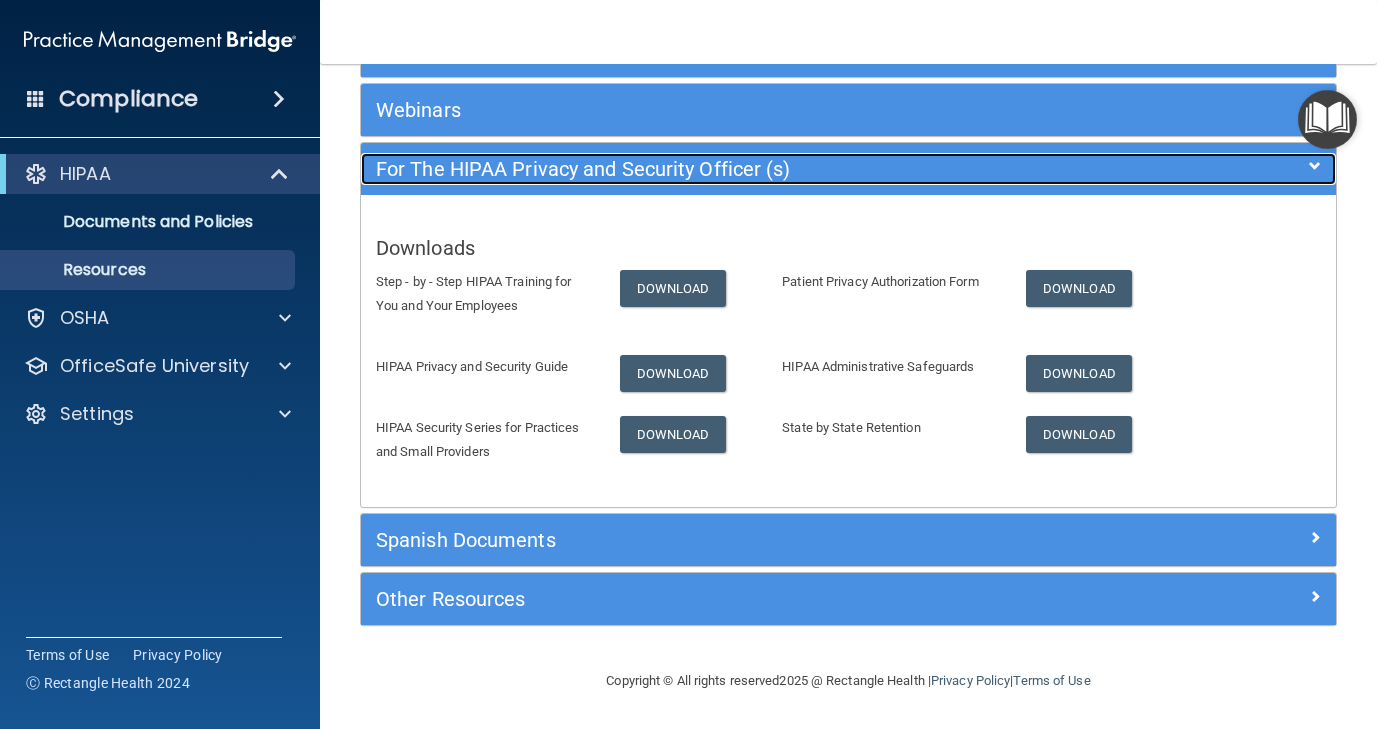 click at bounding box center [1214, 165] 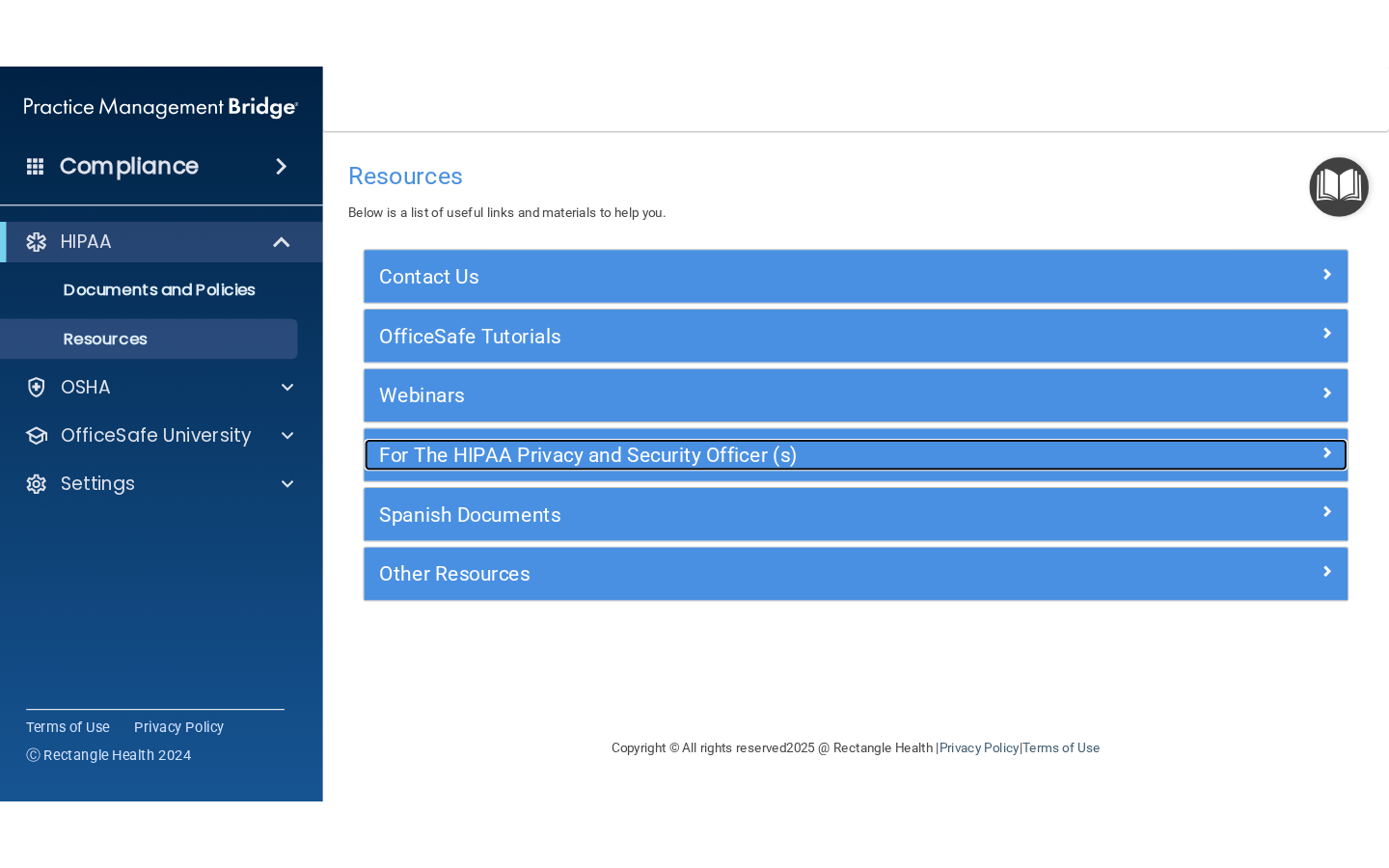 scroll, scrollTop: 0, scrollLeft: 0, axis: both 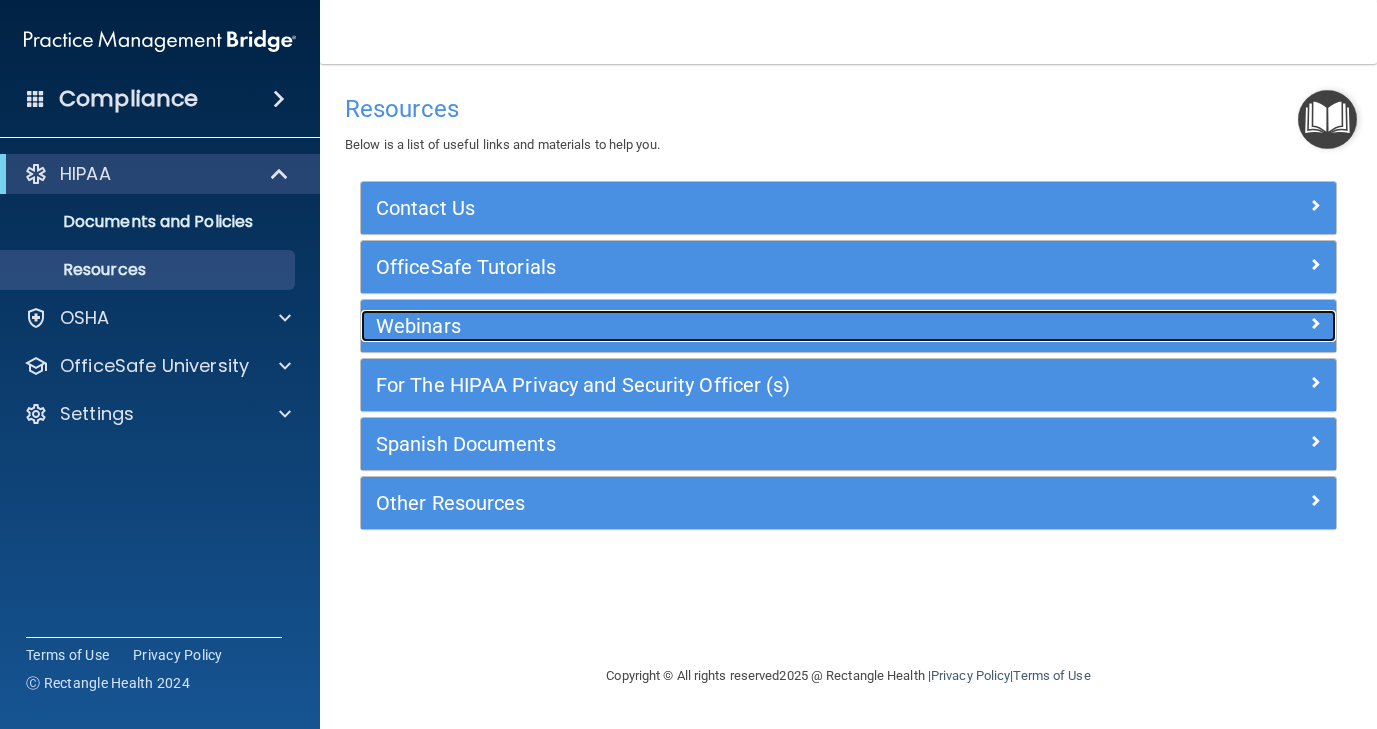 click at bounding box center [1315, 323] 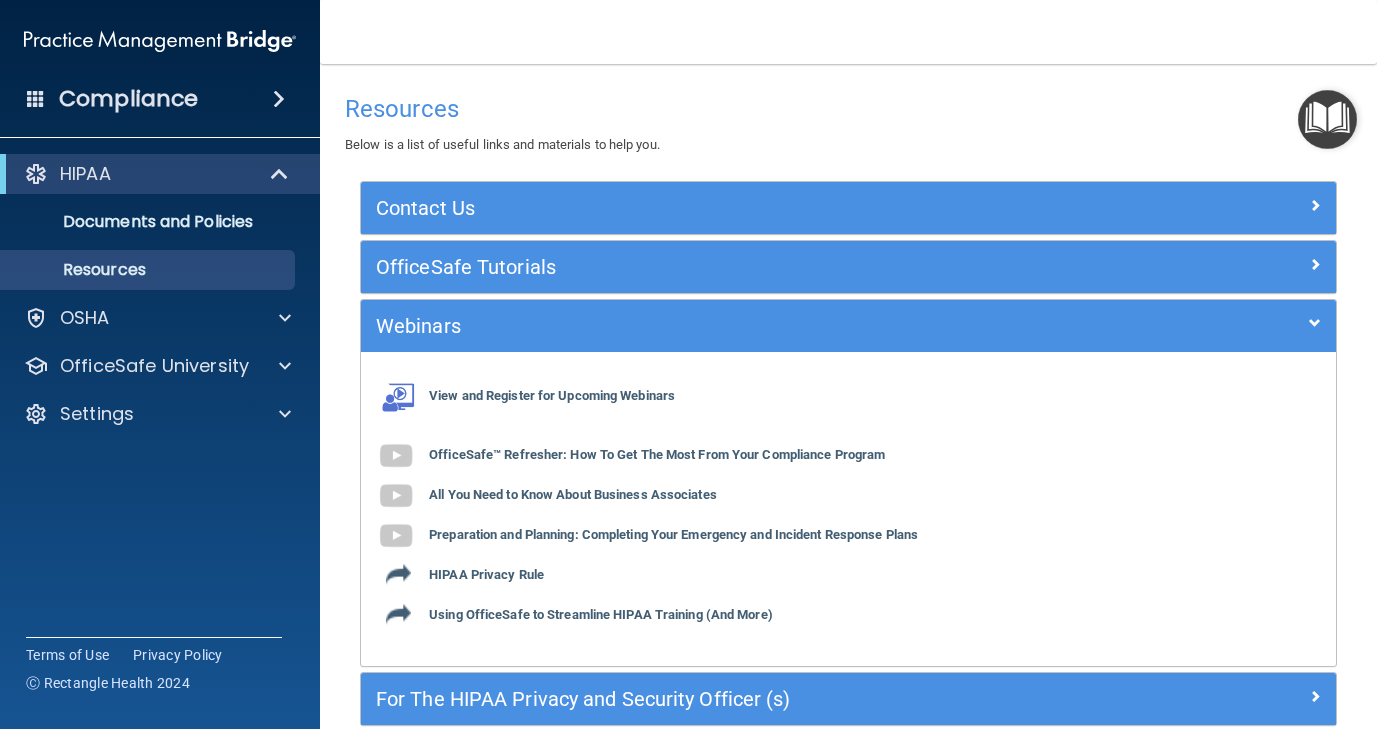 click on "View and Register for Upcoming Webinars           OfficeSafe™ Refresher: How To Get The Most From Your Compliance Program           All You Need to Know About Business Associates           Preparation and Planning: Completing Your Emergency and Incident Response Plans               HIPAA Privacy Rule             Using OfficeSafe to Streamline HIPAA Training (And More)" at bounding box center (848, 509) 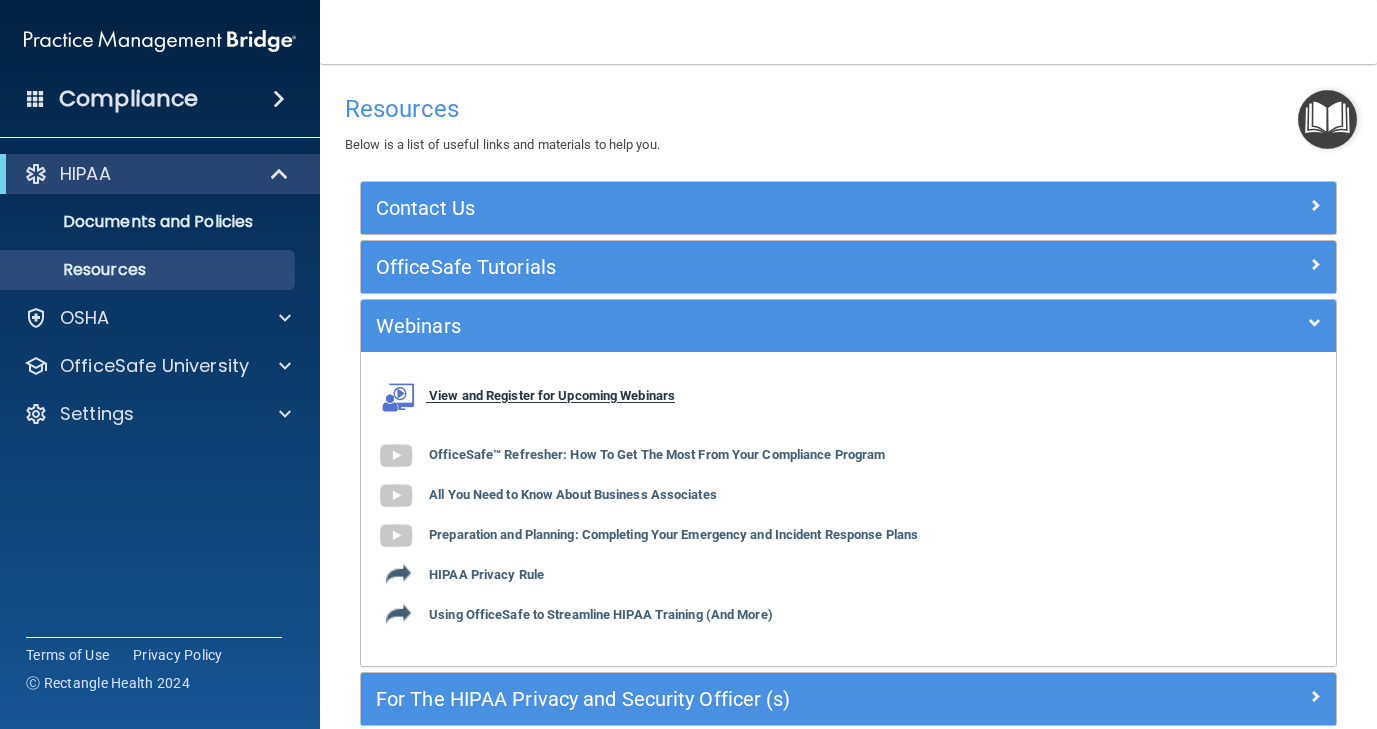 click on "View and Register for Upcoming Webinars" at bounding box center [552, 396] 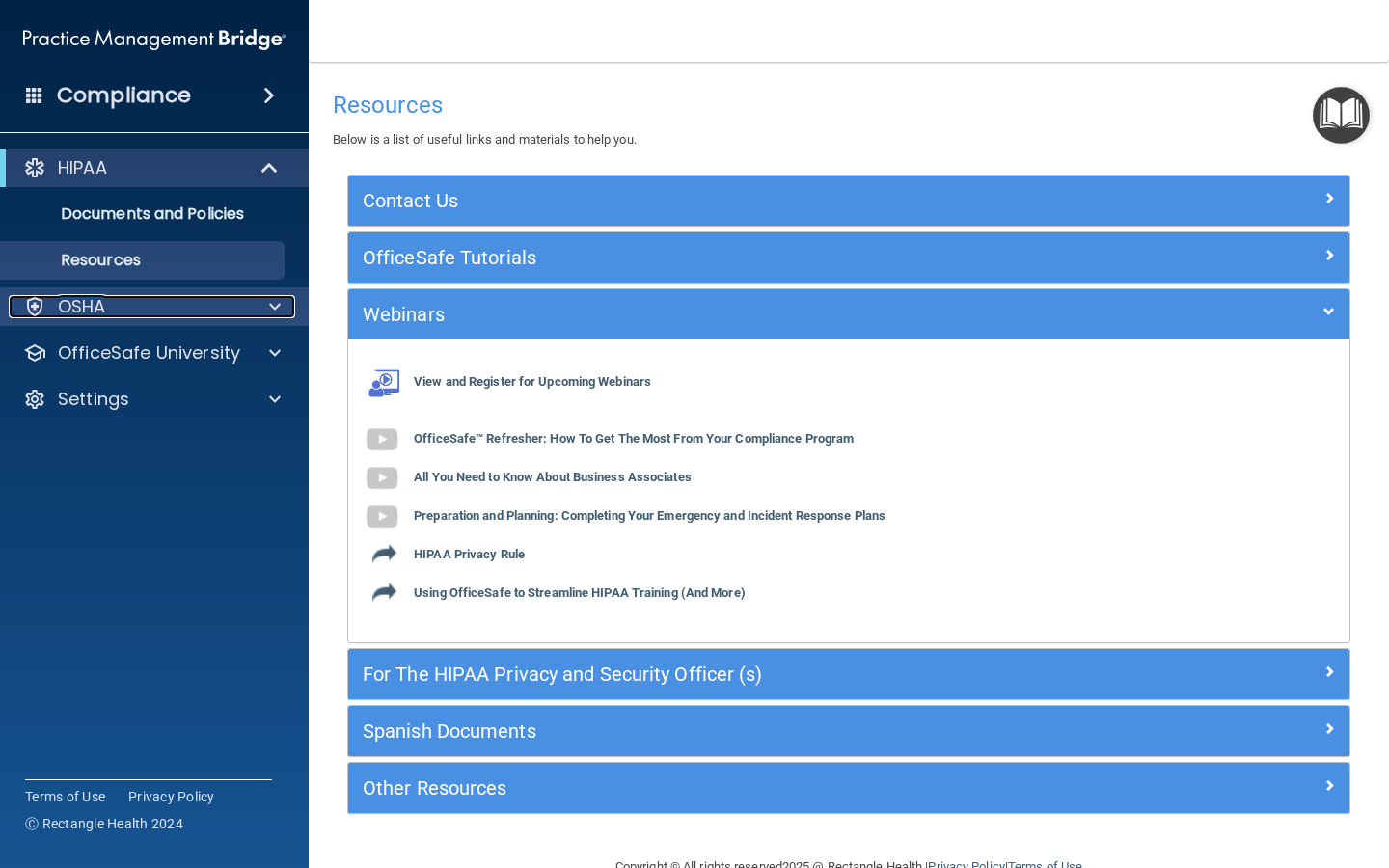 click at bounding box center [272, 307] 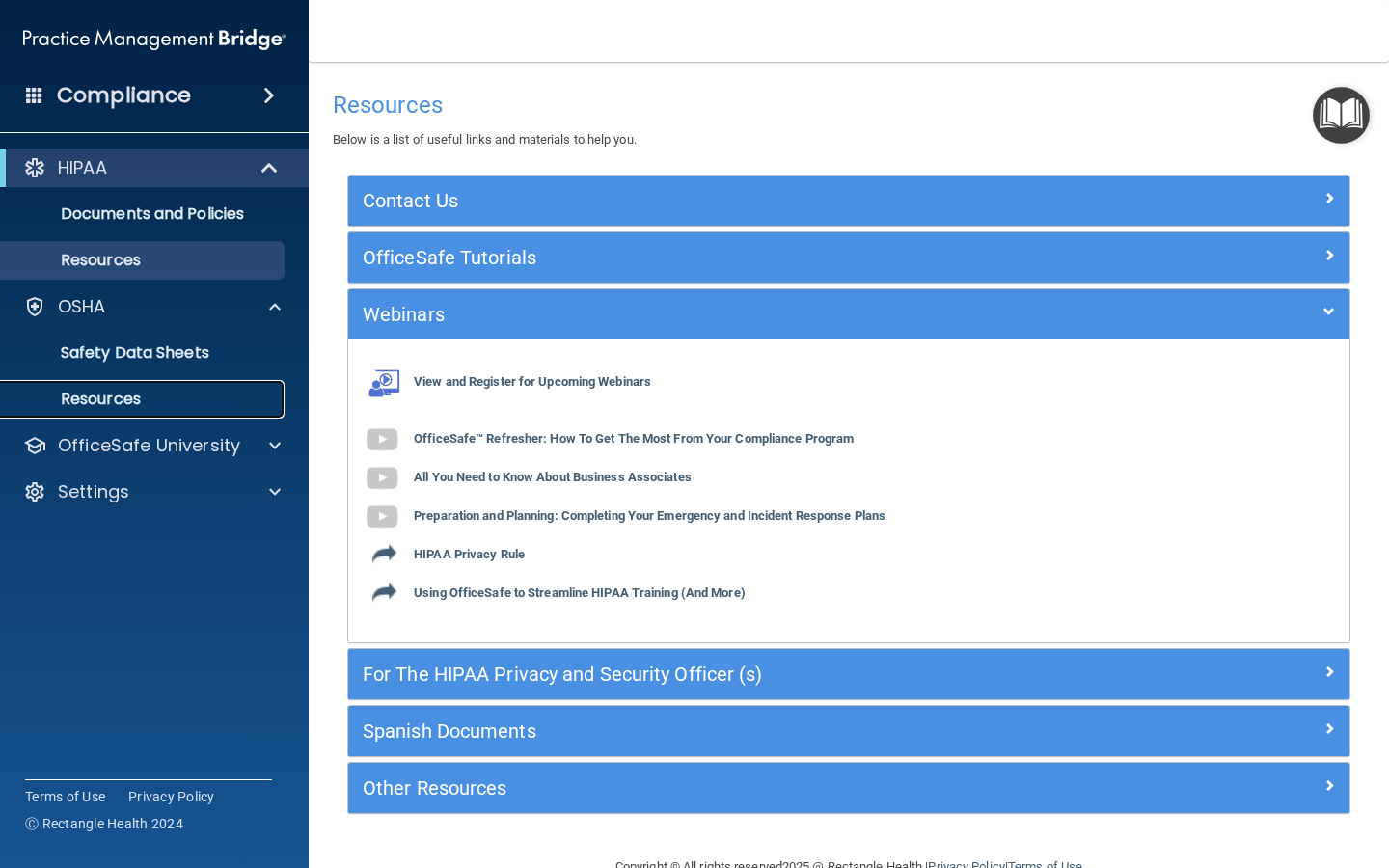 click on "Resources" at bounding box center [132, 399] 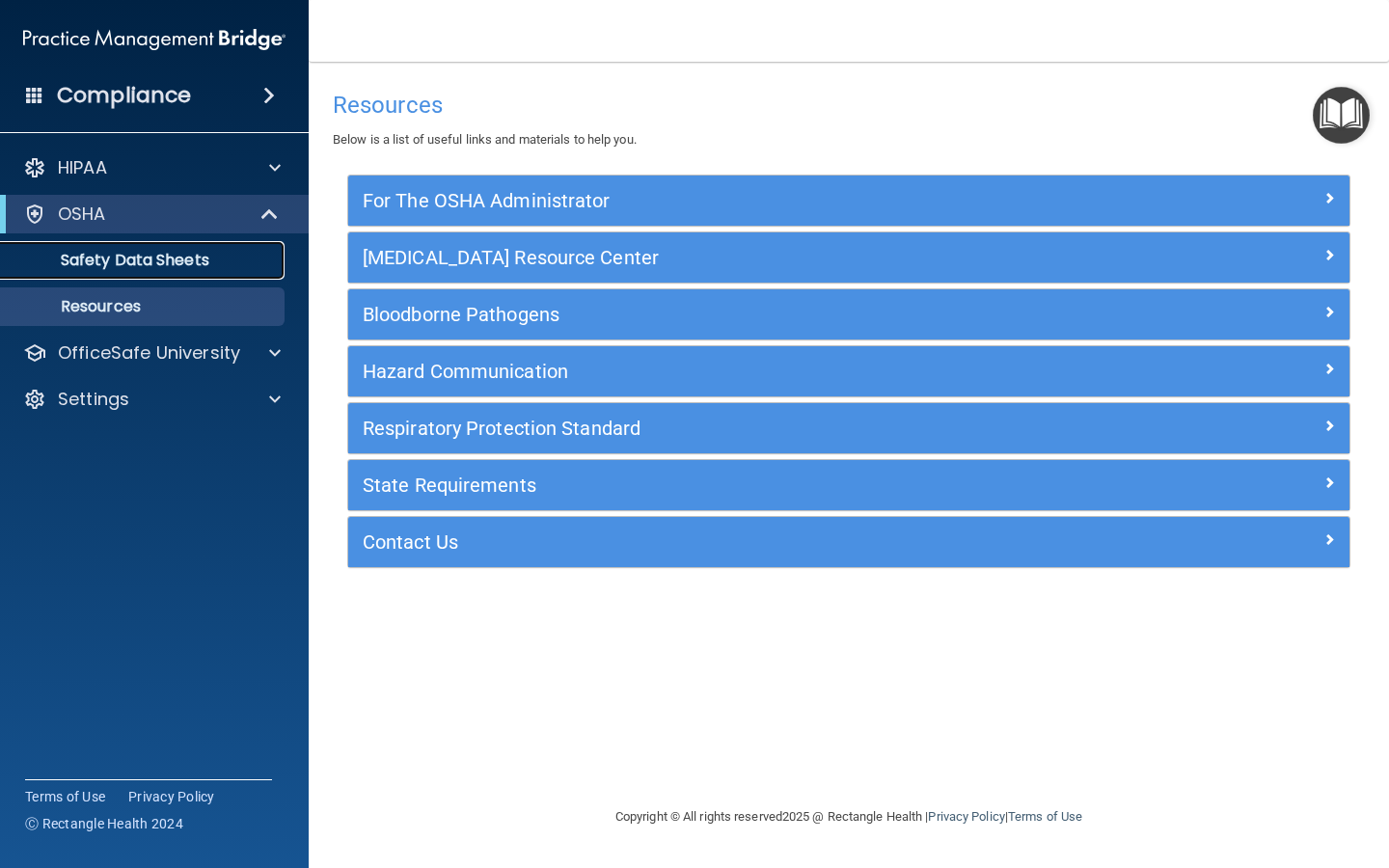 click on "Safety Data Sheets" at bounding box center (144, 260) 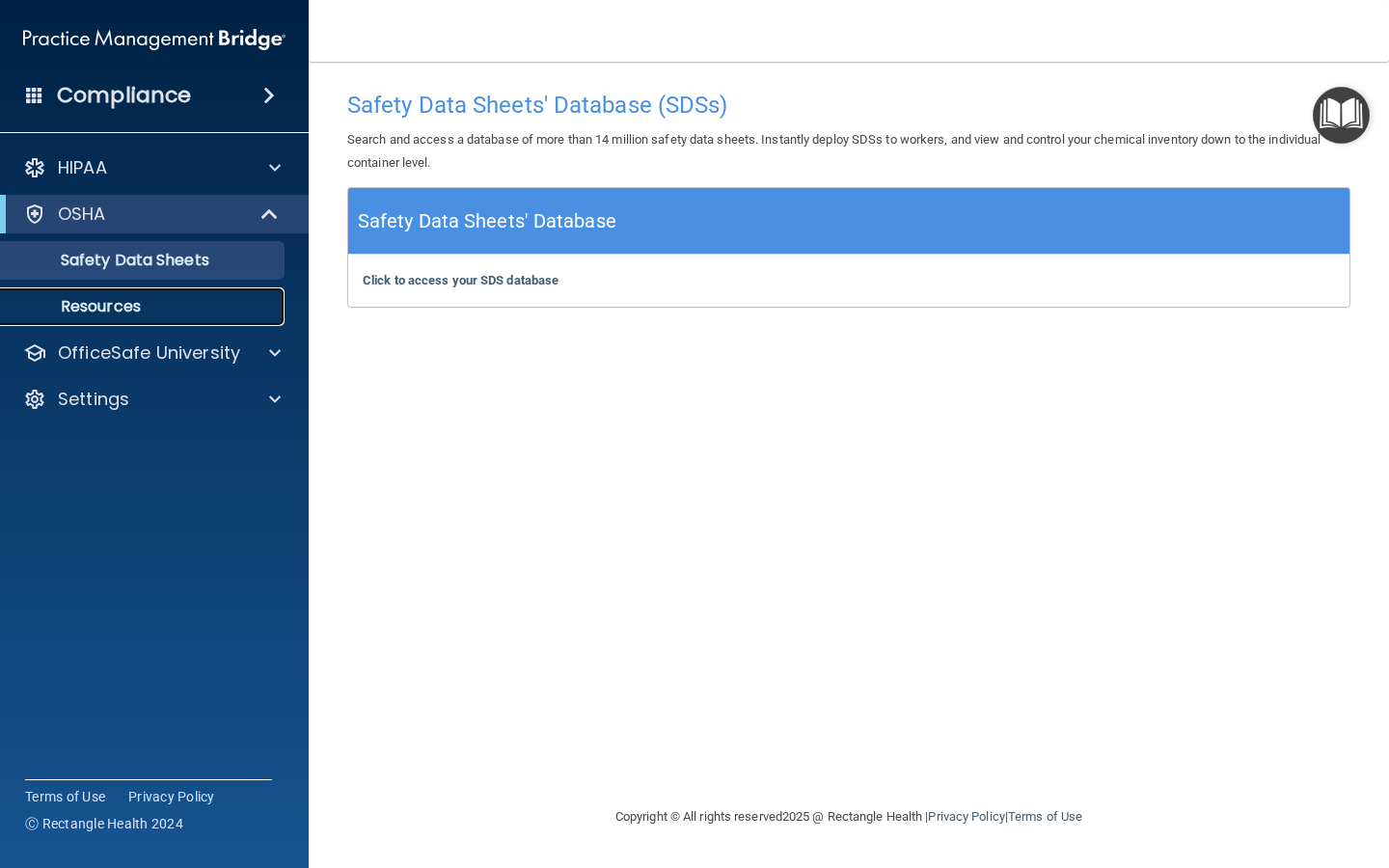 click on "Resources" at bounding box center [144, 307] 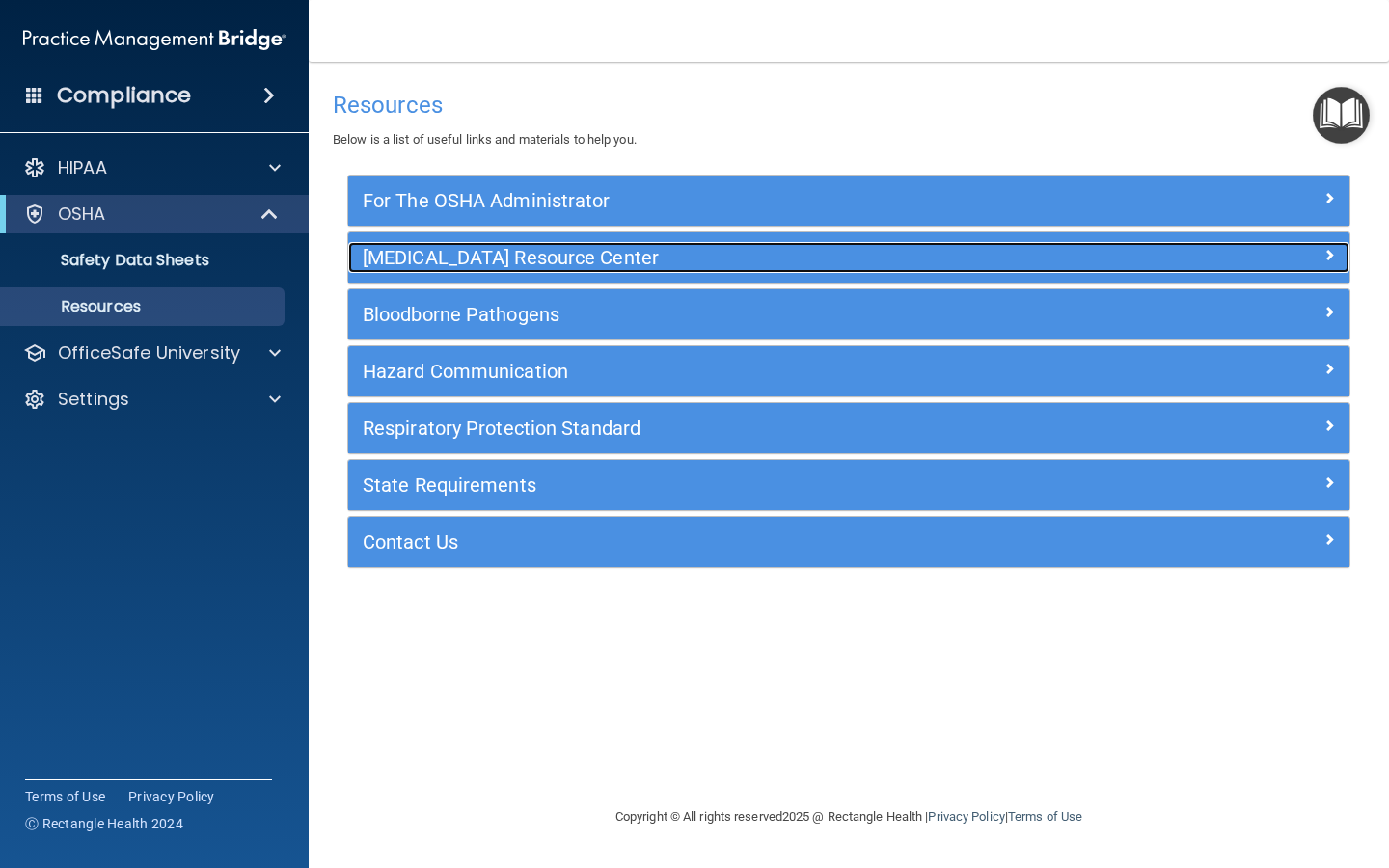 click on "COVID-19 Resource Center" at bounding box center (723, 258) 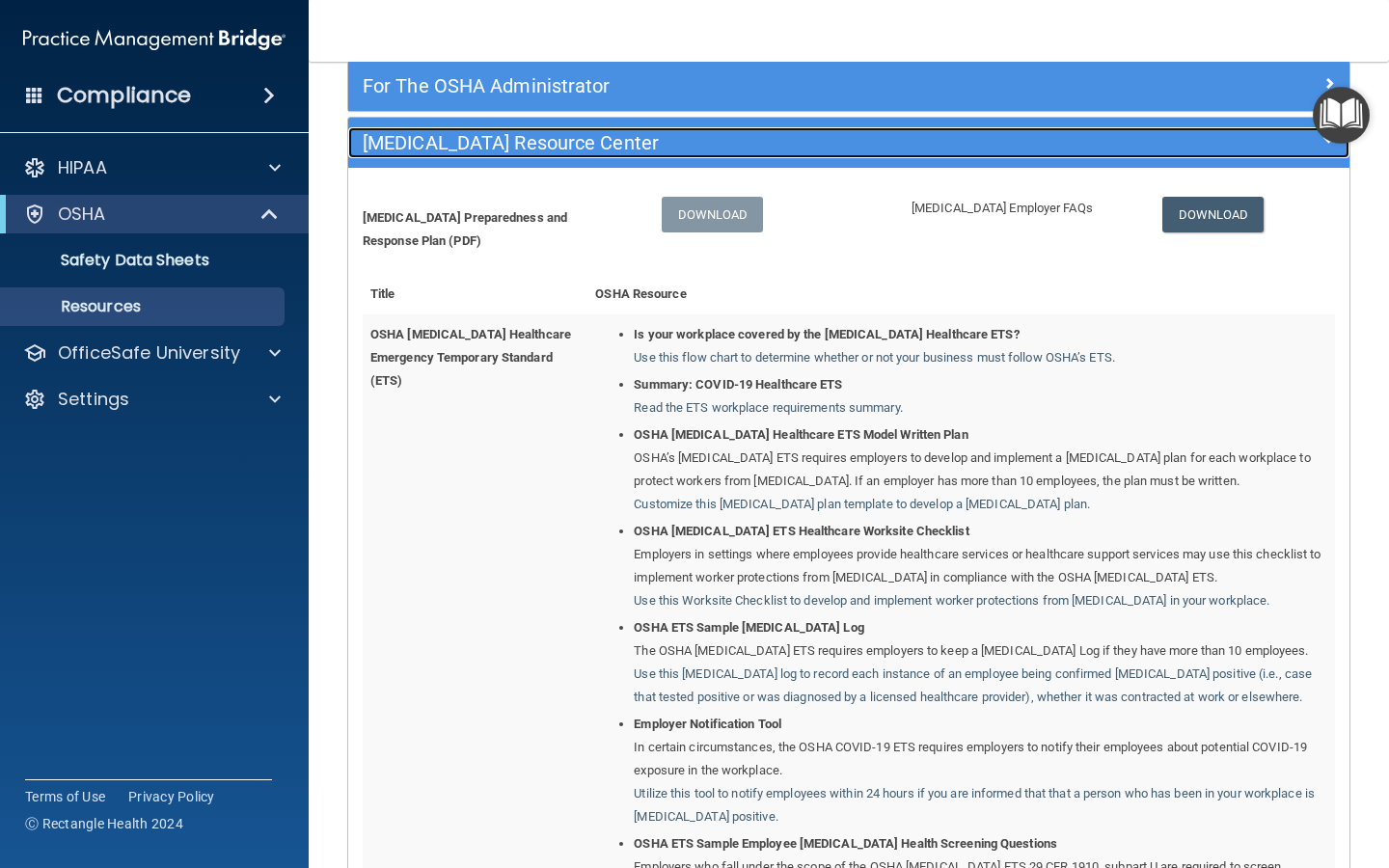 scroll, scrollTop: 0, scrollLeft: 0, axis: both 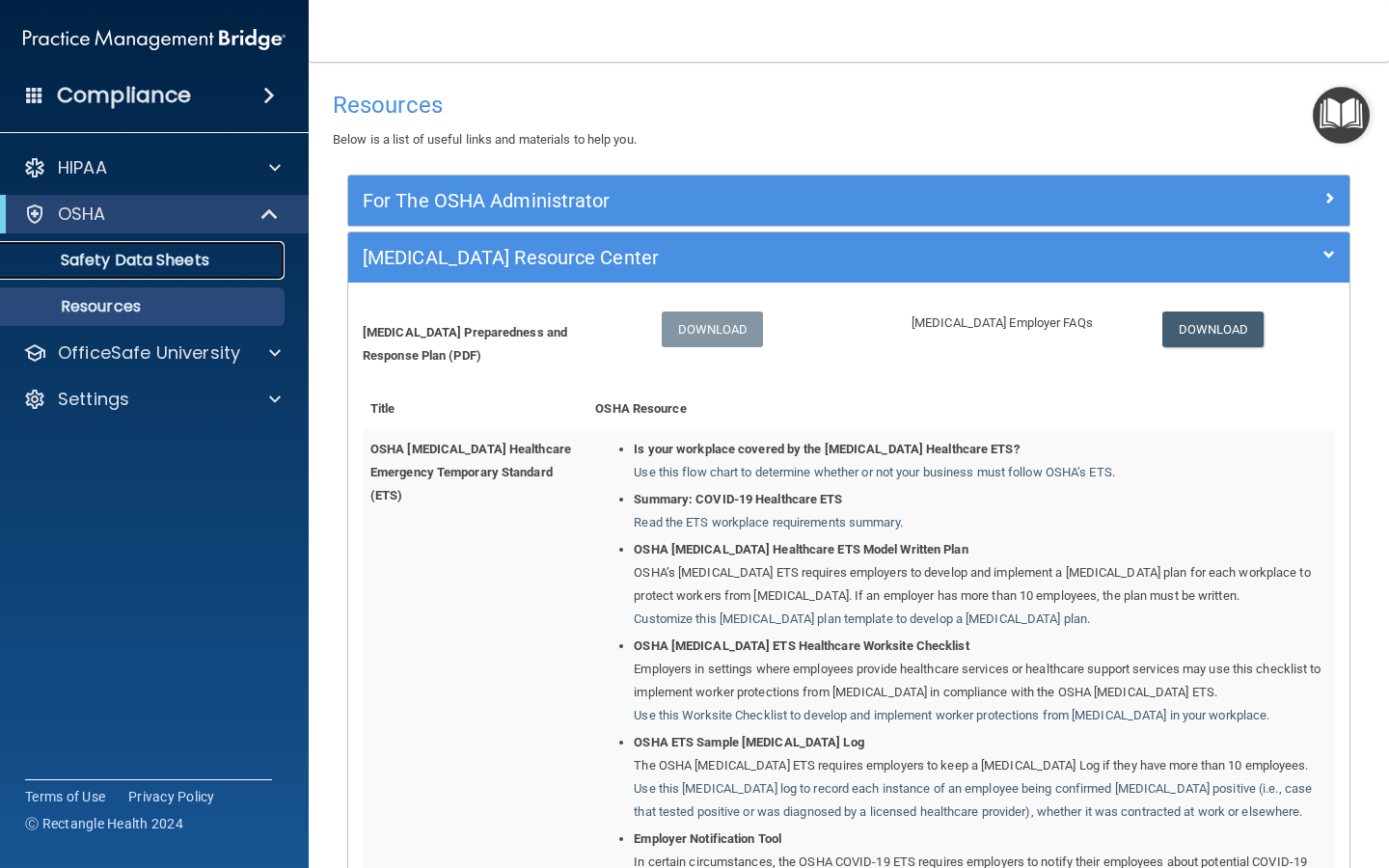 click on "Safety Data Sheets" at bounding box center (144, 260) 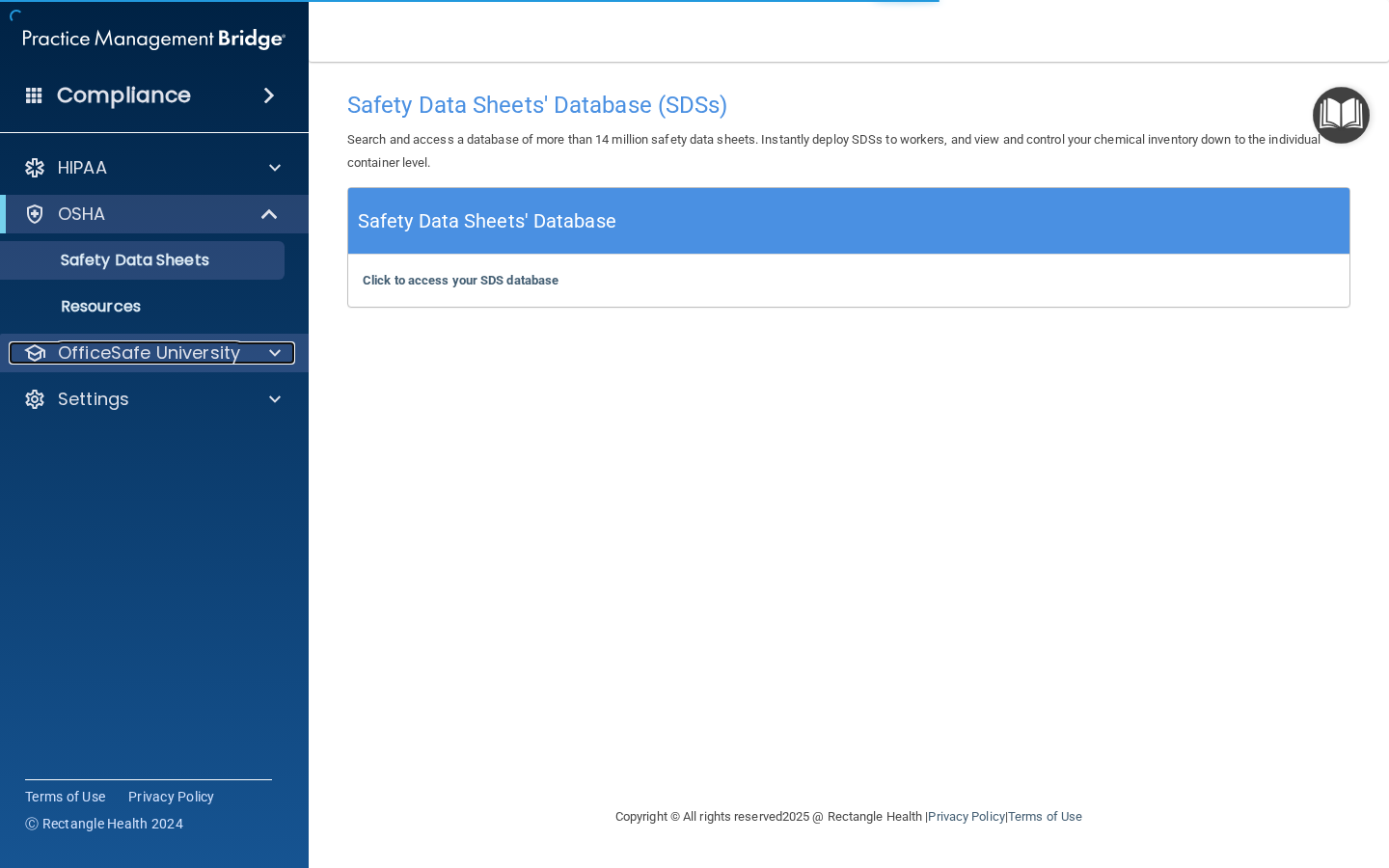 click at bounding box center (272, 353) 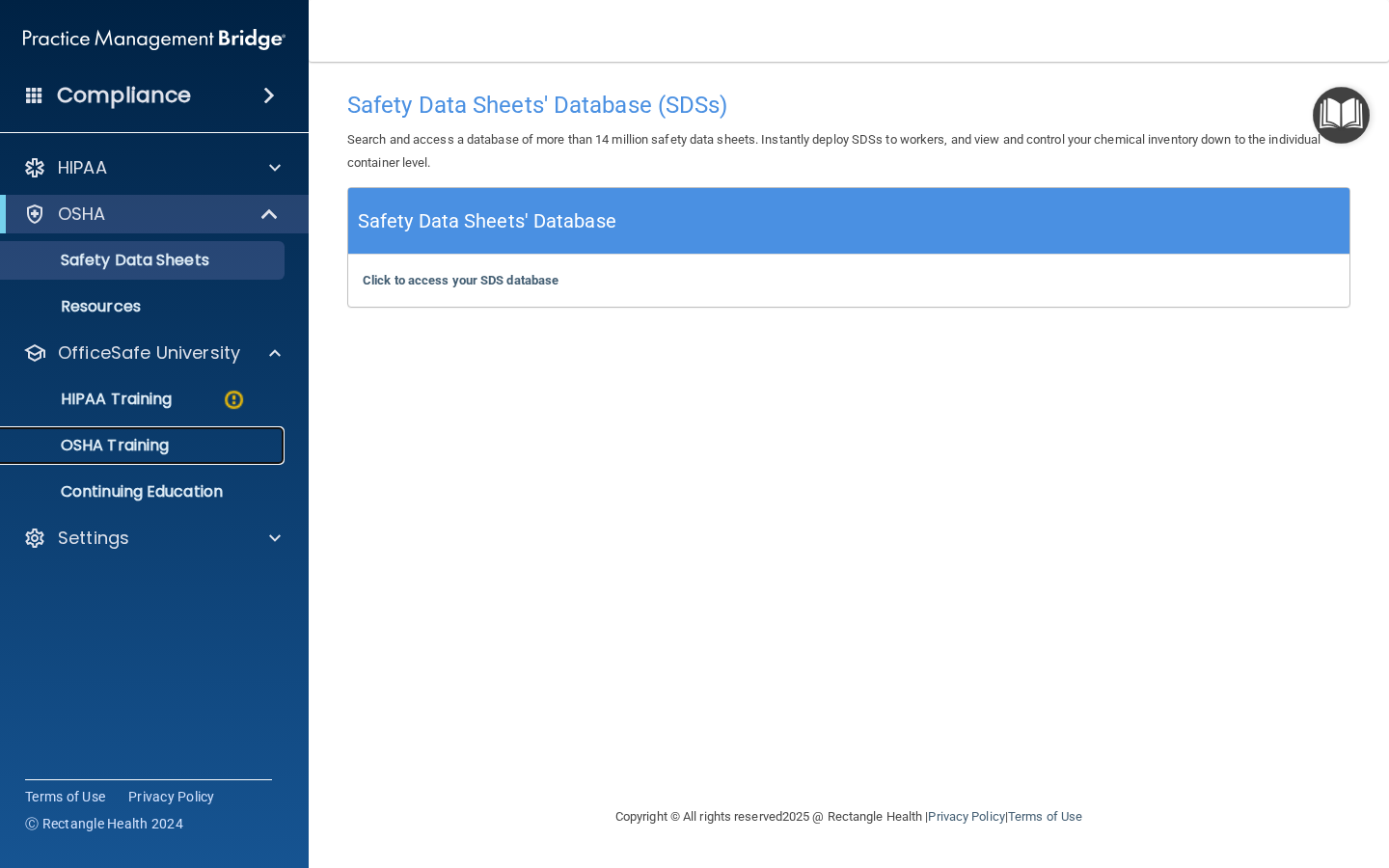 click on "OSHA Training" at bounding box center (91, 446) 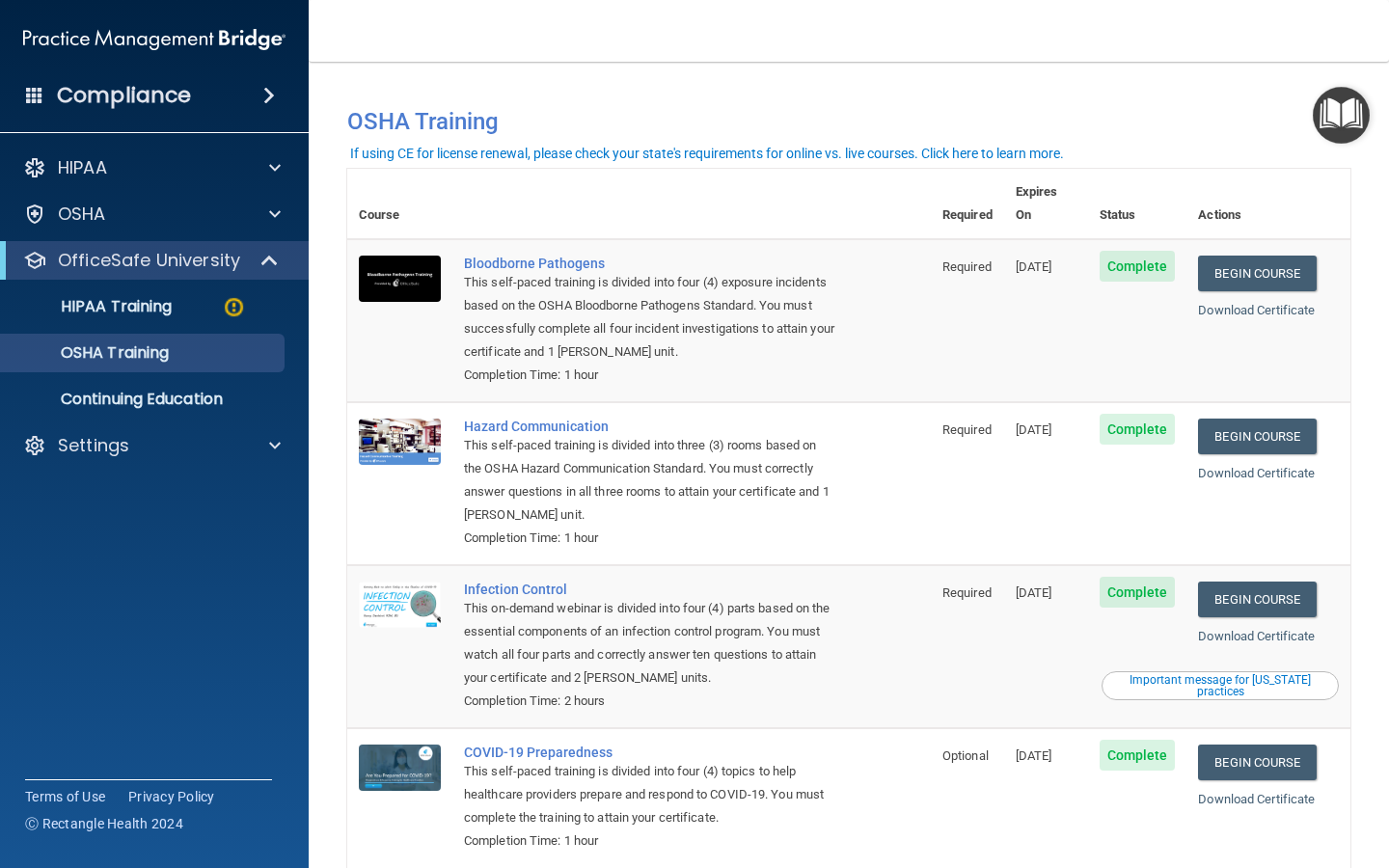 click on "If using CE for license renewal, please check your state's requirements for online vs. live courses. Click here to learn more." at bounding box center (707, 153) 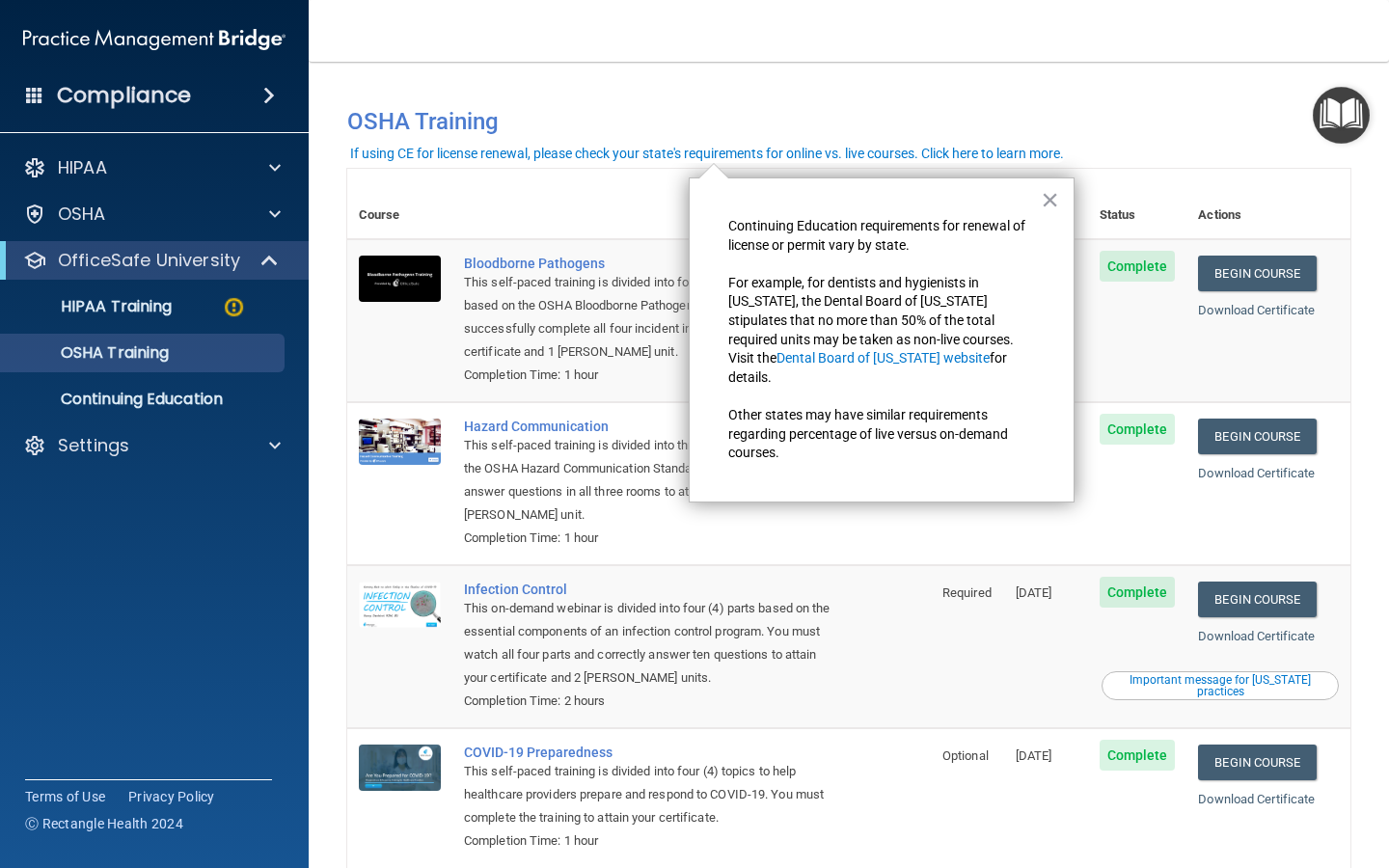 click on "08/21/2025" at bounding box center (1046, 646) 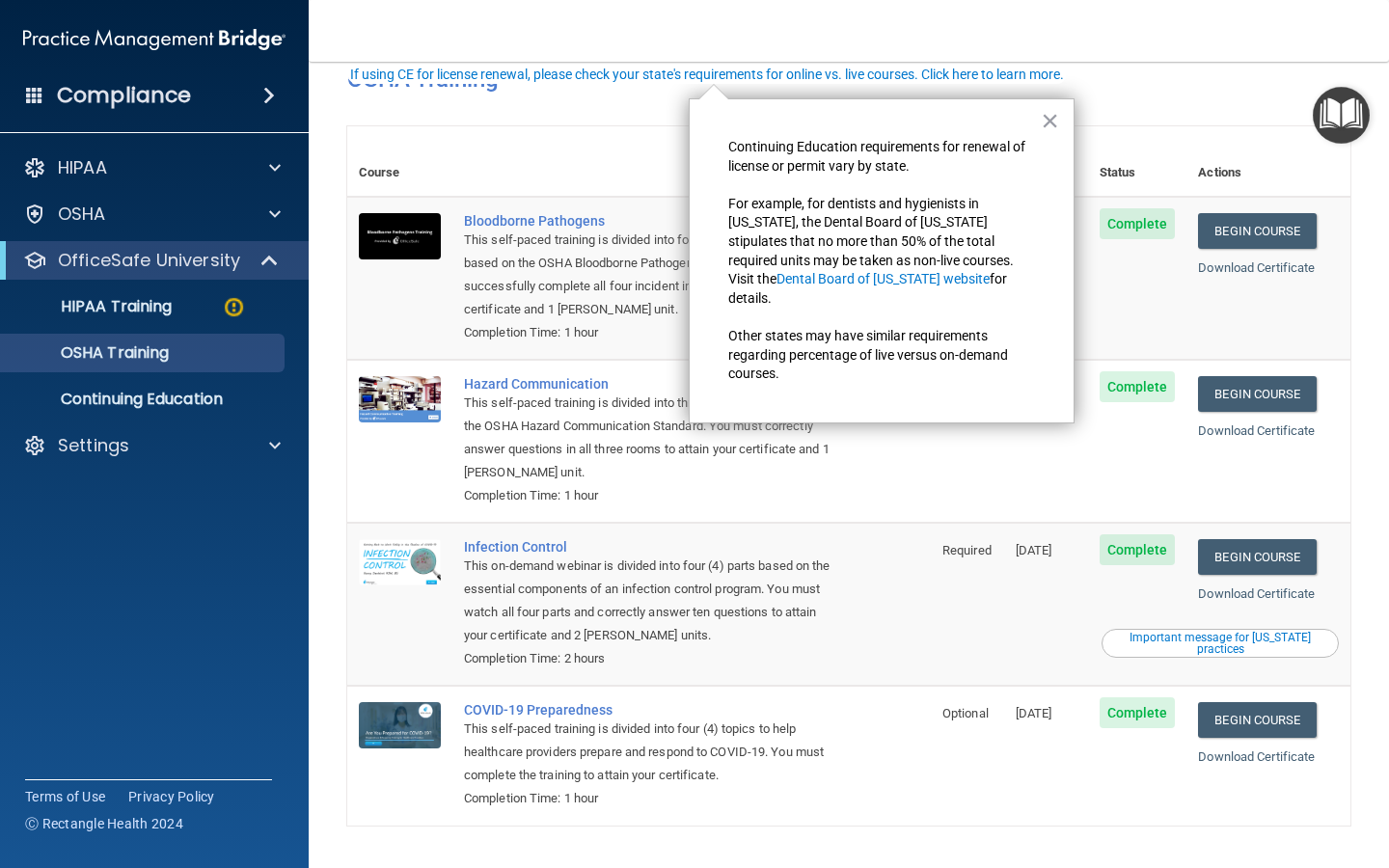 scroll, scrollTop: 78, scrollLeft: 0, axis: vertical 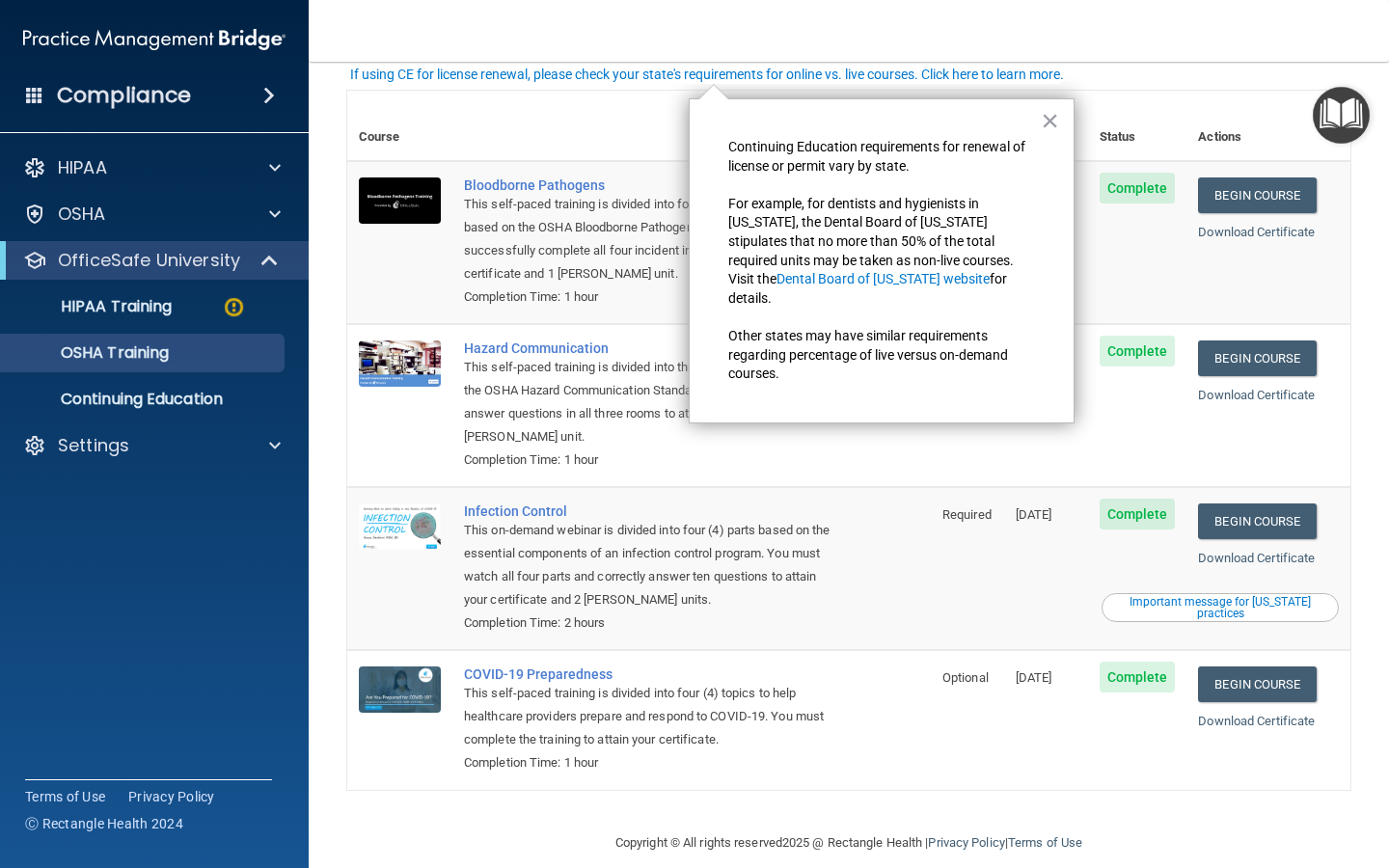 click on "Required" at bounding box center (967, 568) 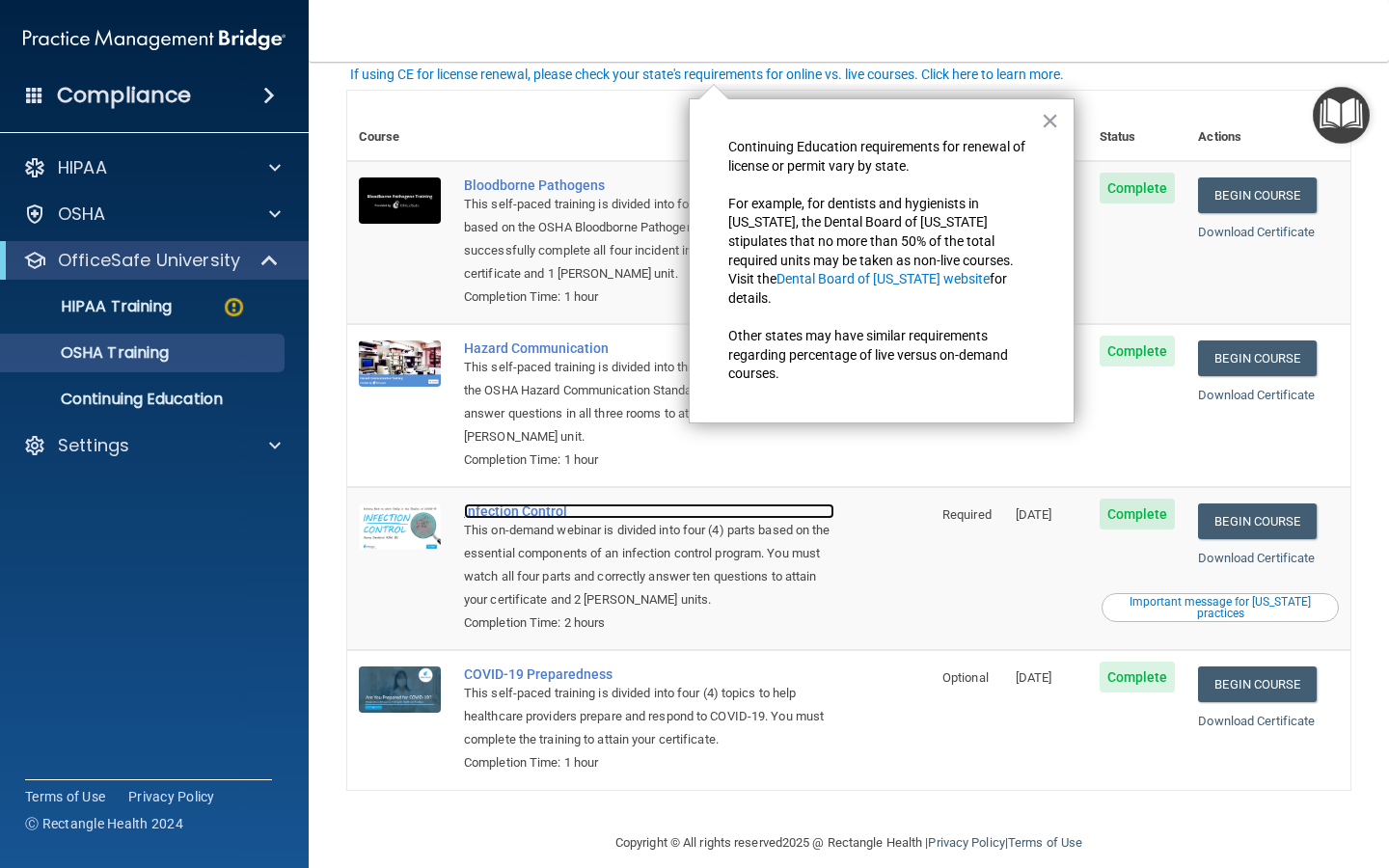 click on "Infection Control" at bounding box center [649, 511] 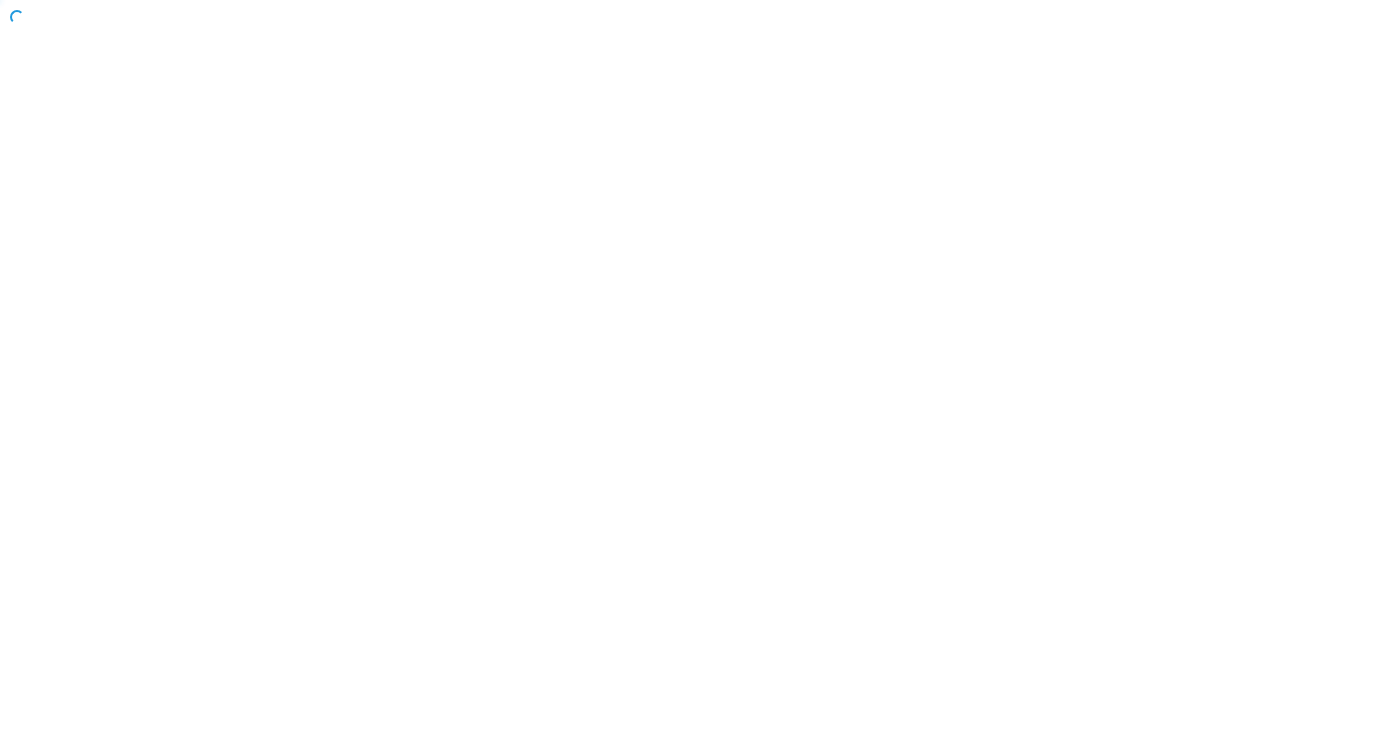scroll, scrollTop: 0, scrollLeft: 0, axis: both 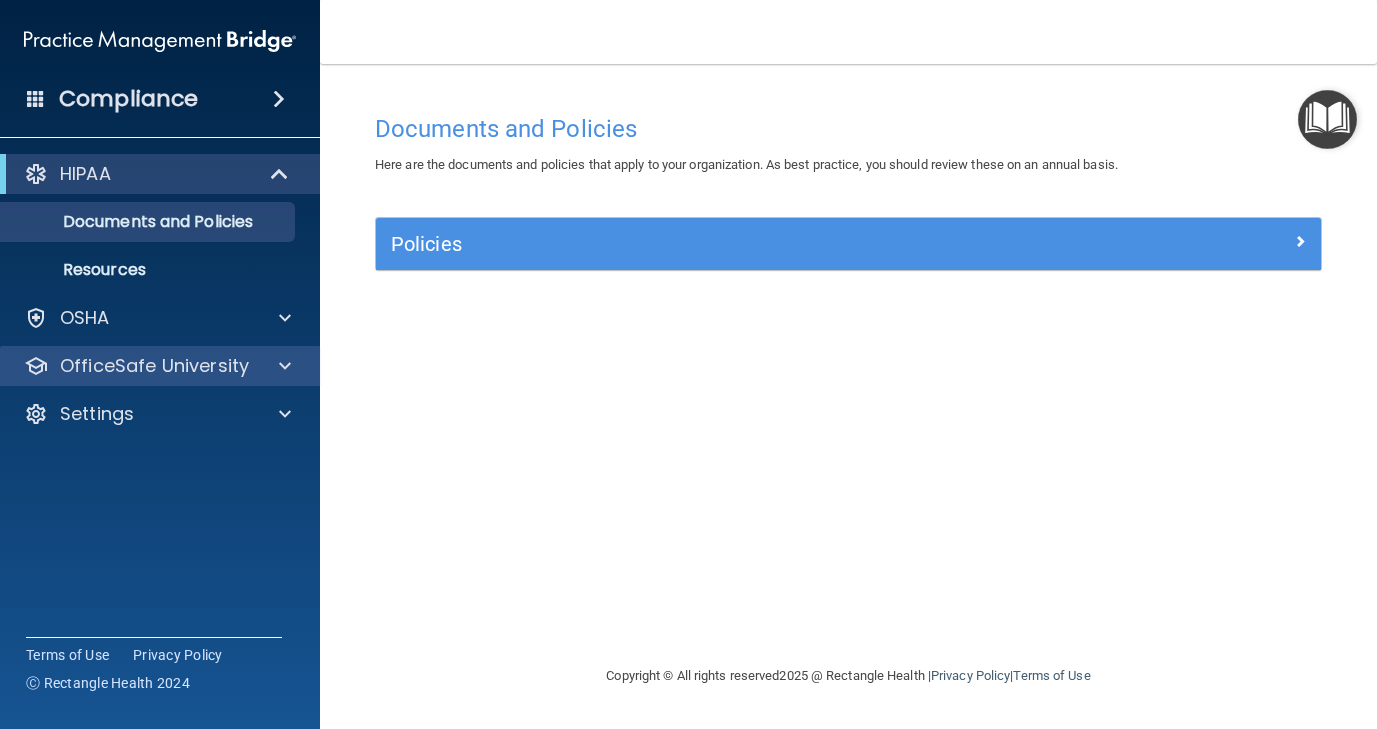 click on "OfficeSafe University" at bounding box center (160, 366) 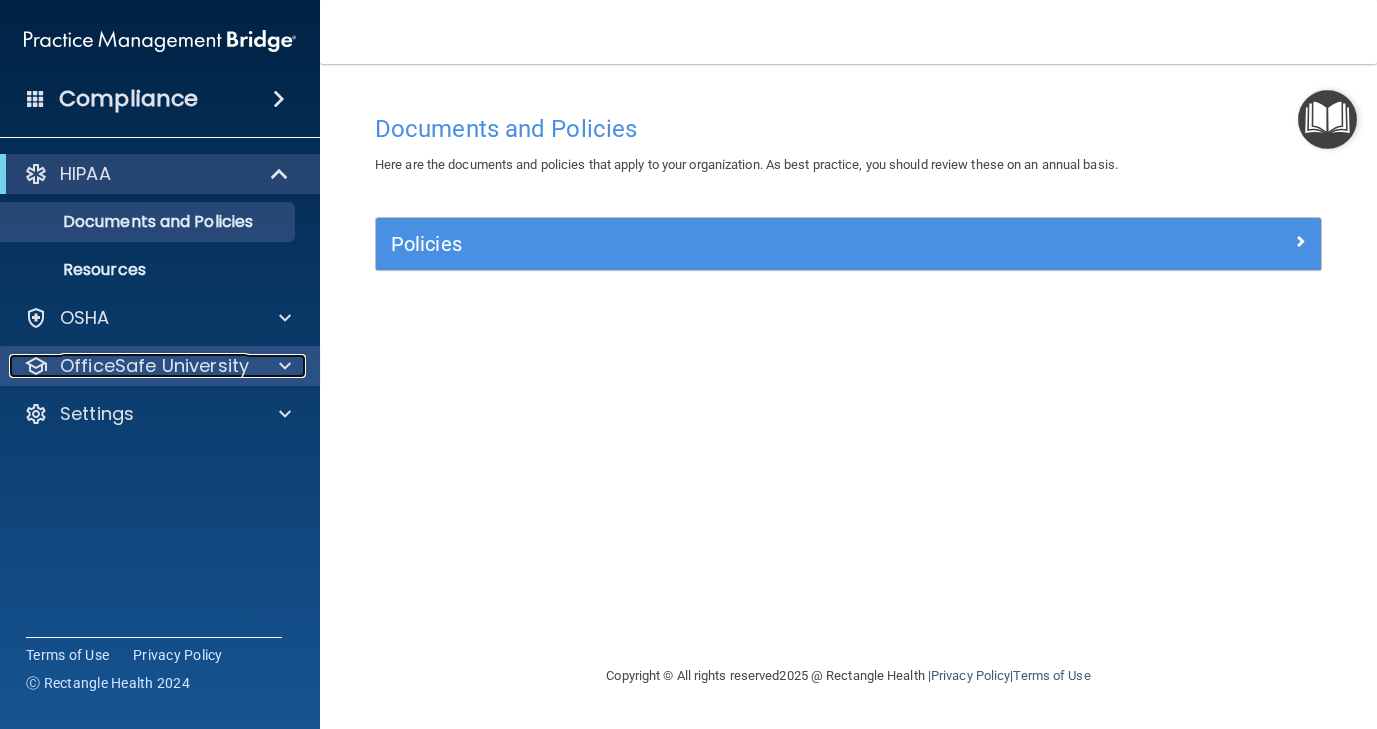 click at bounding box center [285, 366] 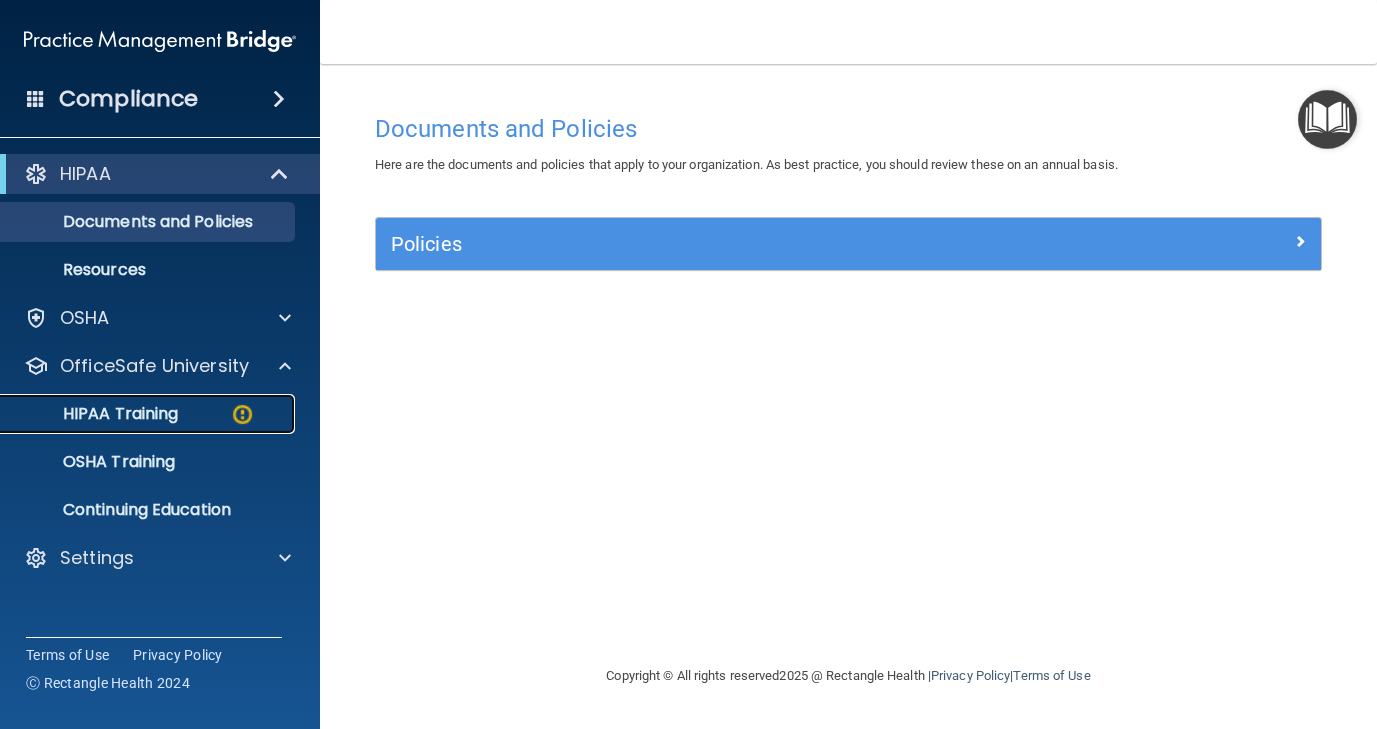 click on "HIPAA Training" at bounding box center (149, 414) 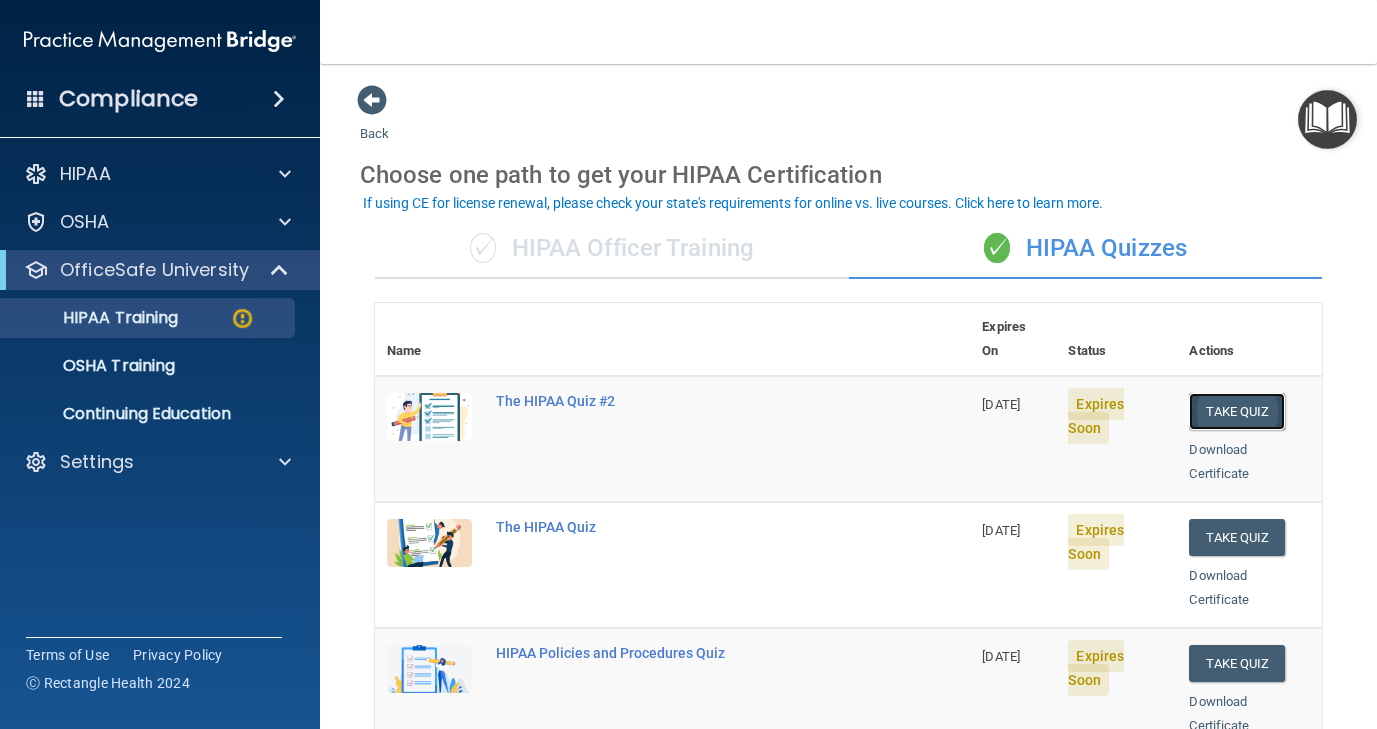 click on "Take Quiz" at bounding box center [1237, 411] 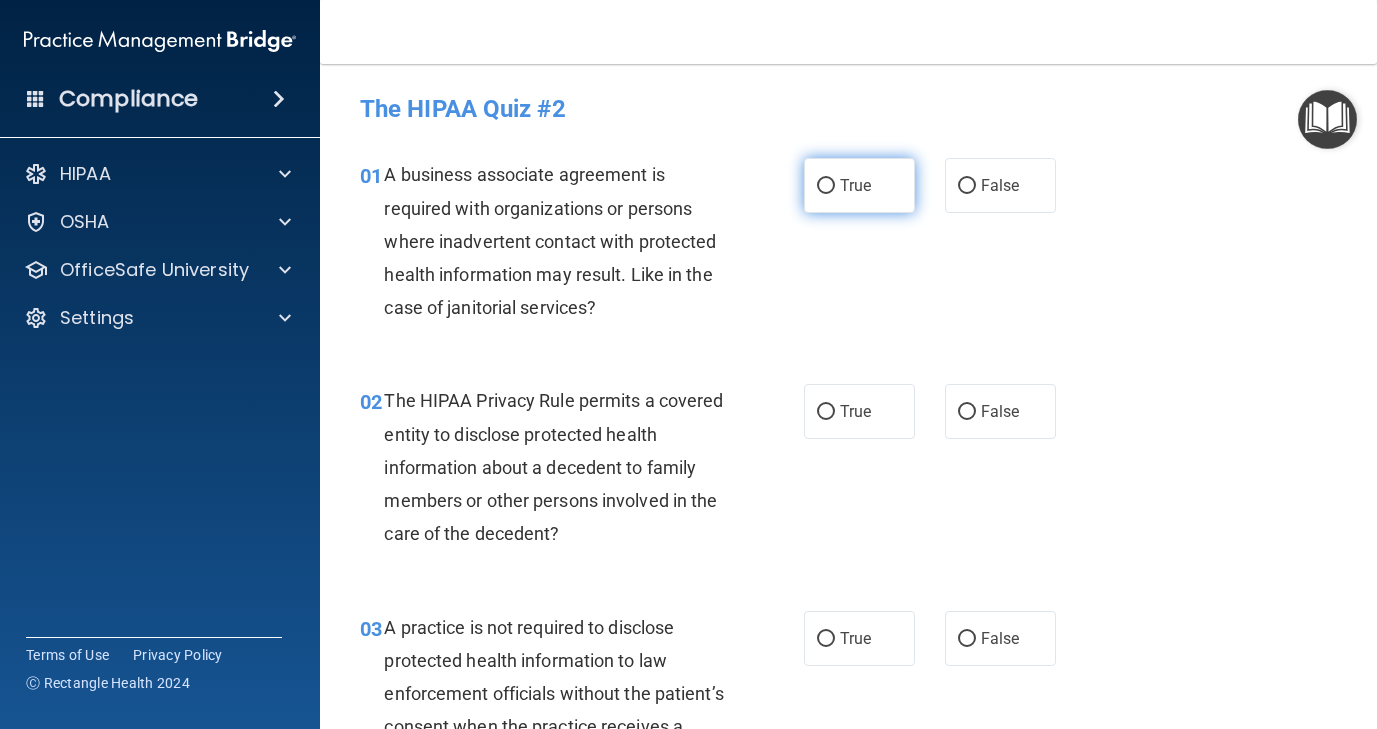 click on "True" at bounding box center [826, 186] 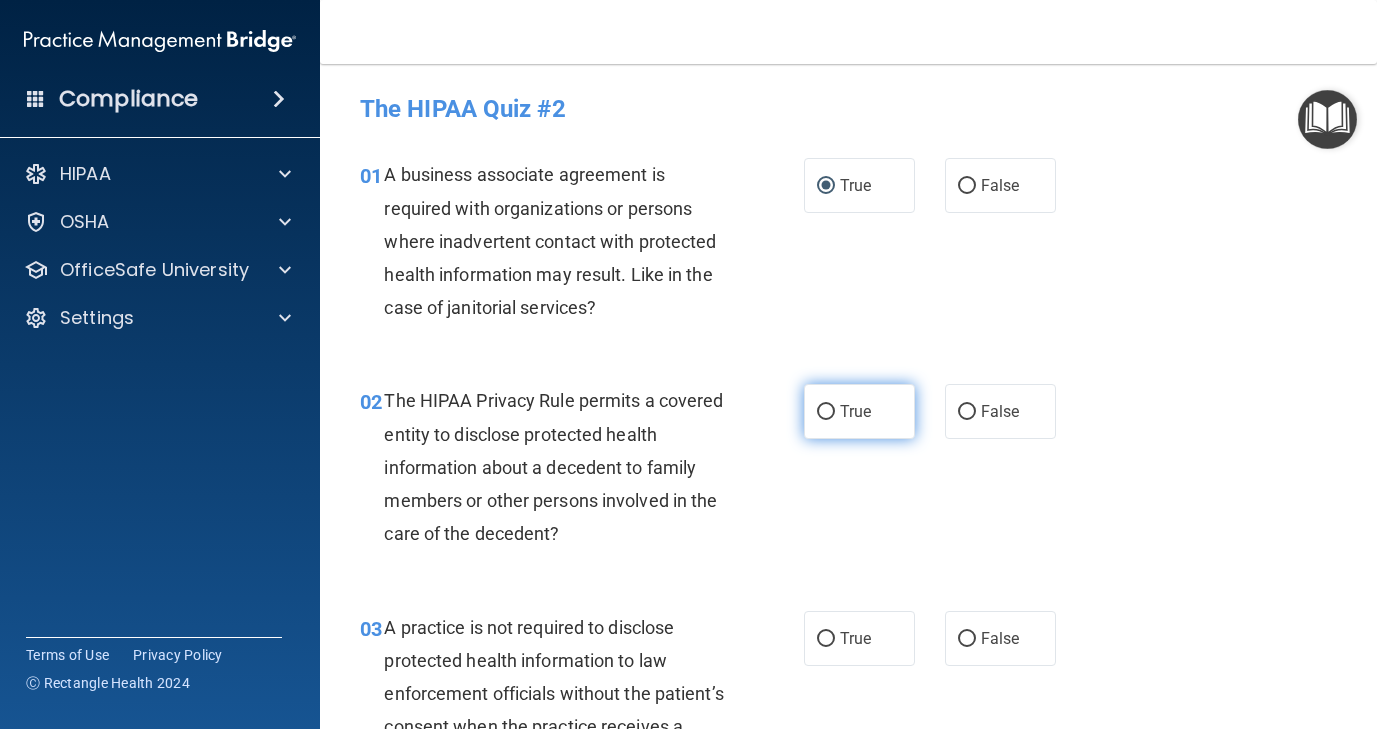 click on "True" at bounding box center [826, 412] 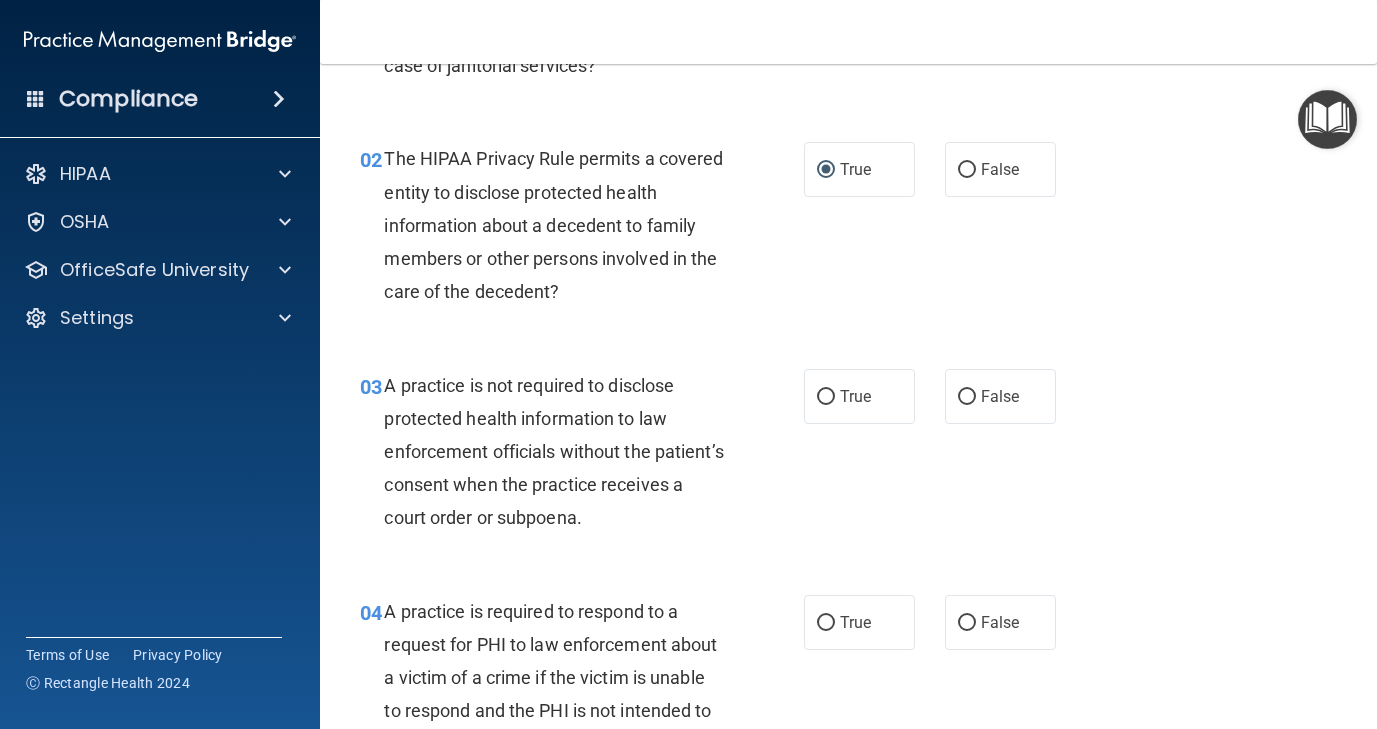 scroll, scrollTop: 246, scrollLeft: 0, axis: vertical 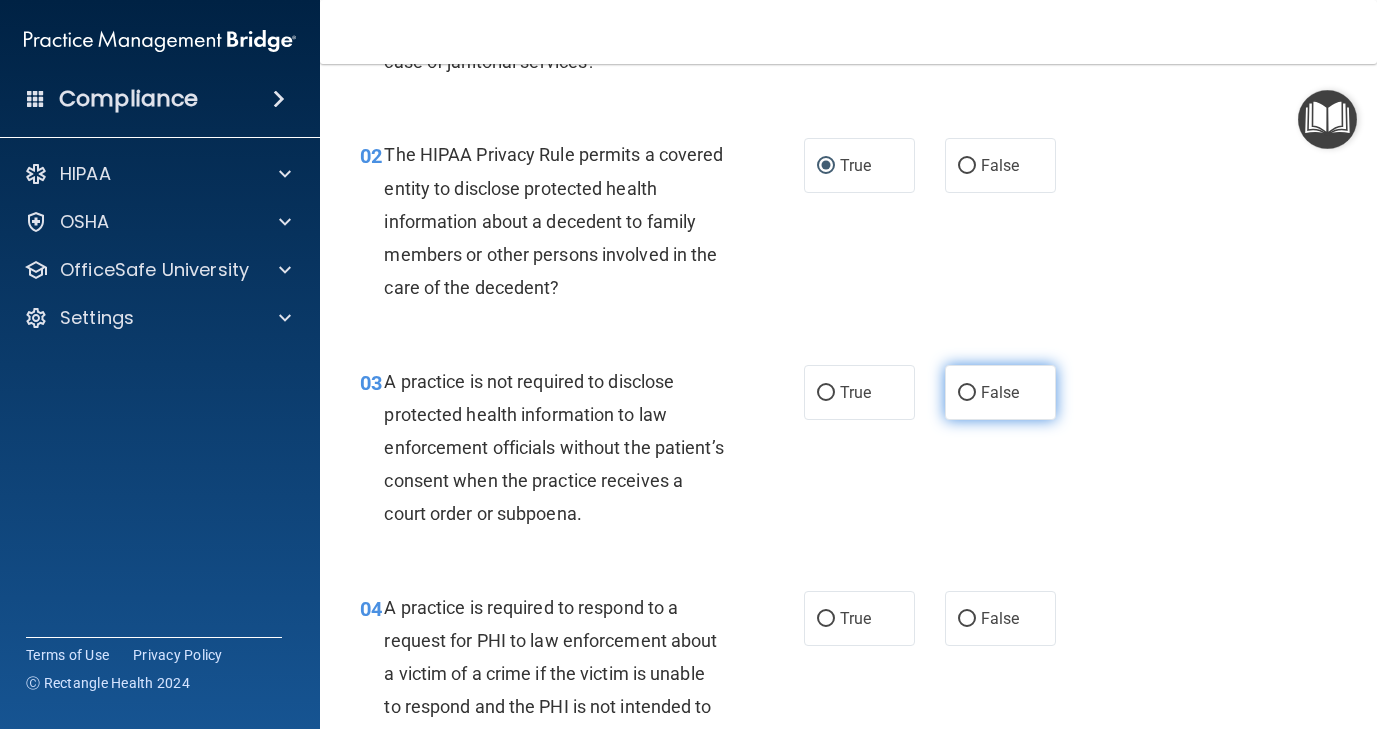 click on "False" at bounding box center (967, 393) 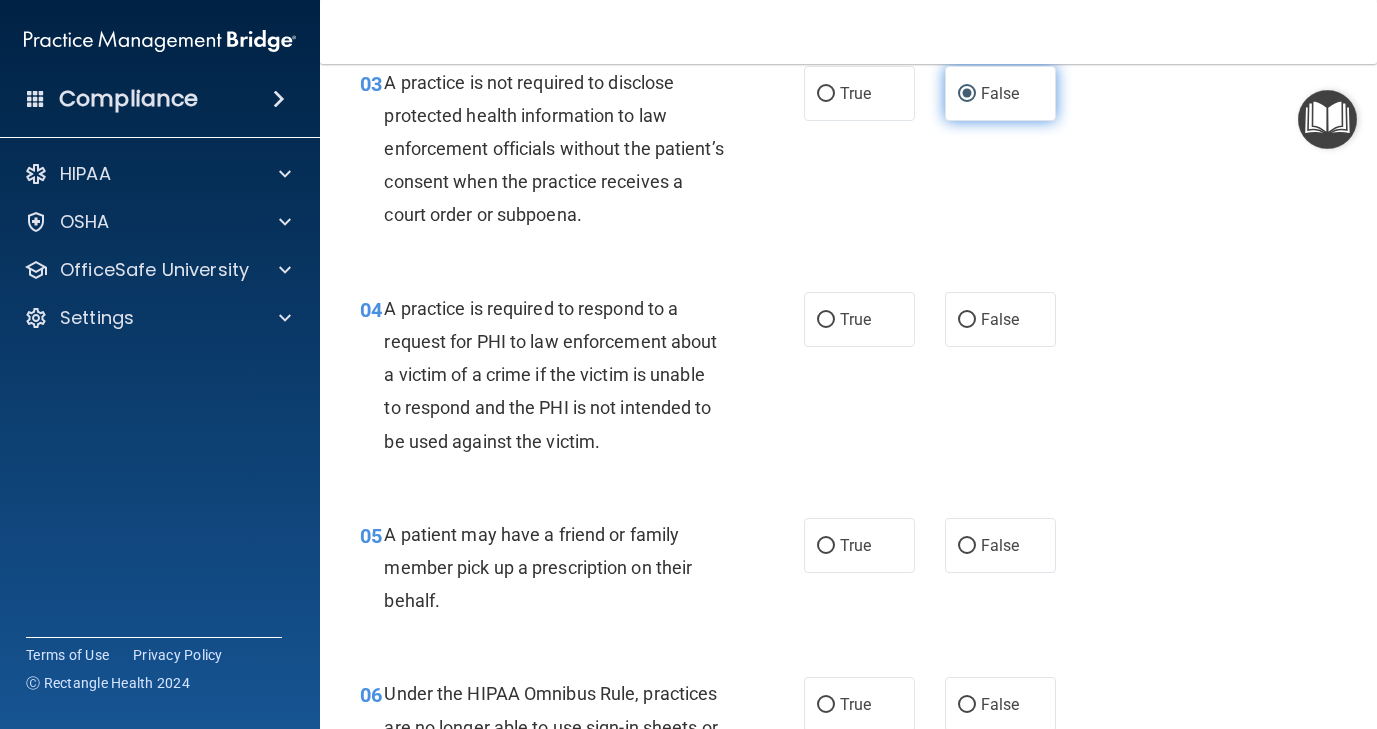 scroll, scrollTop: 547, scrollLeft: 0, axis: vertical 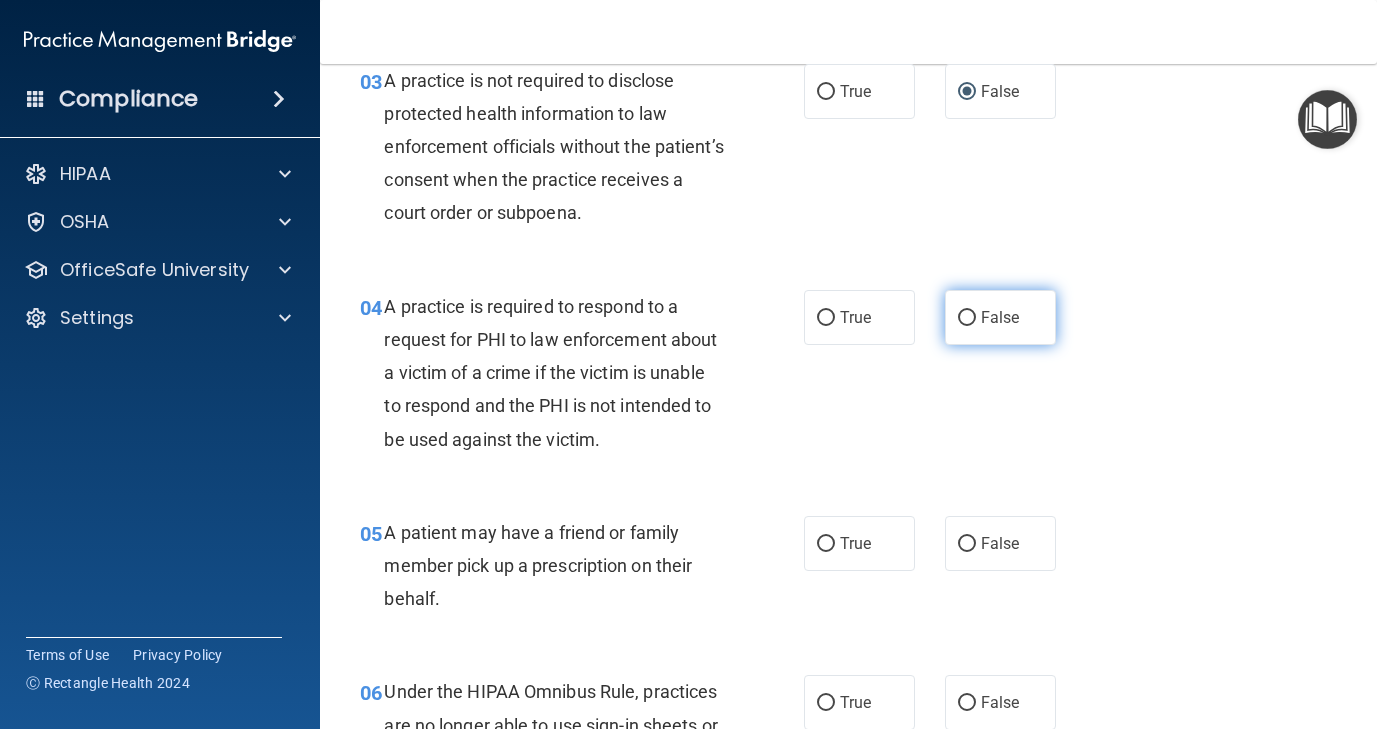click on "False" at bounding box center [967, 318] 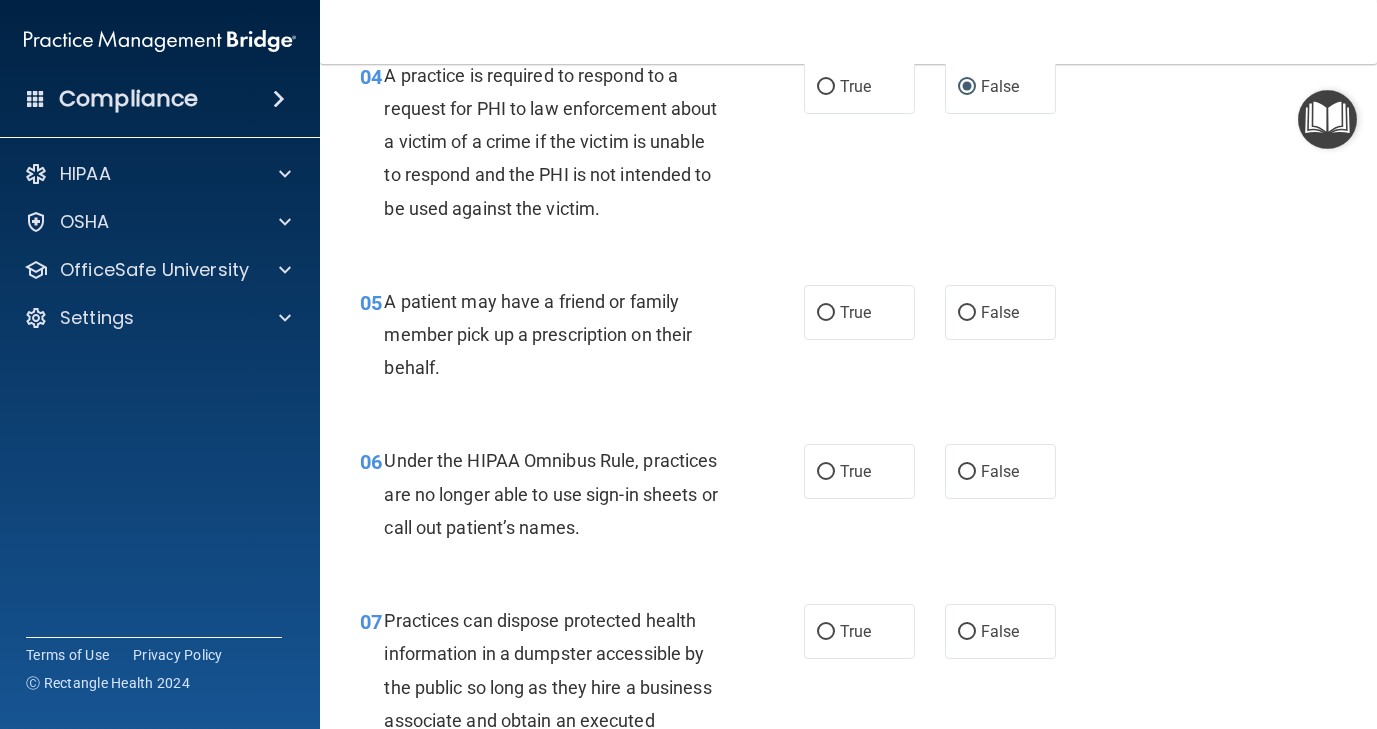 scroll, scrollTop: 780, scrollLeft: 0, axis: vertical 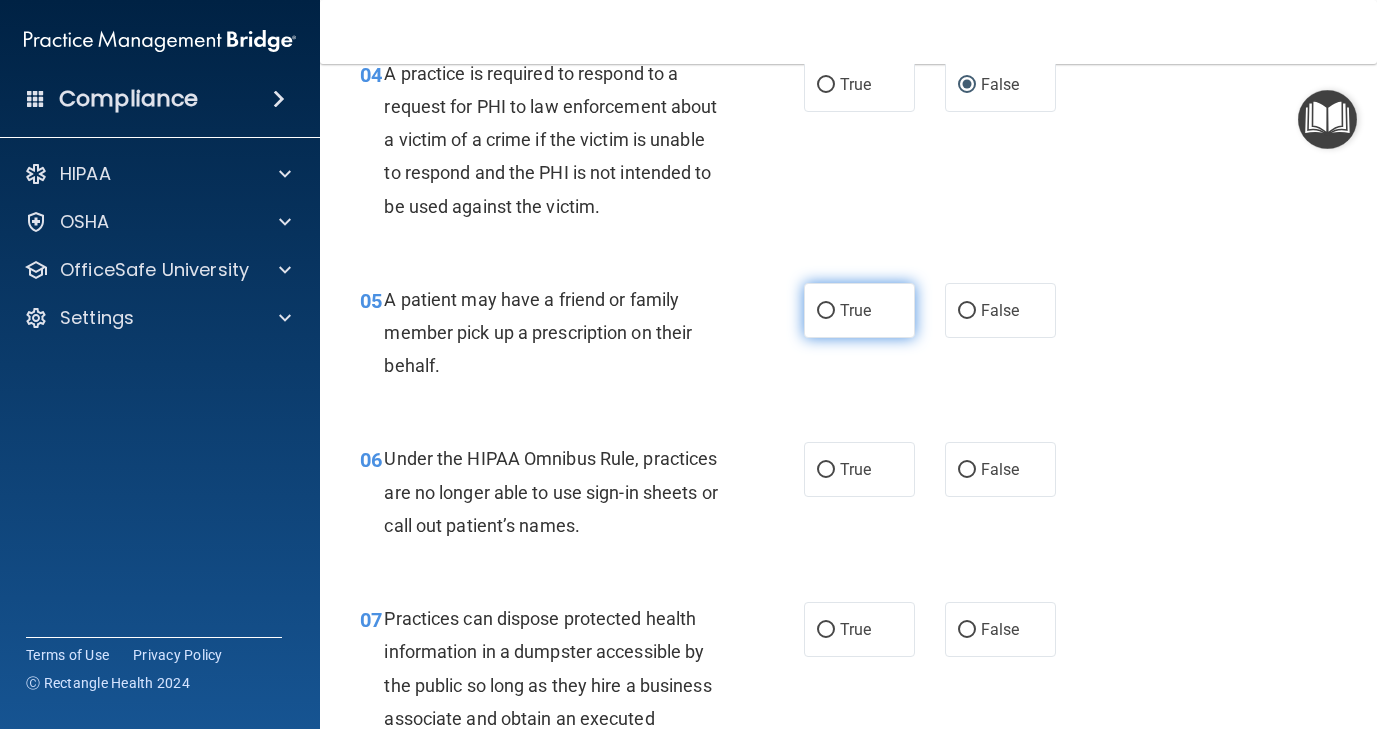 click on "True" at bounding box center [826, 311] 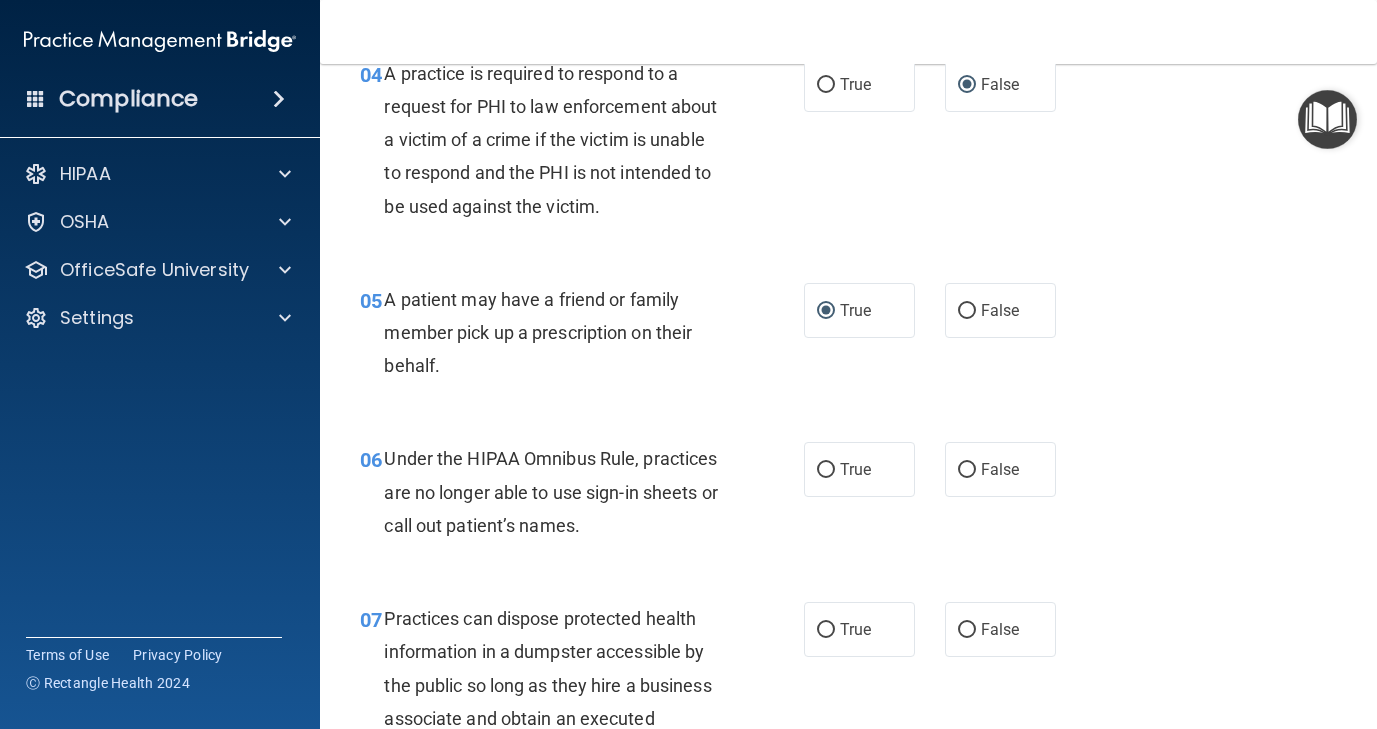 click on "Under the HIPAA Omnibus Rule, practices are no longer able to use sign-in sheets or call out patient’s names." at bounding box center [561, 492] 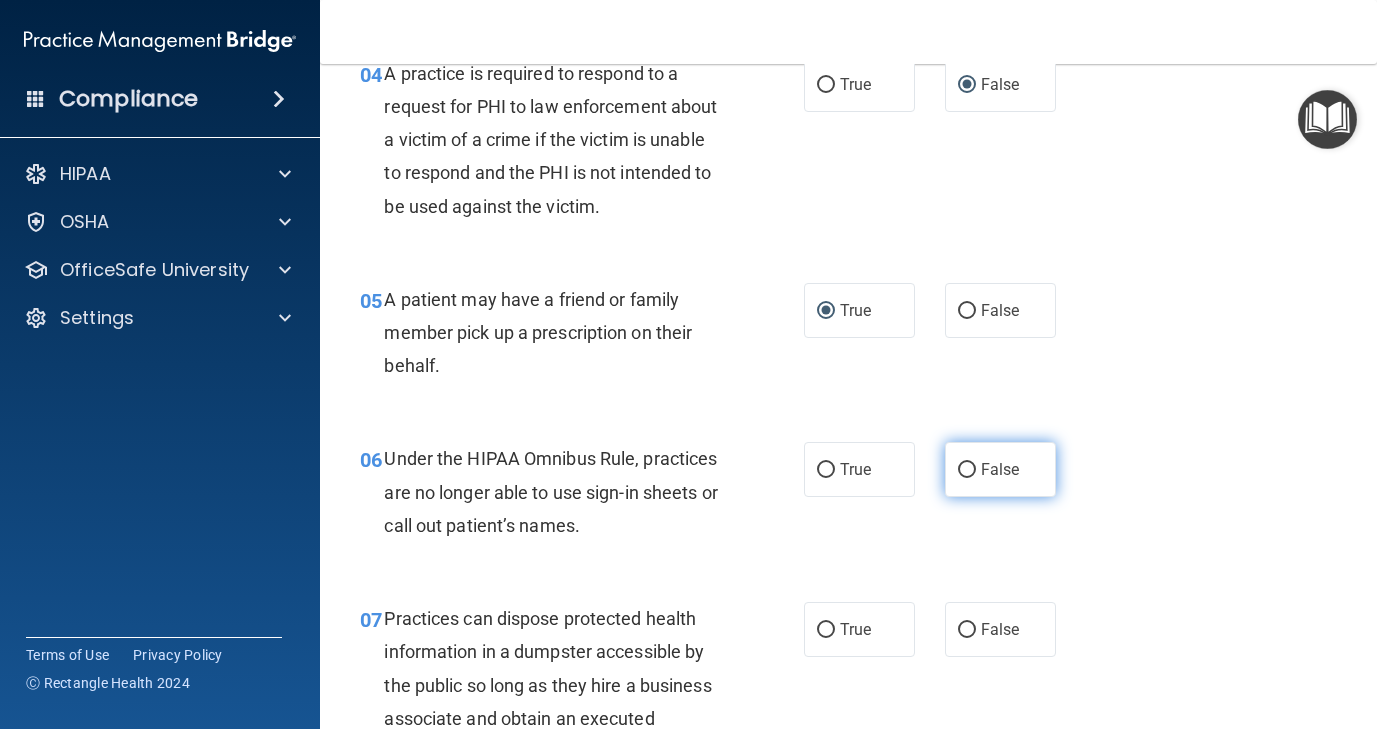 click on "False" at bounding box center (967, 470) 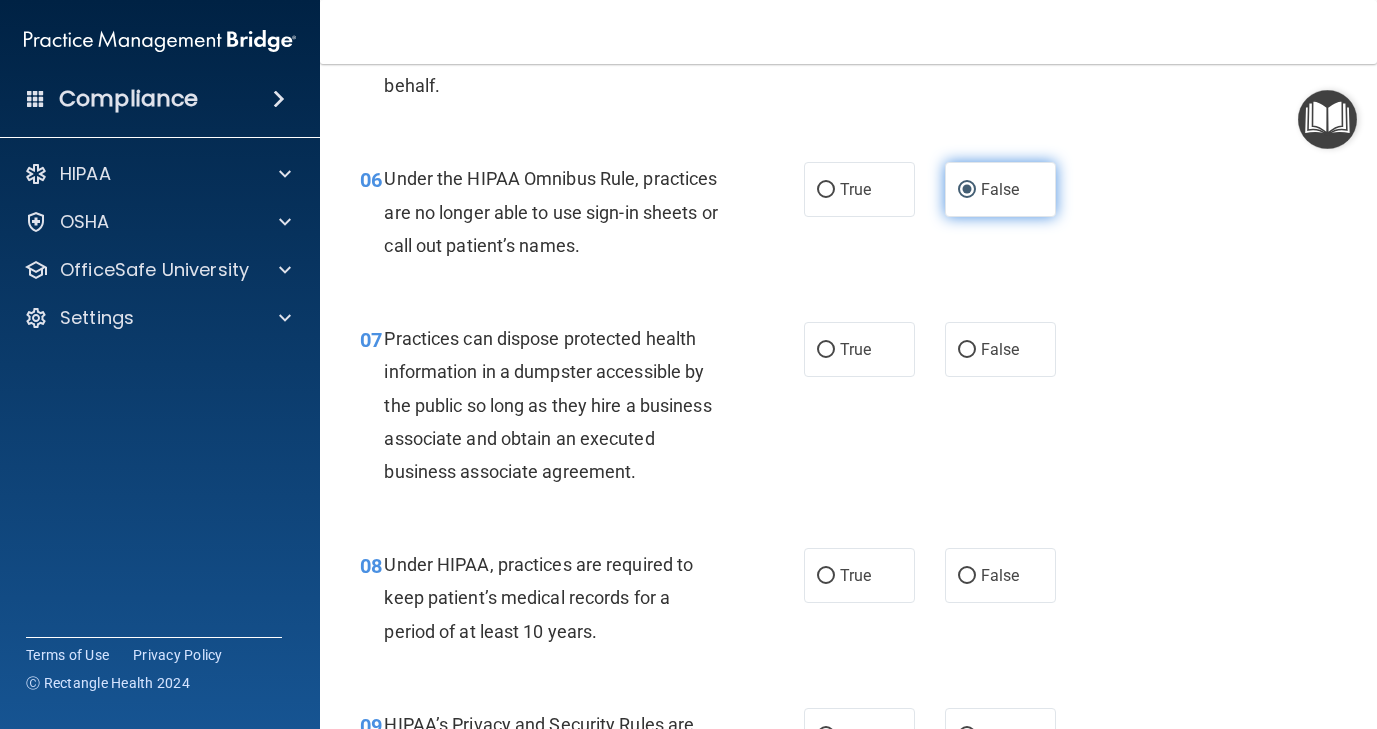 scroll, scrollTop: 1071, scrollLeft: 0, axis: vertical 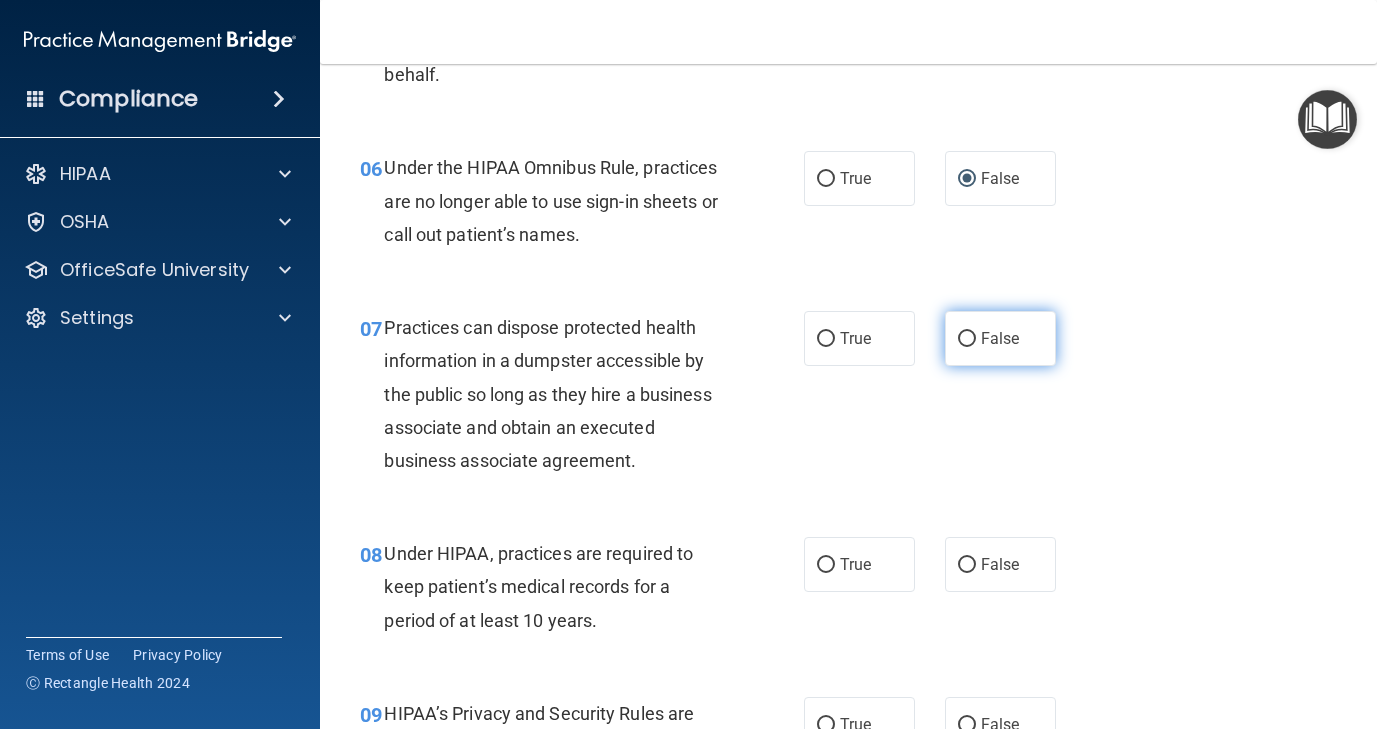 click on "False" at bounding box center [967, 339] 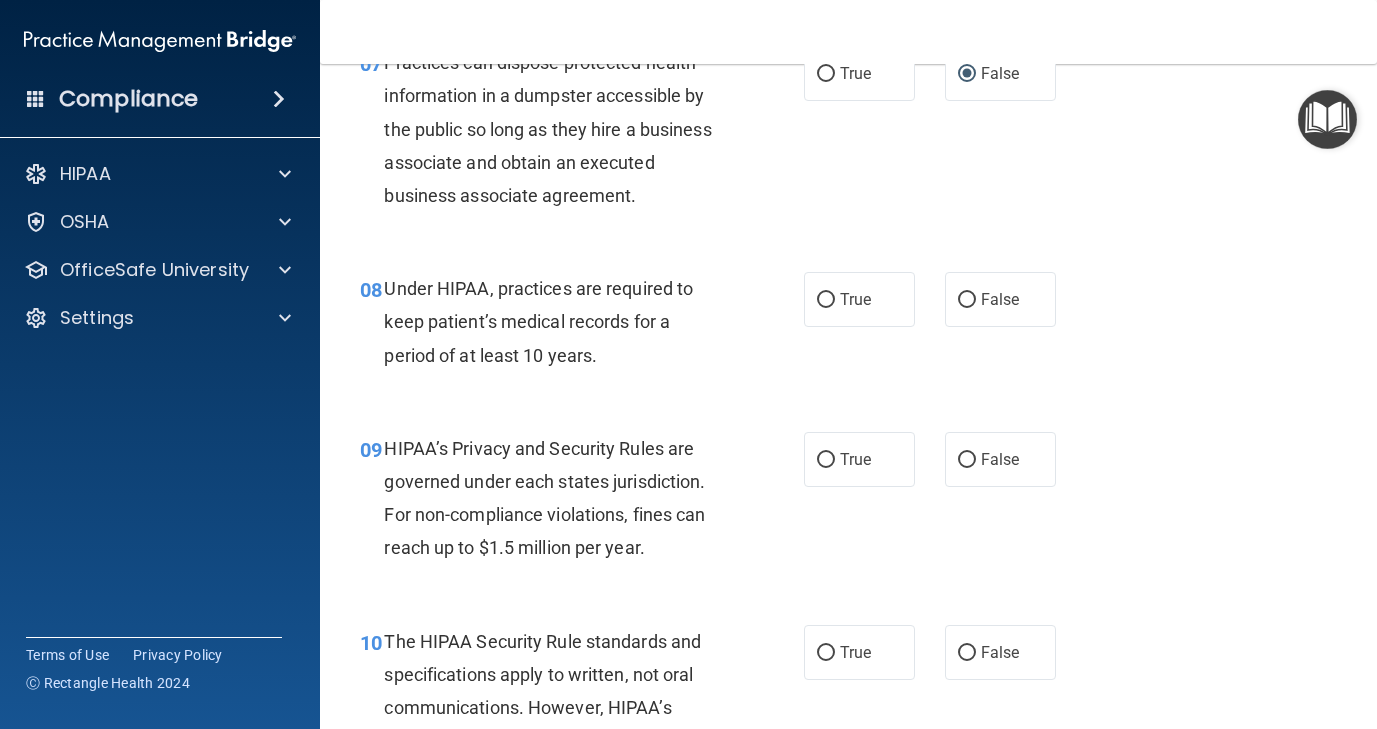 scroll, scrollTop: 1338, scrollLeft: 0, axis: vertical 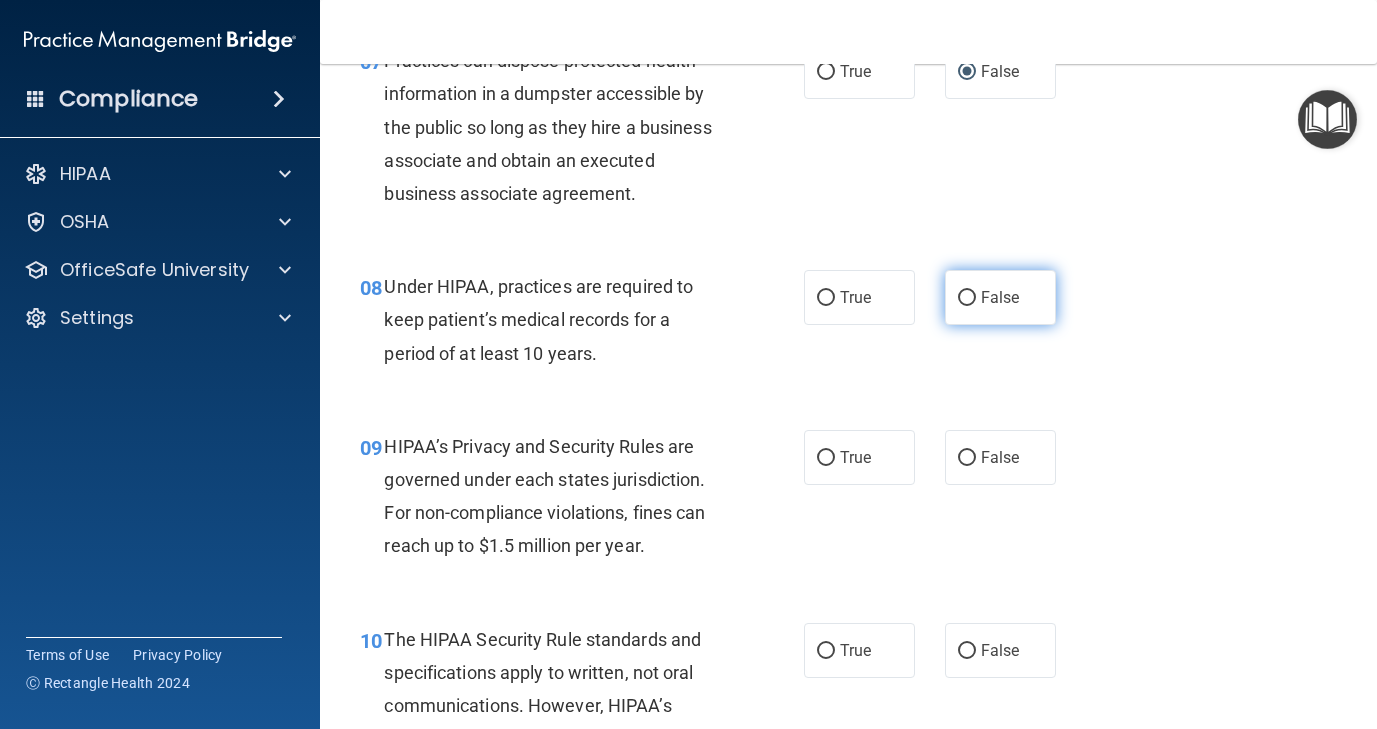 click on "False" at bounding box center [1000, 297] 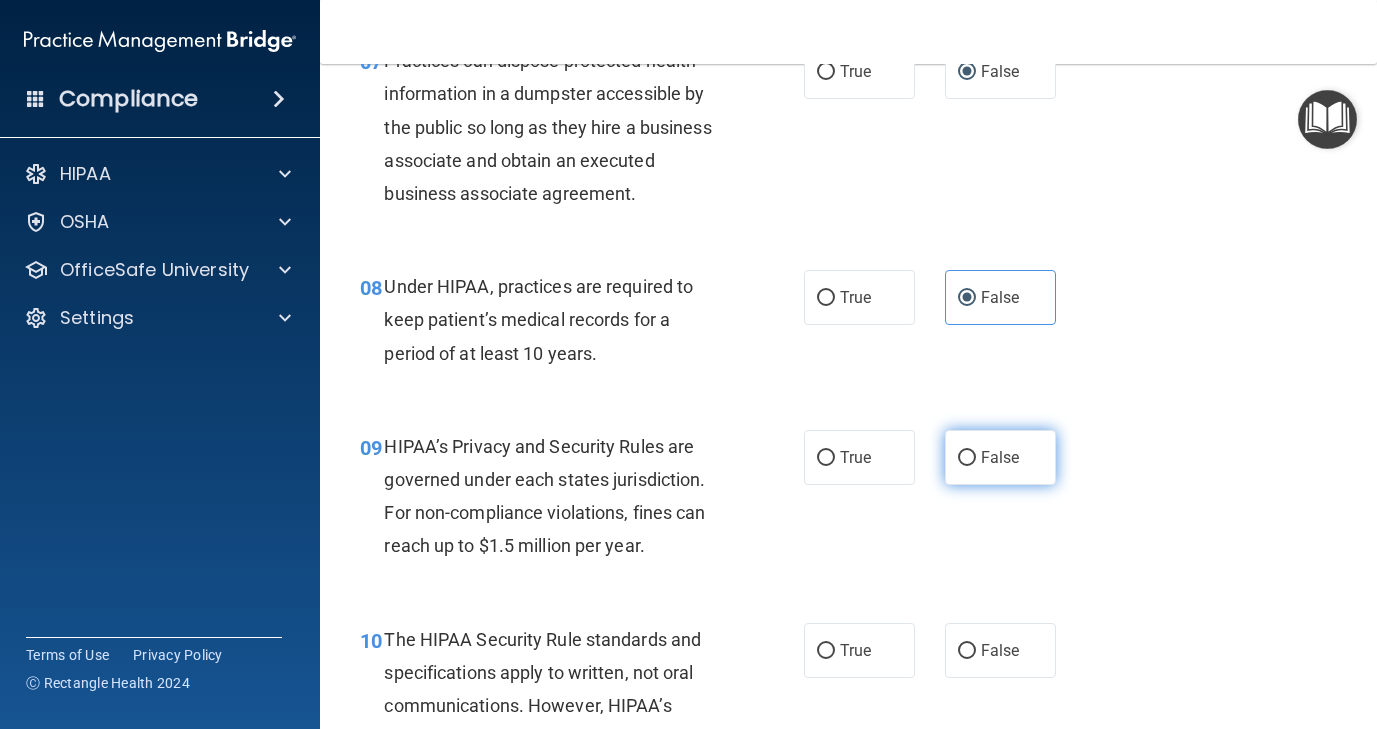 click on "False" at bounding box center [967, 458] 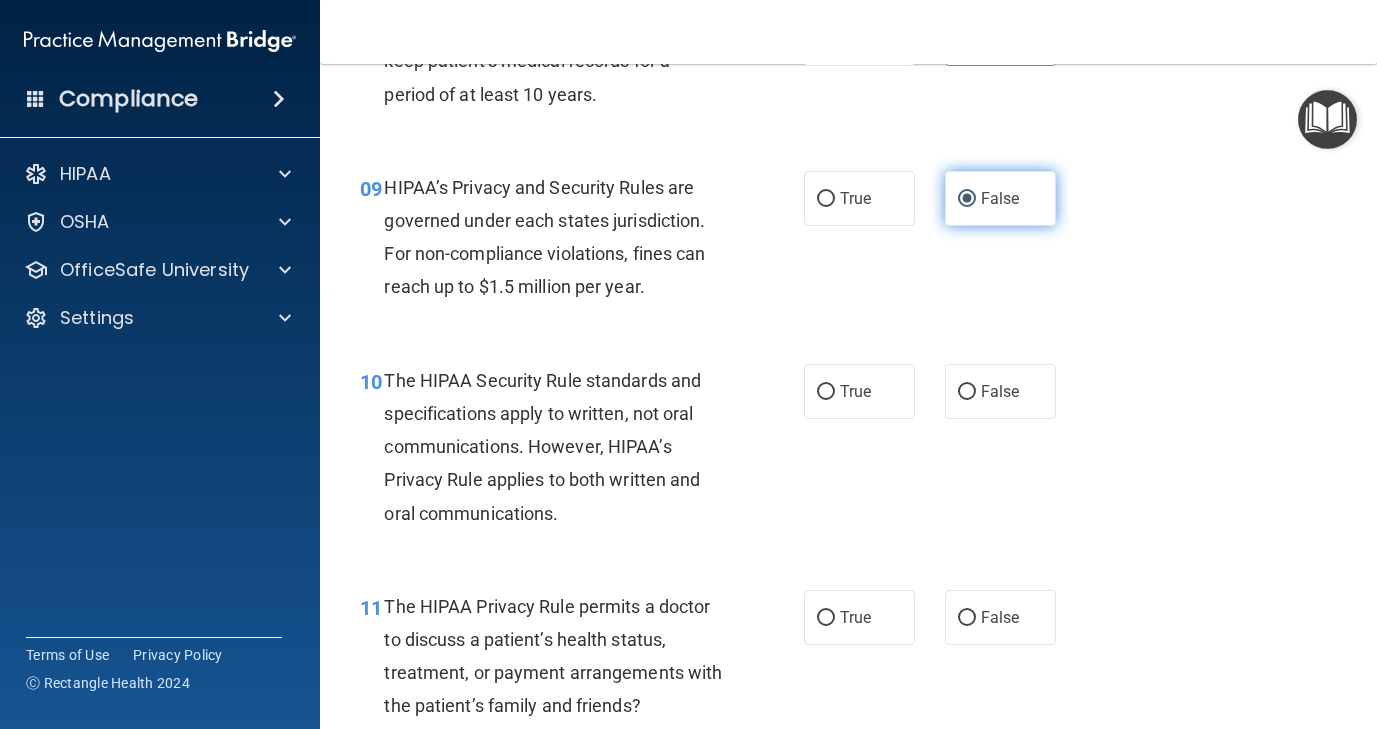 scroll, scrollTop: 1675, scrollLeft: 0, axis: vertical 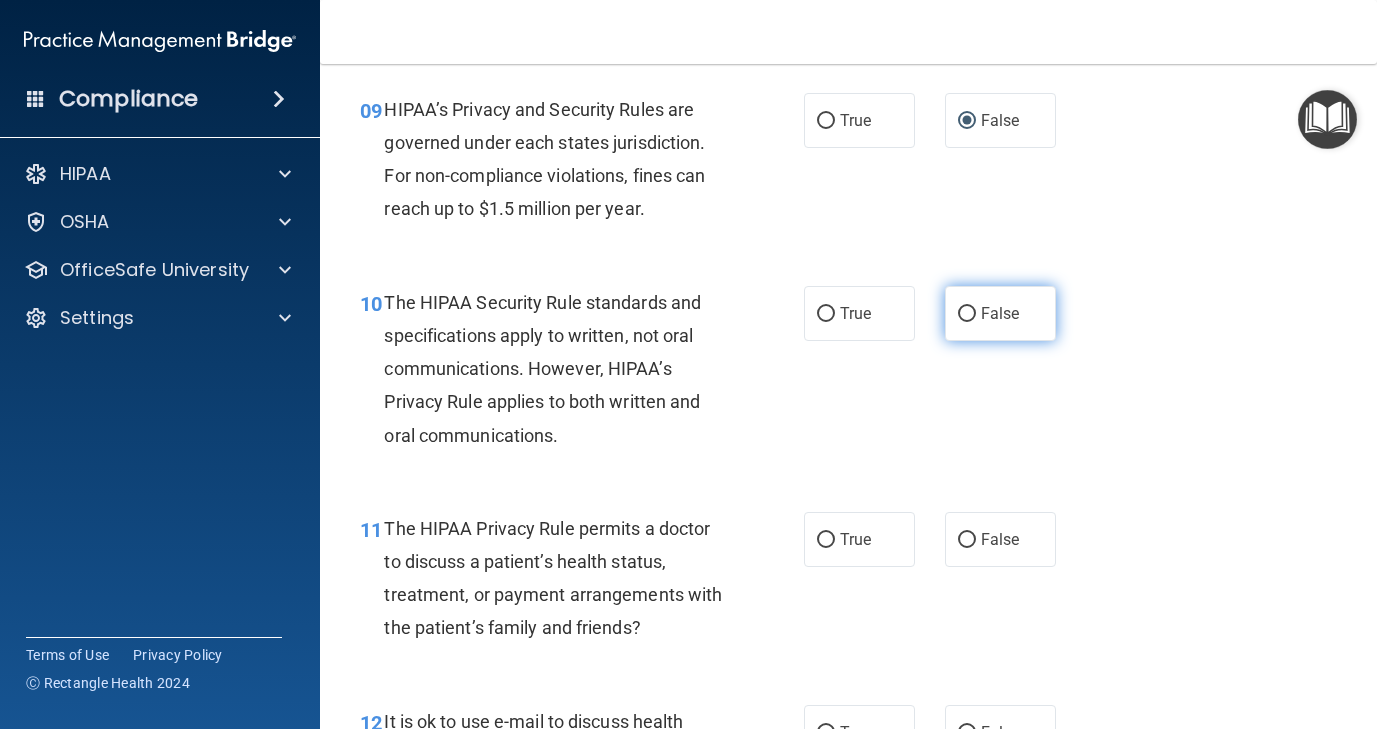 click on "False" at bounding box center (967, 314) 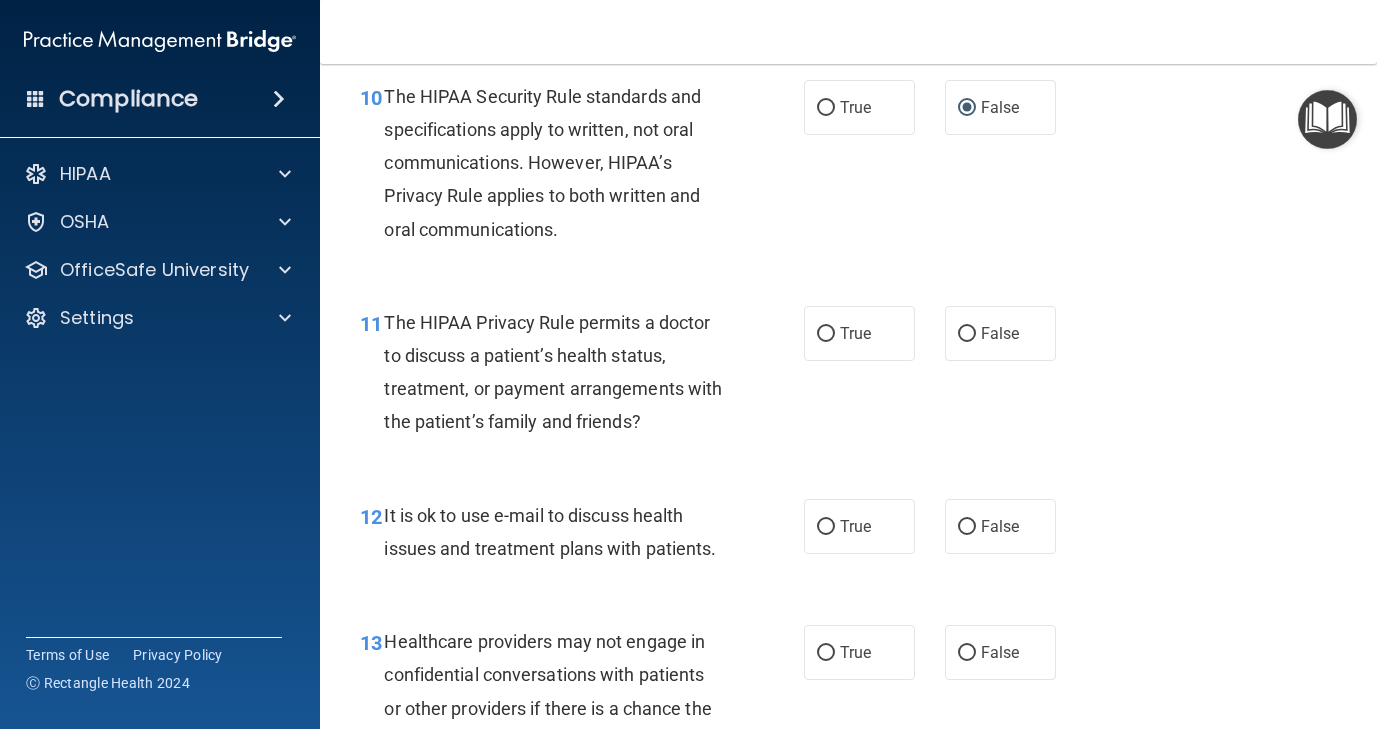 scroll, scrollTop: 1943, scrollLeft: 0, axis: vertical 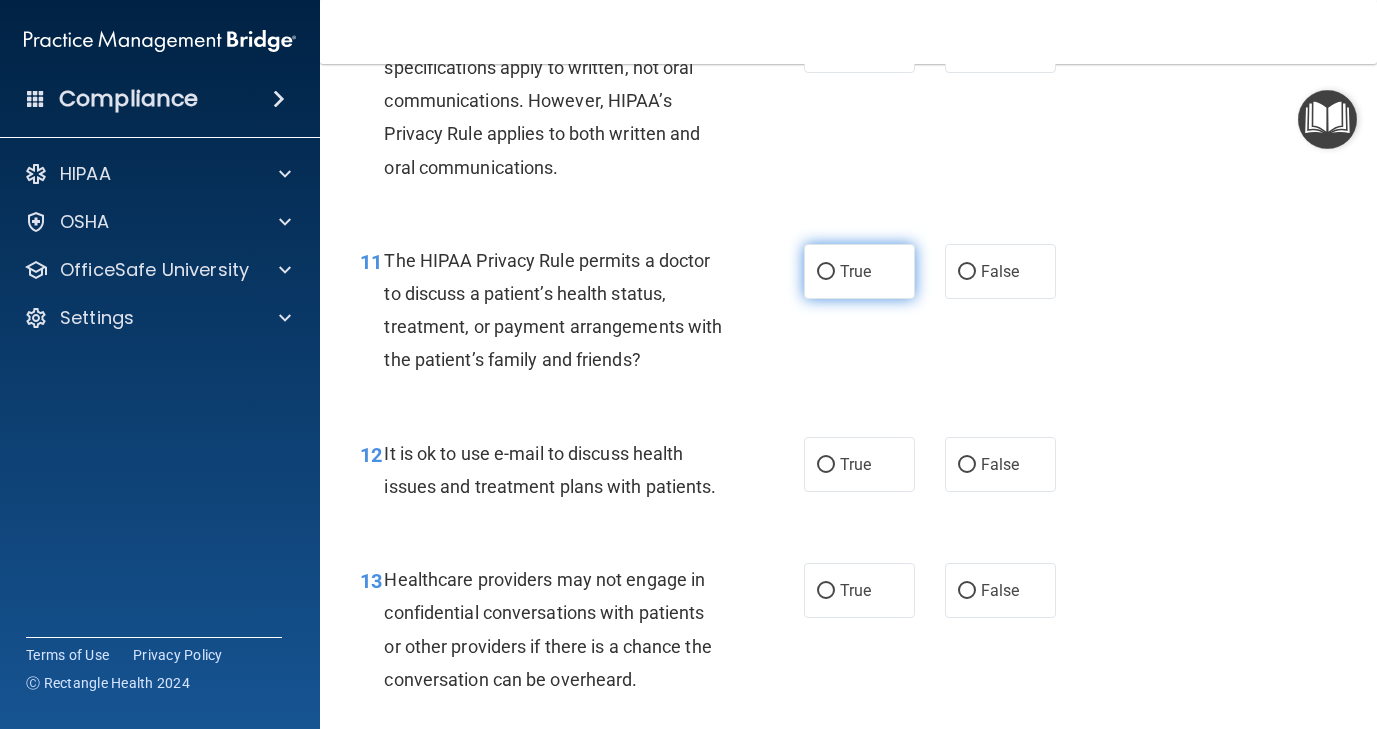 click on "True" at bounding box center (859, 271) 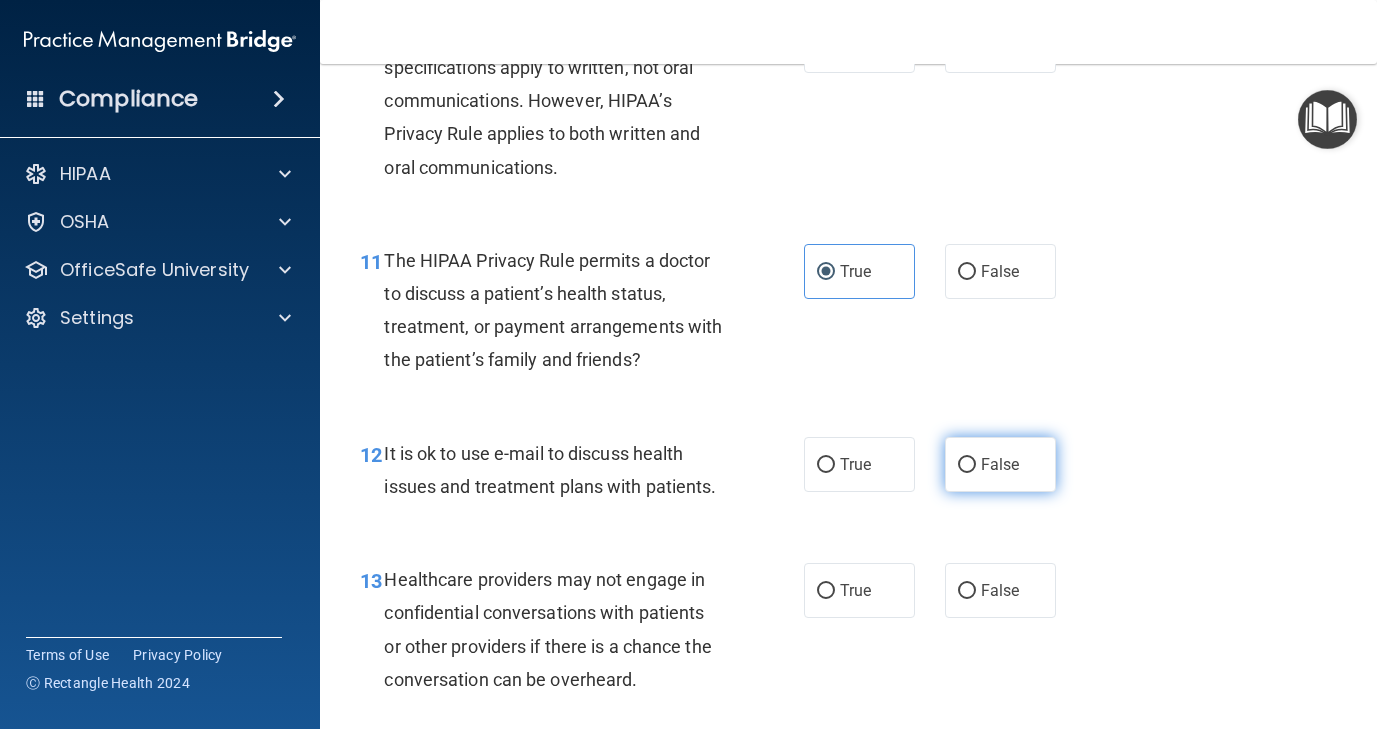 click on "False" at bounding box center [967, 465] 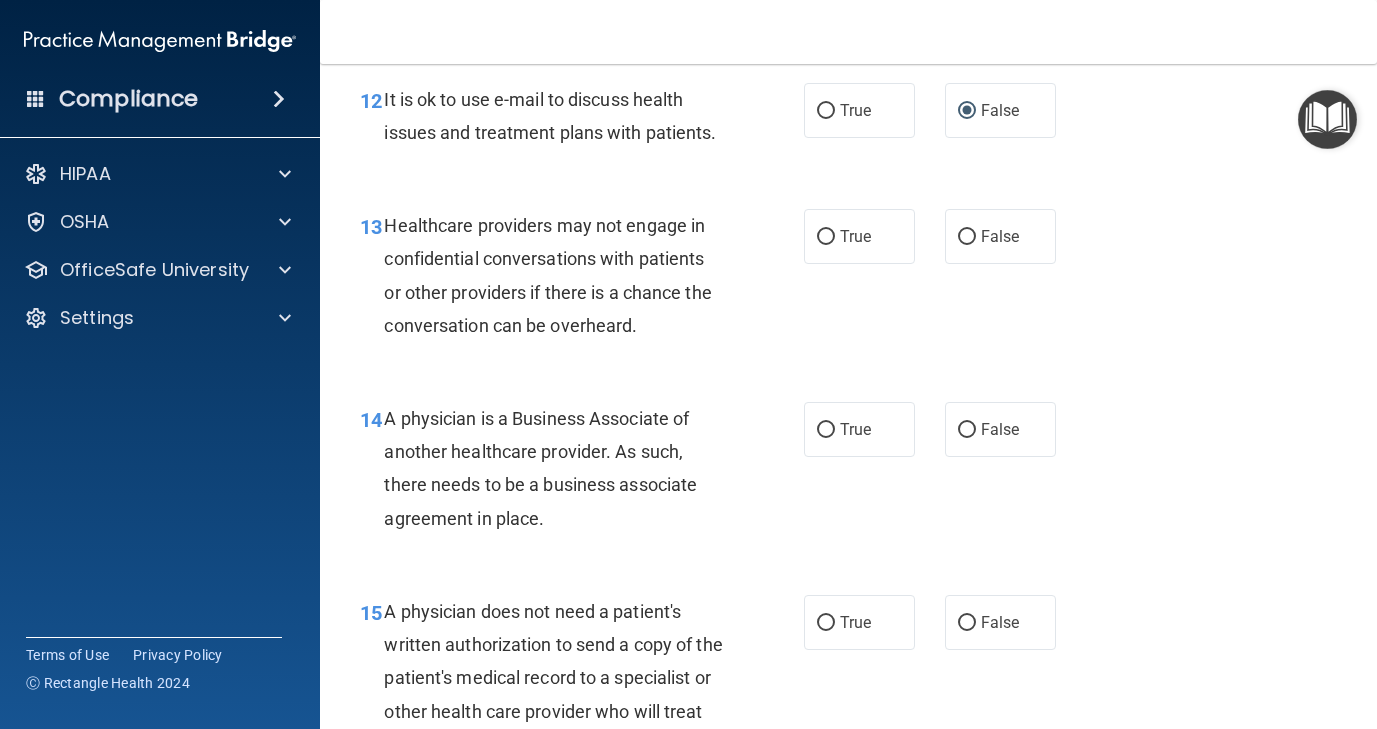 scroll, scrollTop: 2297, scrollLeft: 0, axis: vertical 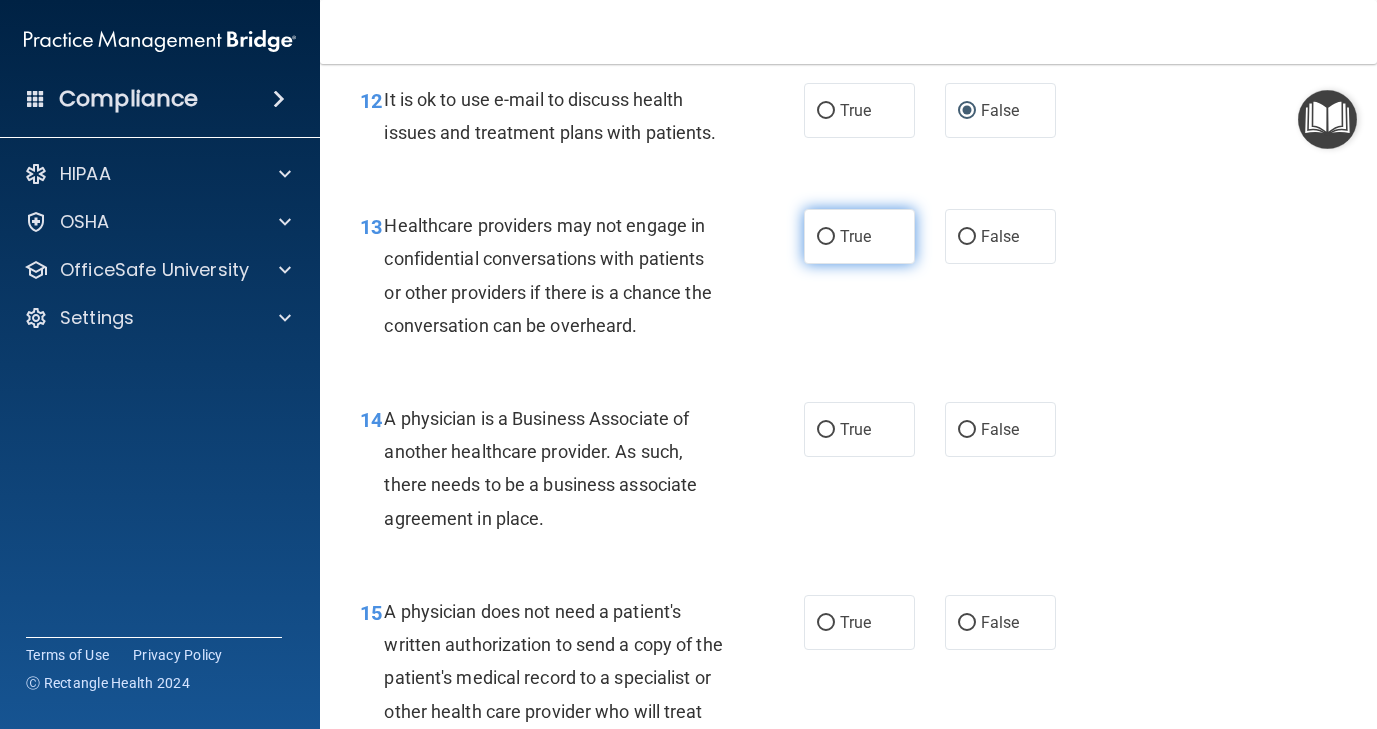 click on "True" at bounding box center (826, 237) 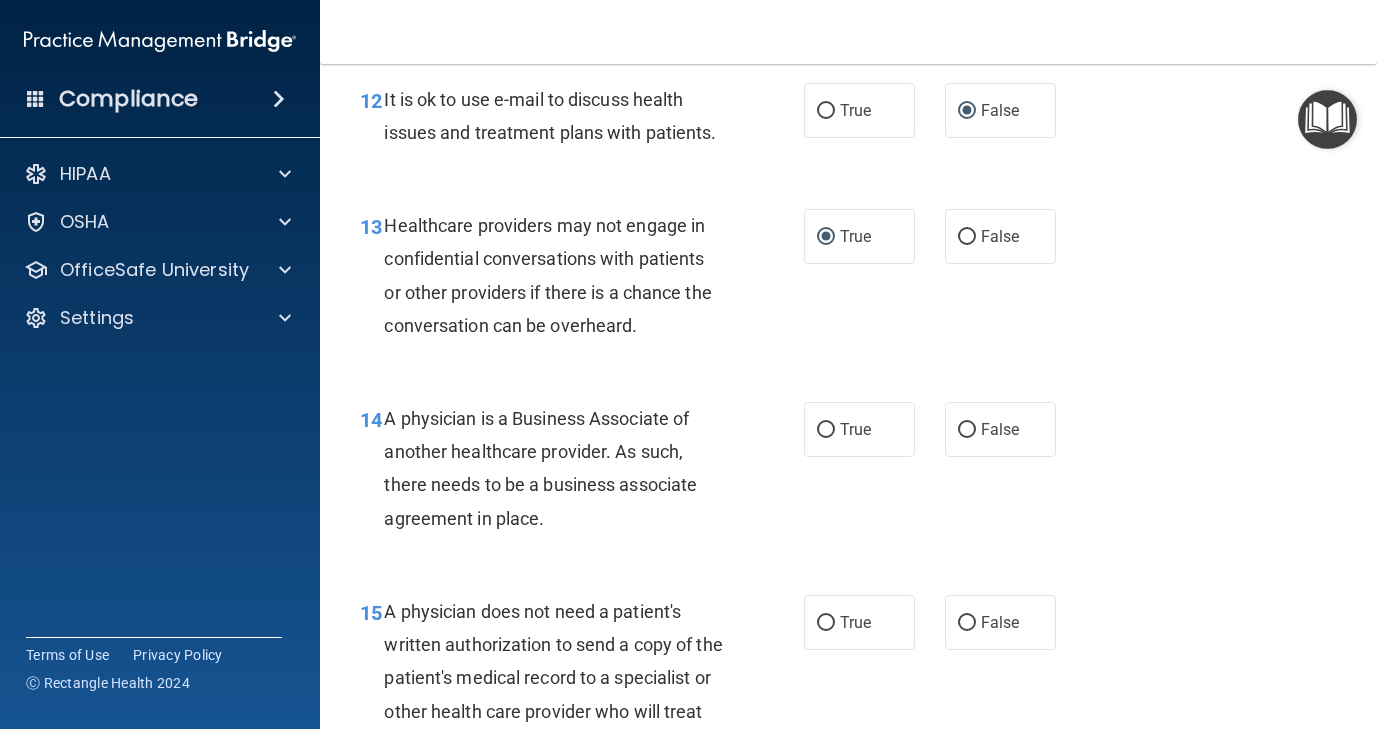click on "13       Healthcare providers may not engage in confidential conversations with patients or other providers if there is a chance the conversation can be overheard.                  True           False" at bounding box center [848, 280] 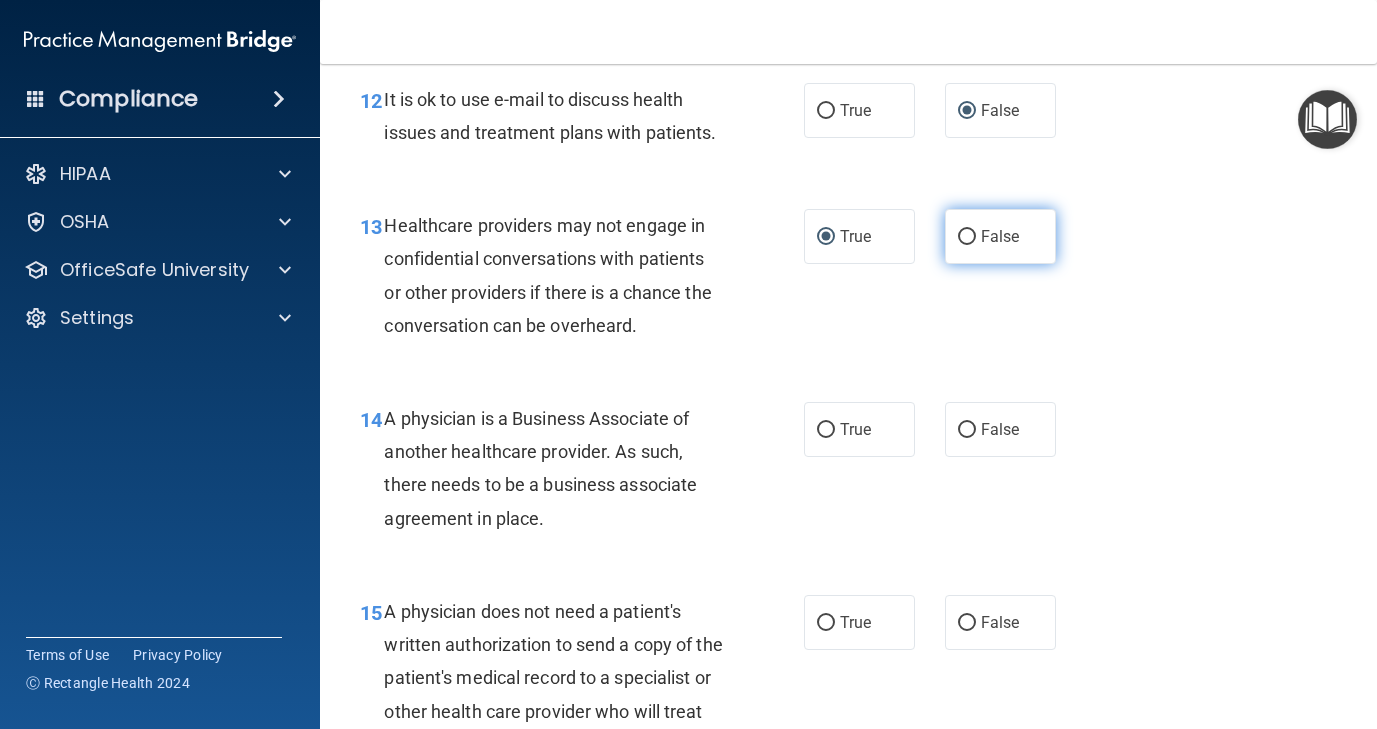 click on "False" at bounding box center [967, 237] 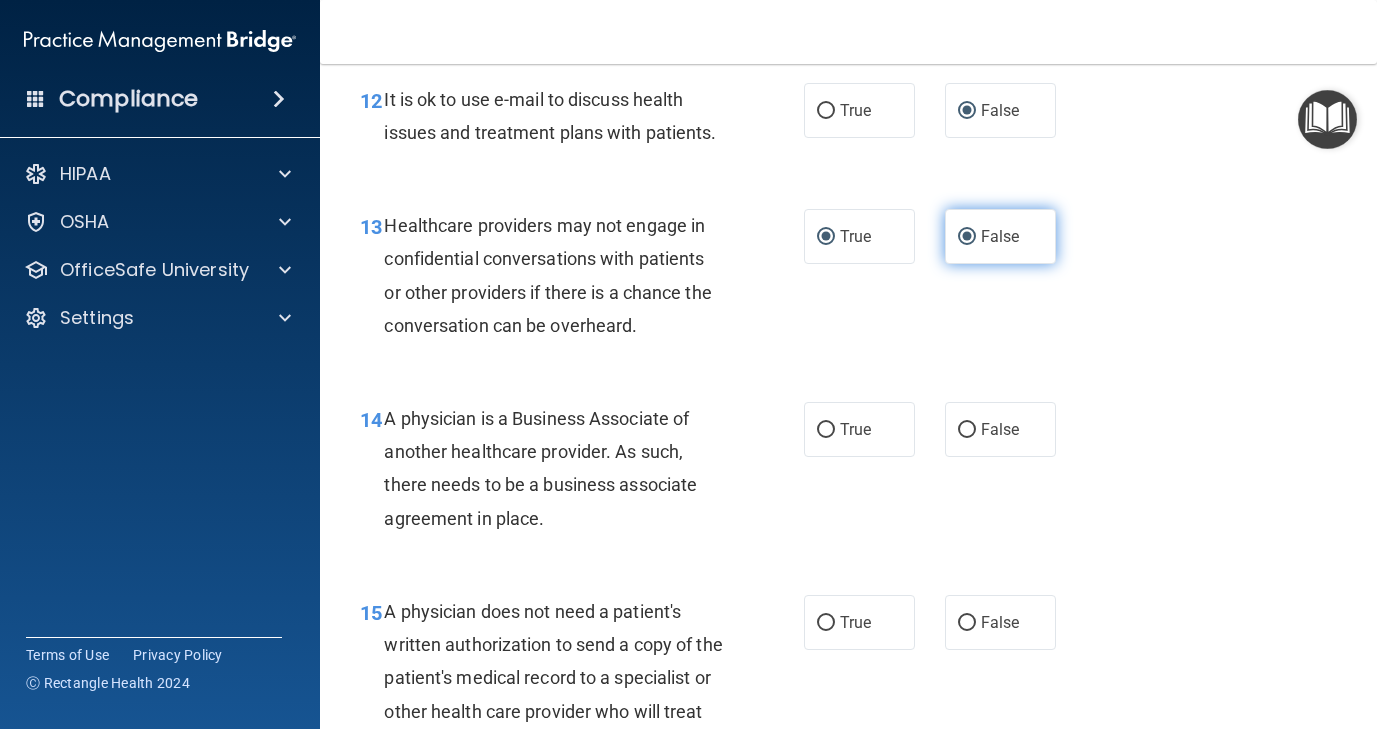 radio on "false" 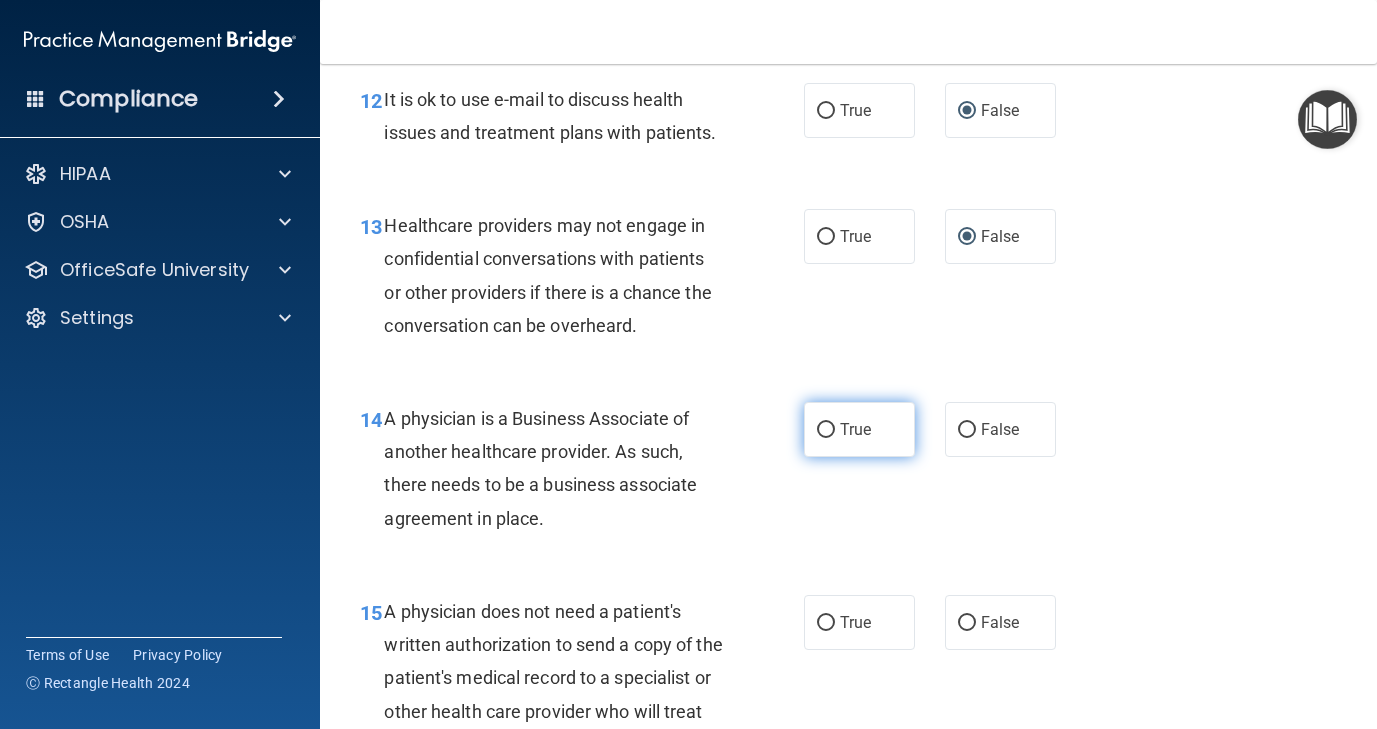 click on "True" at bounding box center (826, 430) 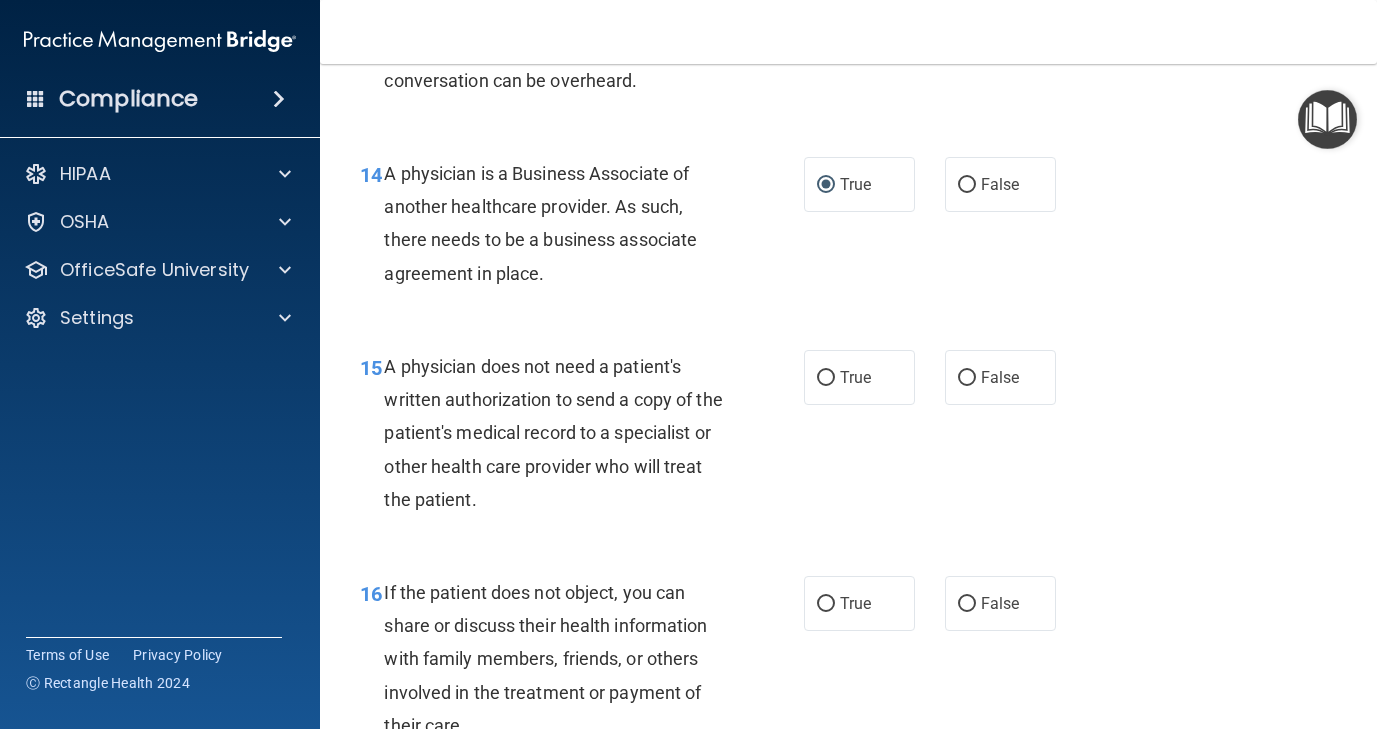 scroll, scrollTop: 2545, scrollLeft: 0, axis: vertical 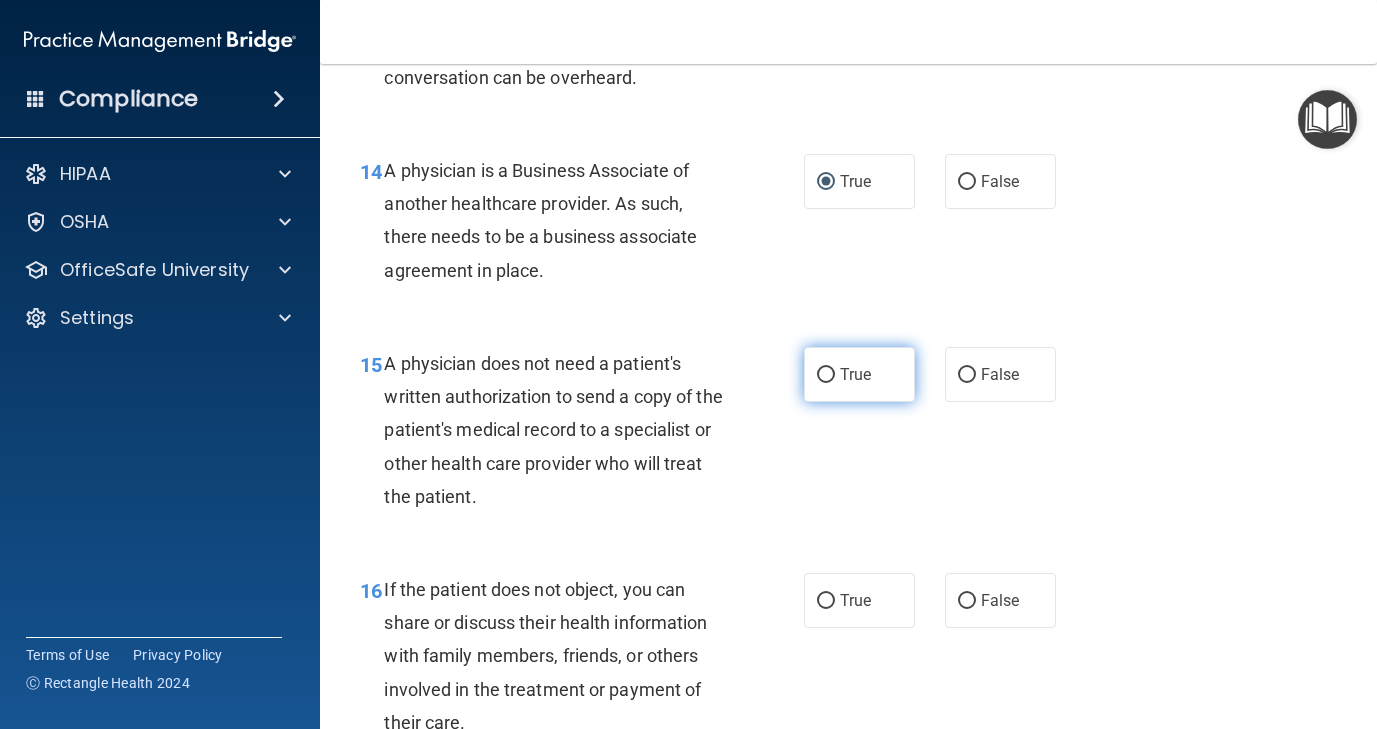 click on "True" at bounding box center [826, 375] 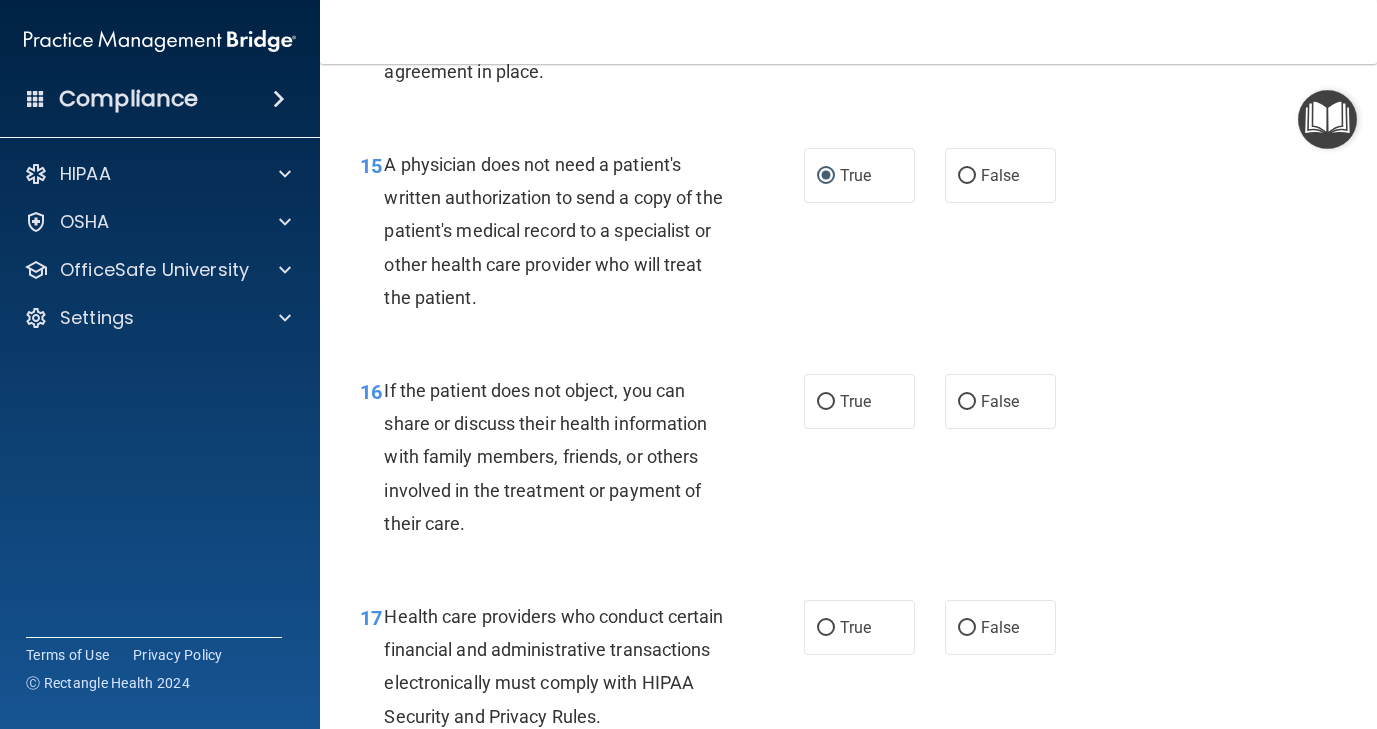 scroll, scrollTop: 2746, scrollLeft: 0, axis: vertical 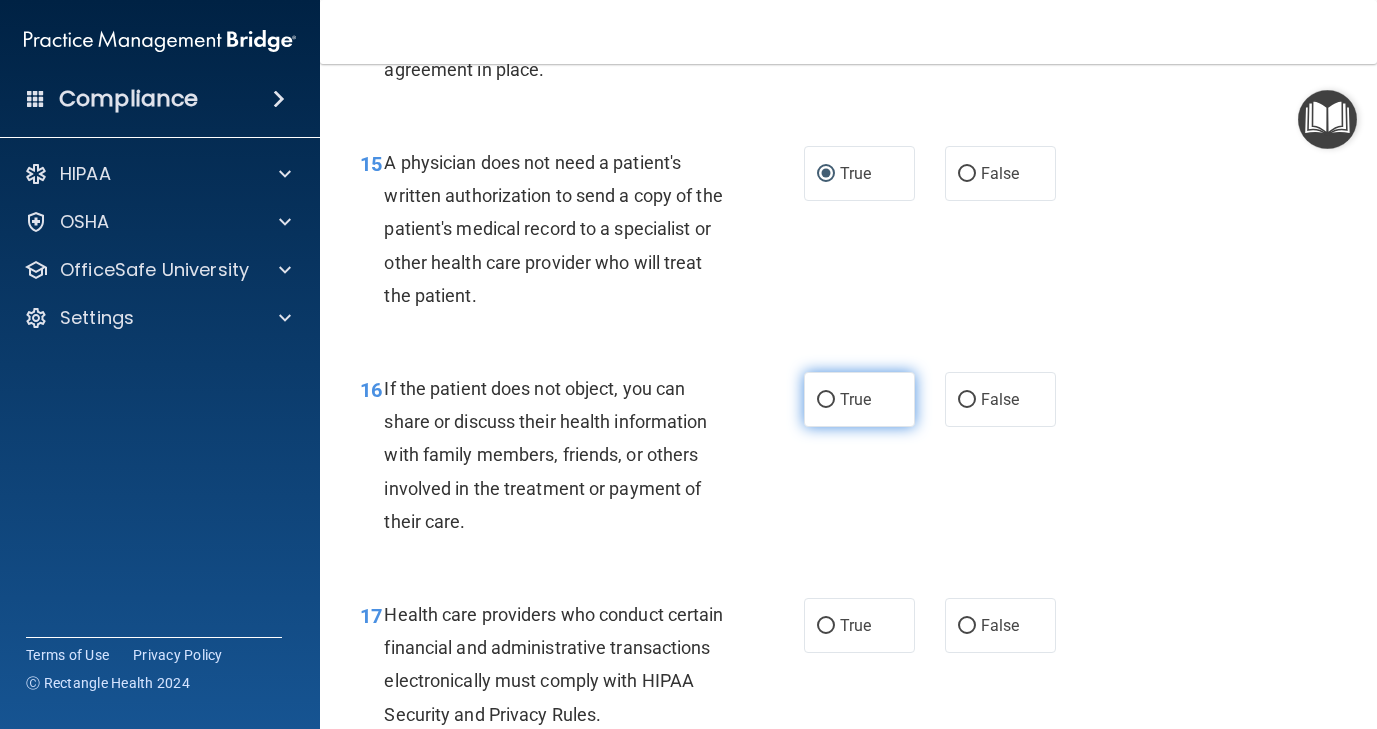 click on "True" at bounding box center [826, 400] 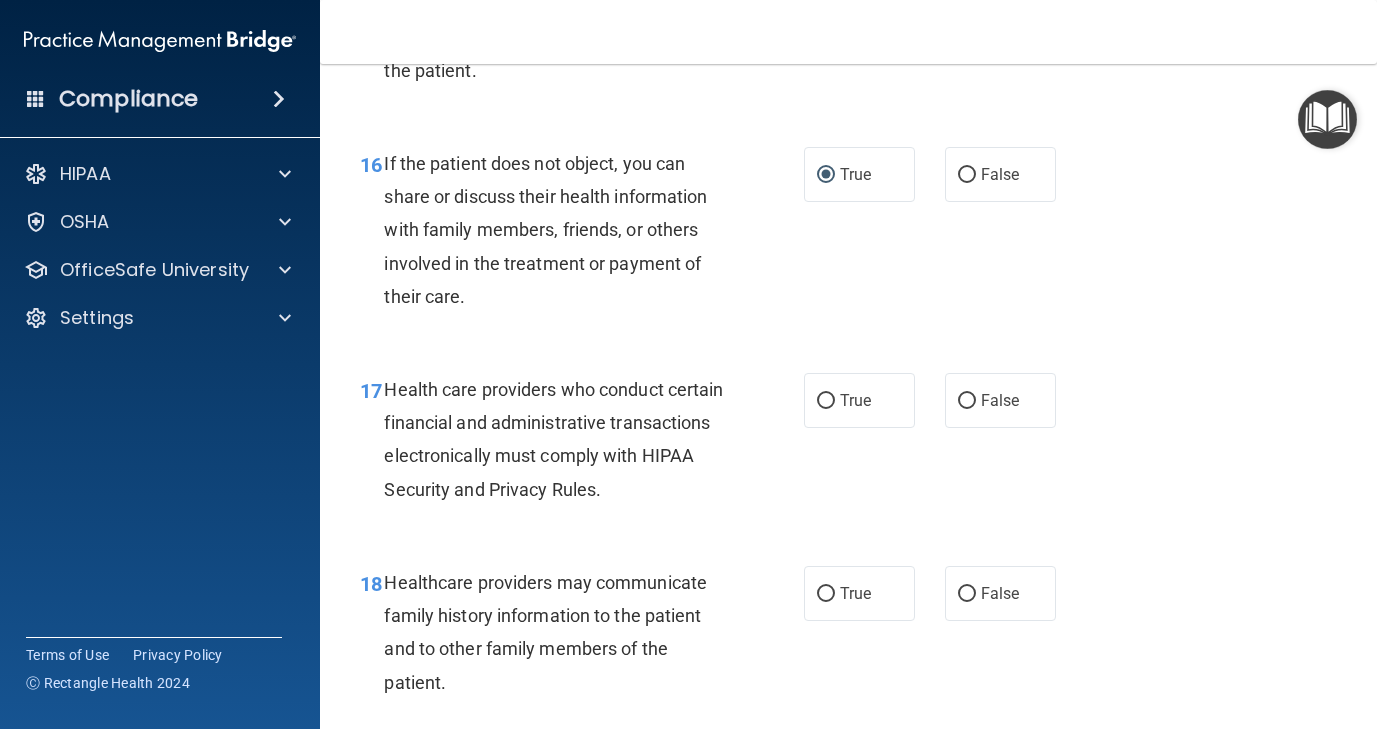 scroll, scrollTop: 2970, scrollLeft: 0, axis: vertical 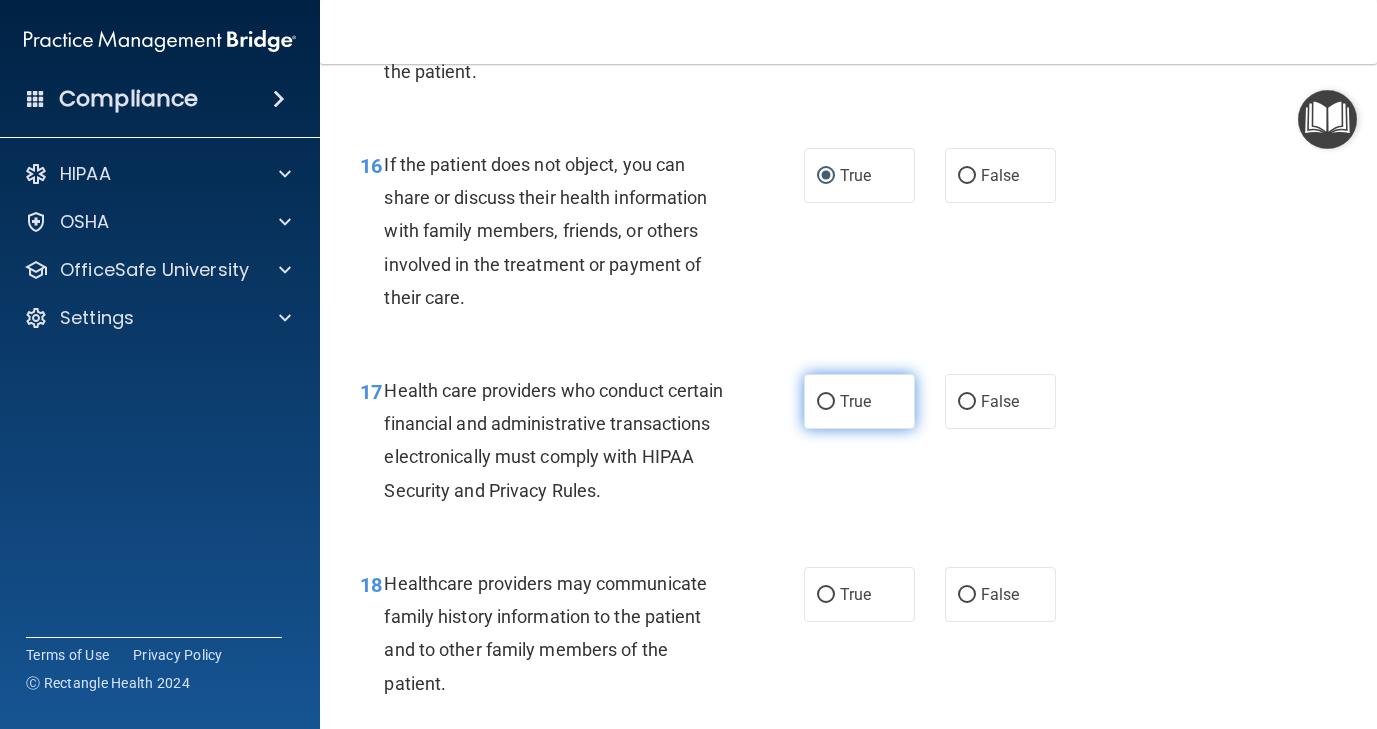 click on "True" at bounding box center [855, 401] 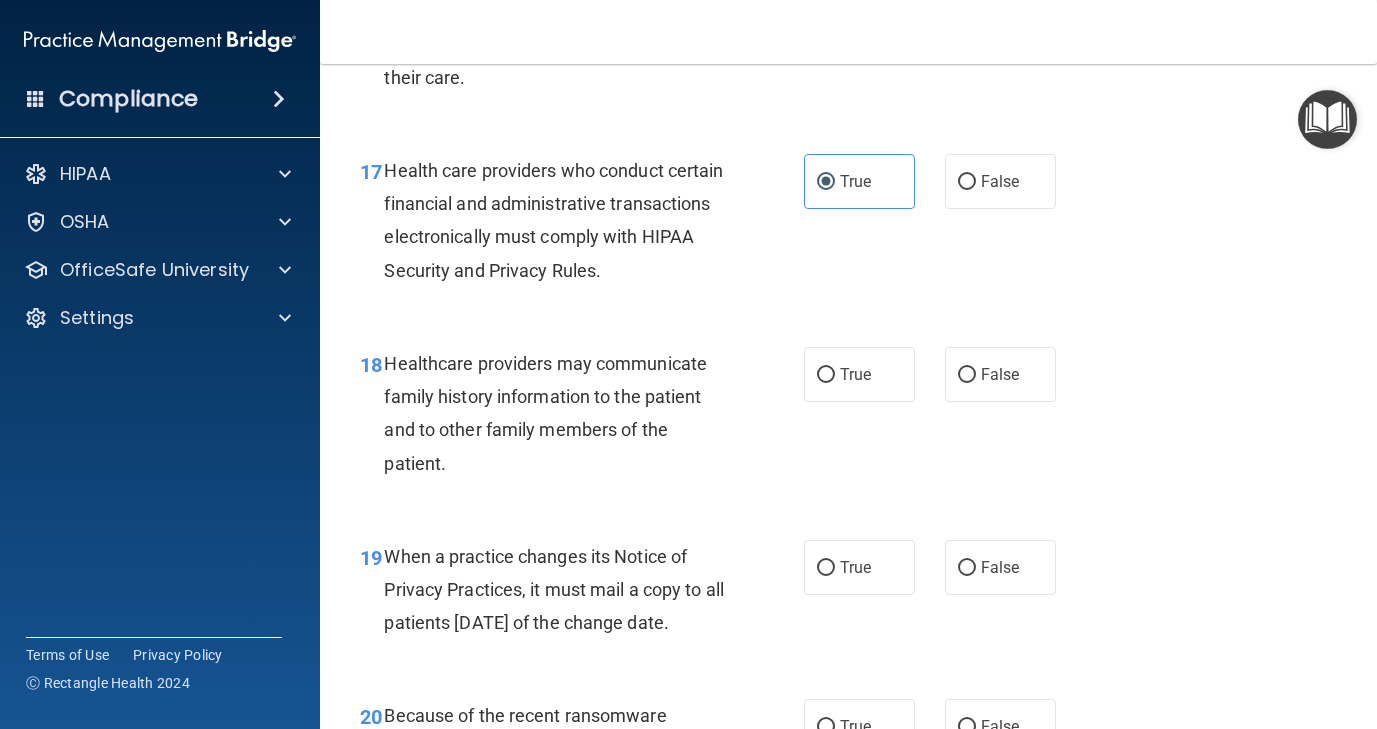 scroll, scrollTop: 3193, scrollLeft: 0, axis: vertical 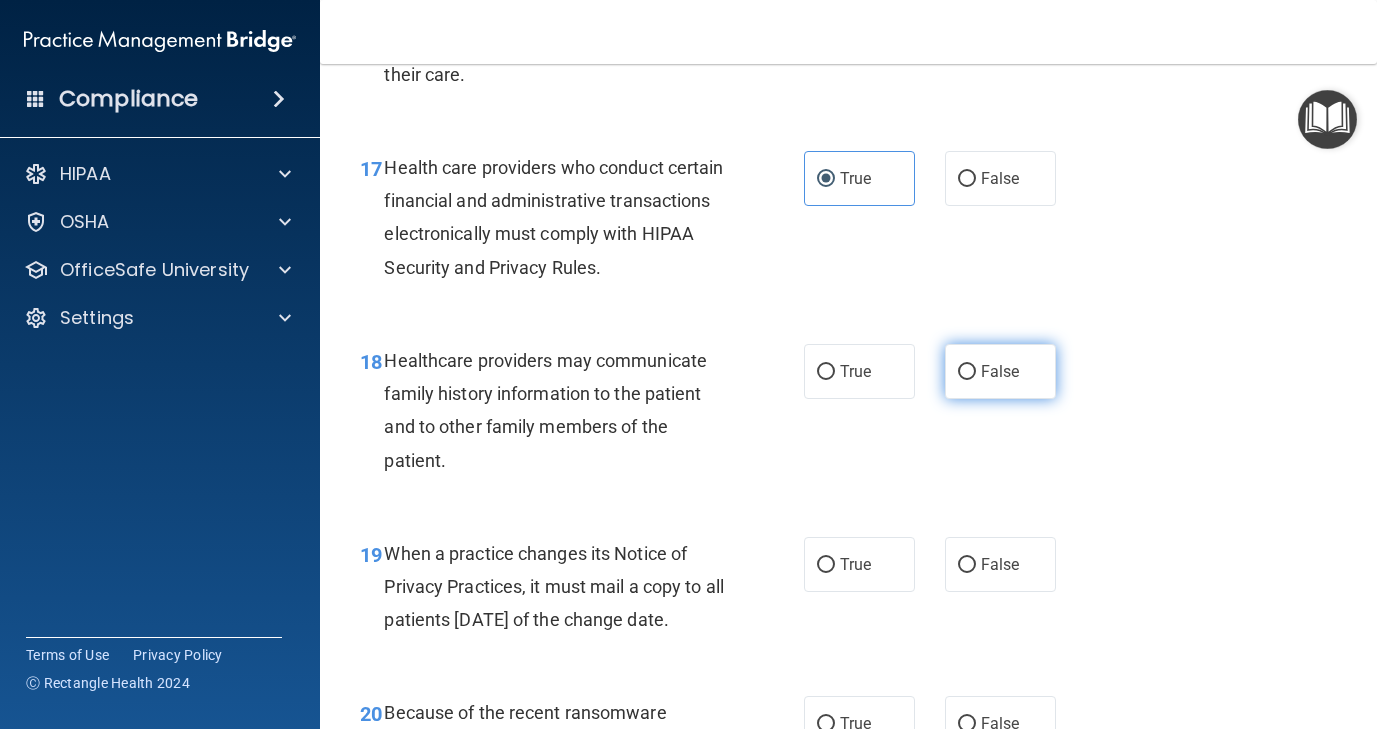 click on "False" at bounding box center (967, 372) 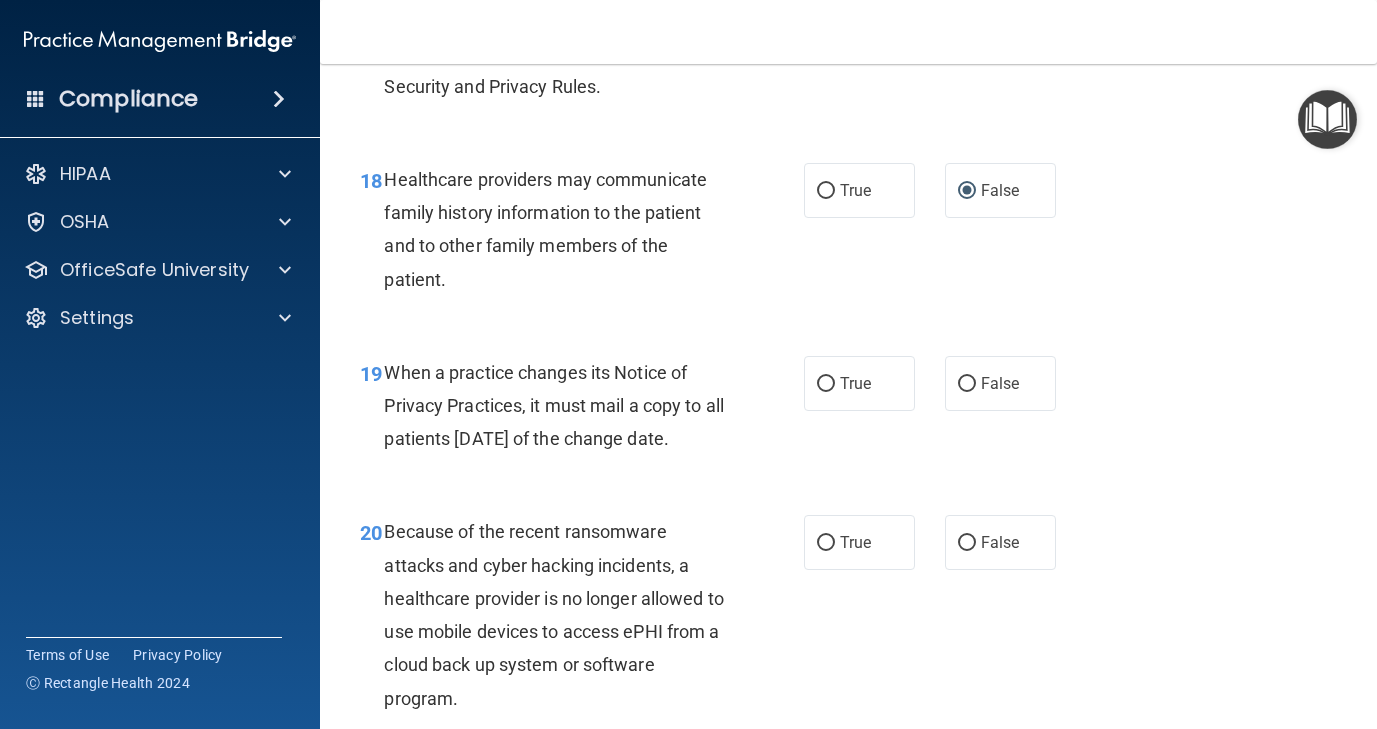 scroll, scrollTop: 3440, scrollLeft: 0, axis: vertical 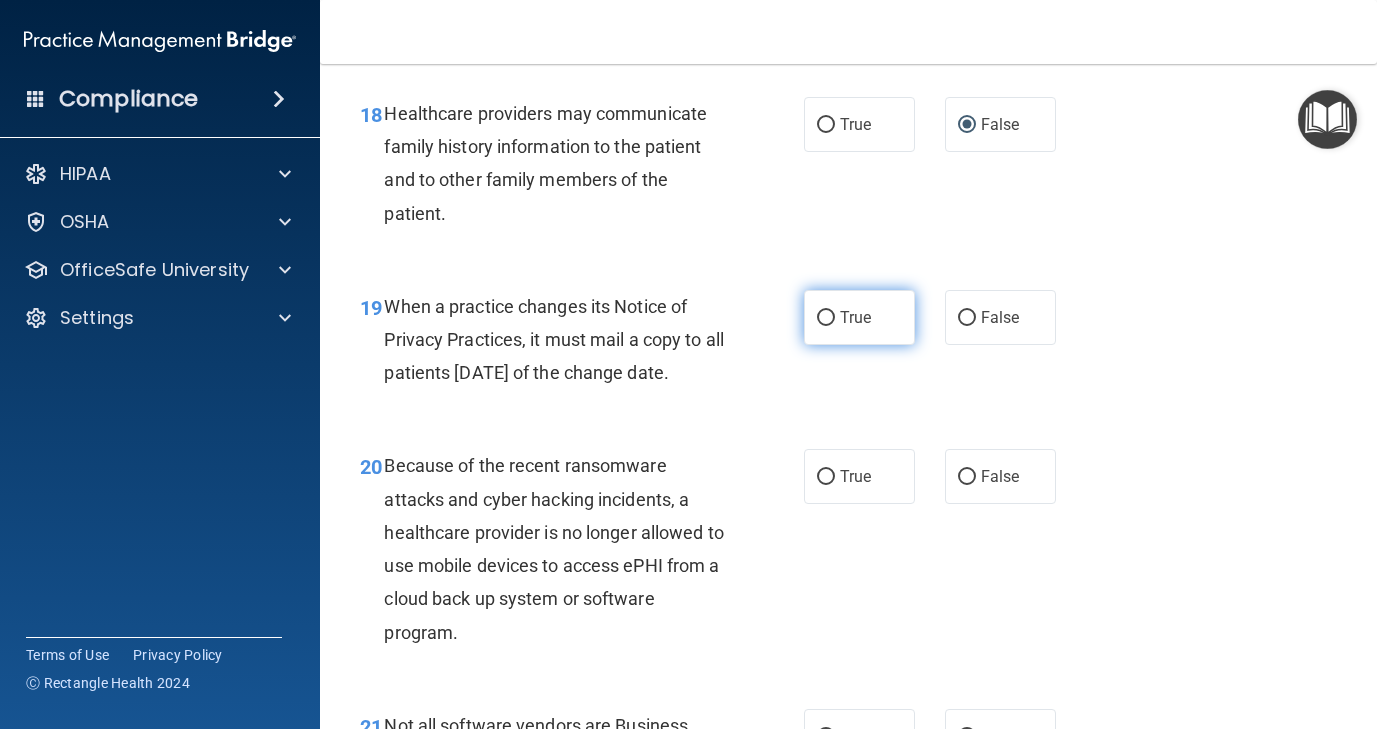 click on "True" at bounding box center [826, 318] 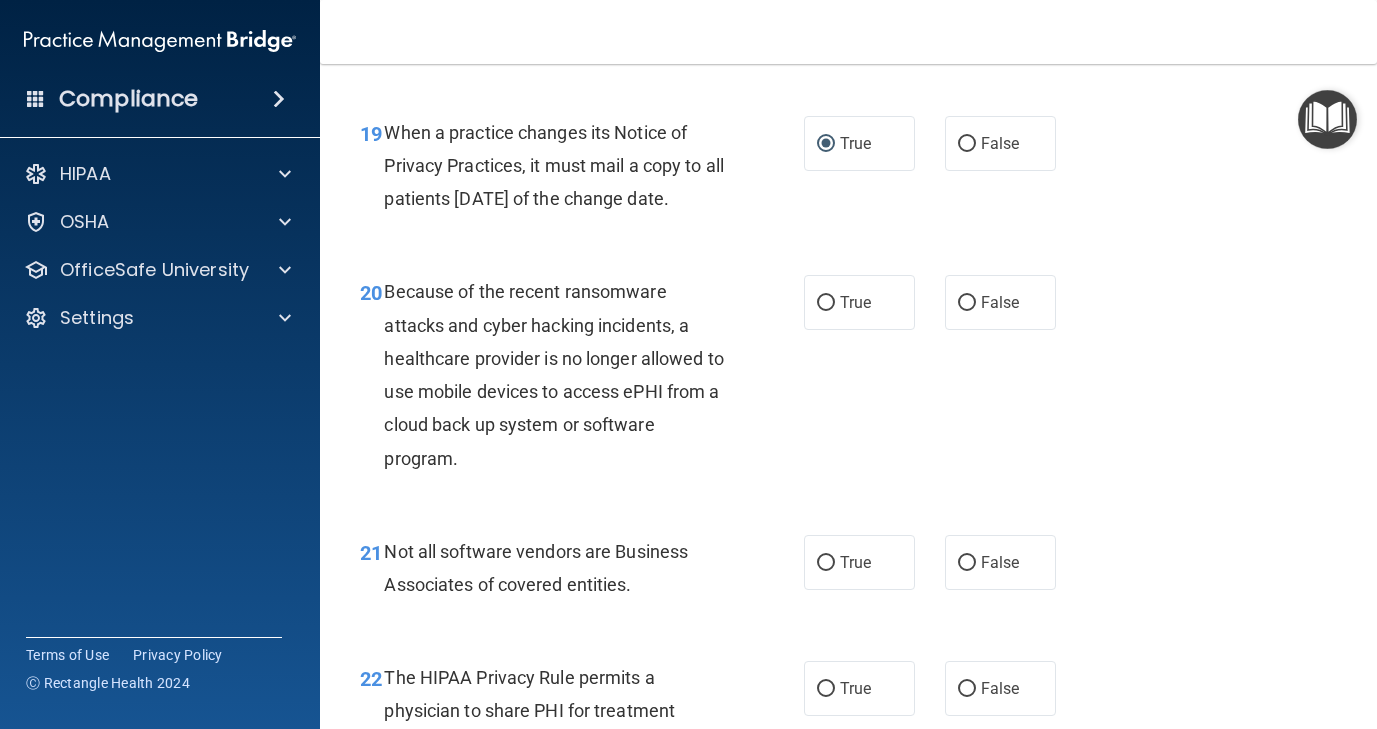 scroll, scrollTop: 3621, scrollLeft: 0, axis: vertical 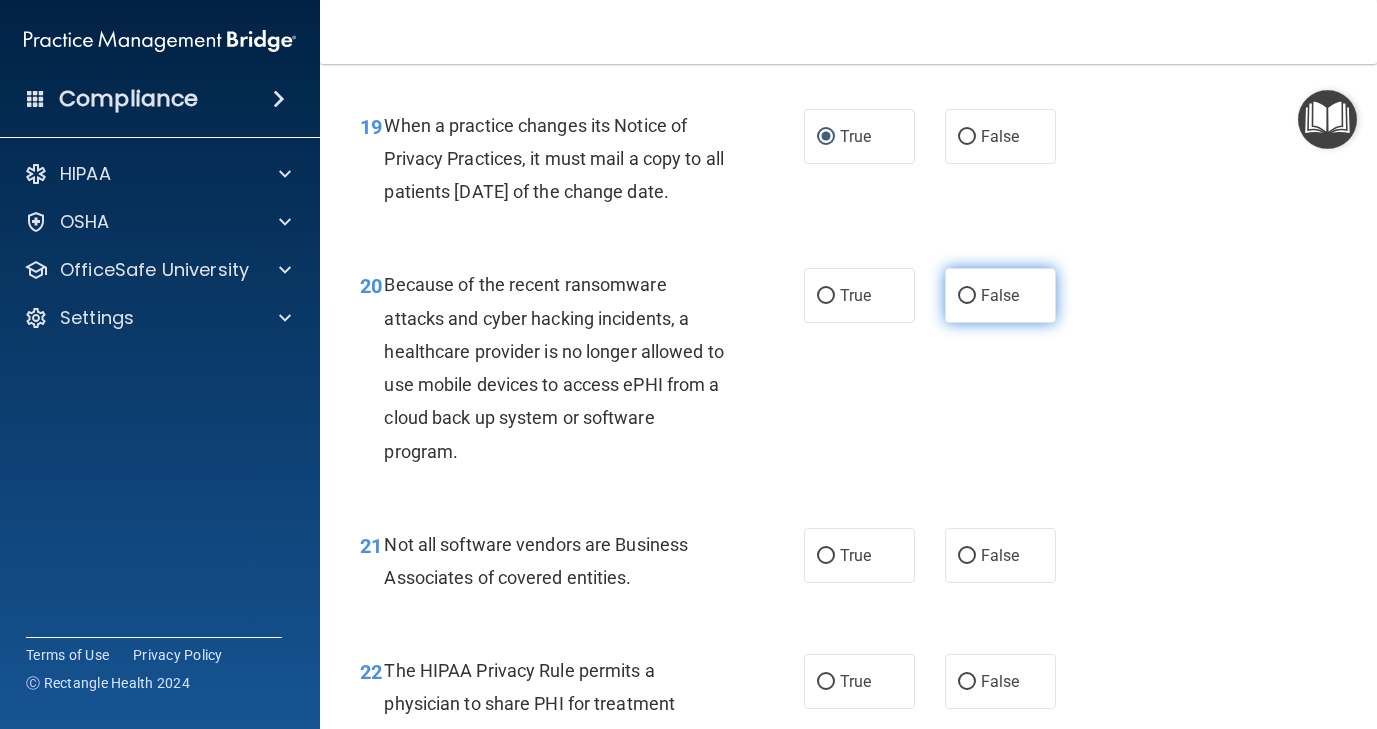 click on "False" at bounding box center (967, 296) 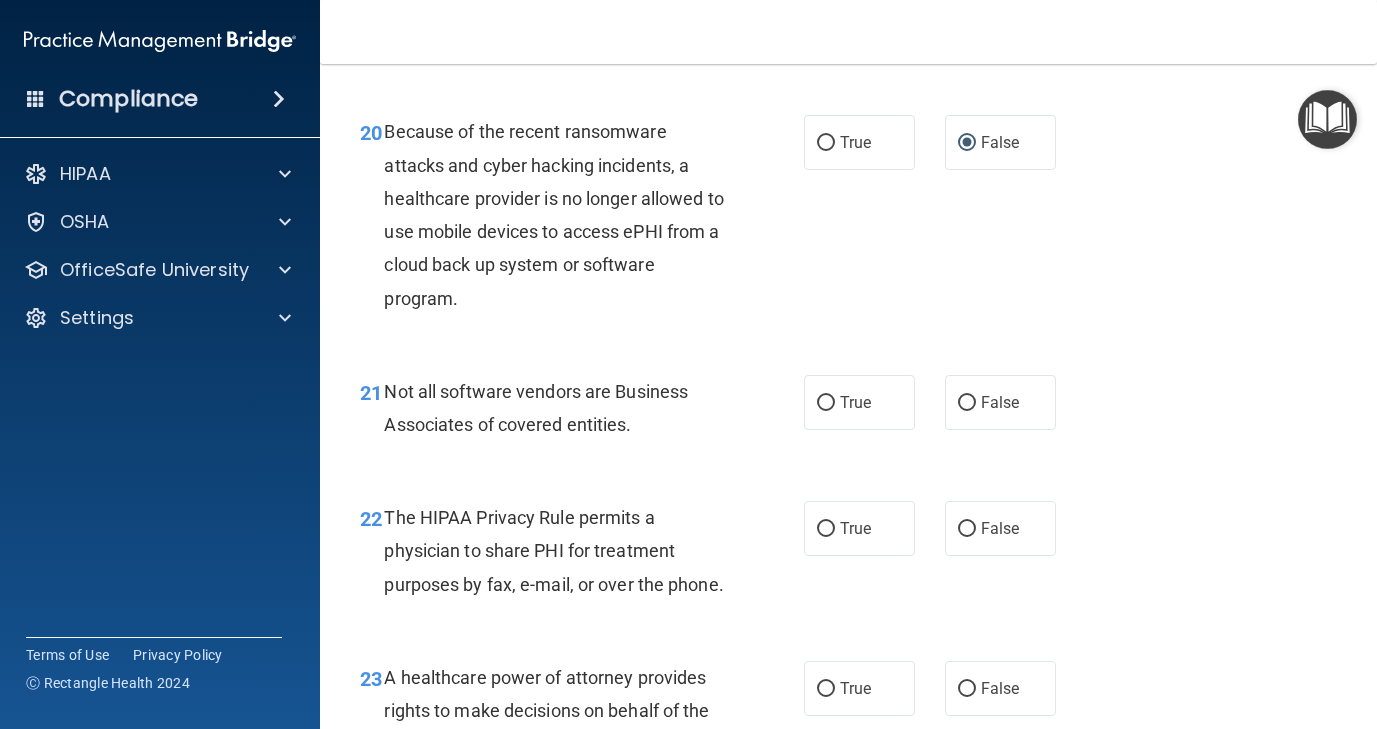 scroll, scrollTop: 3777, scrollLeft: 0, axis: vertical 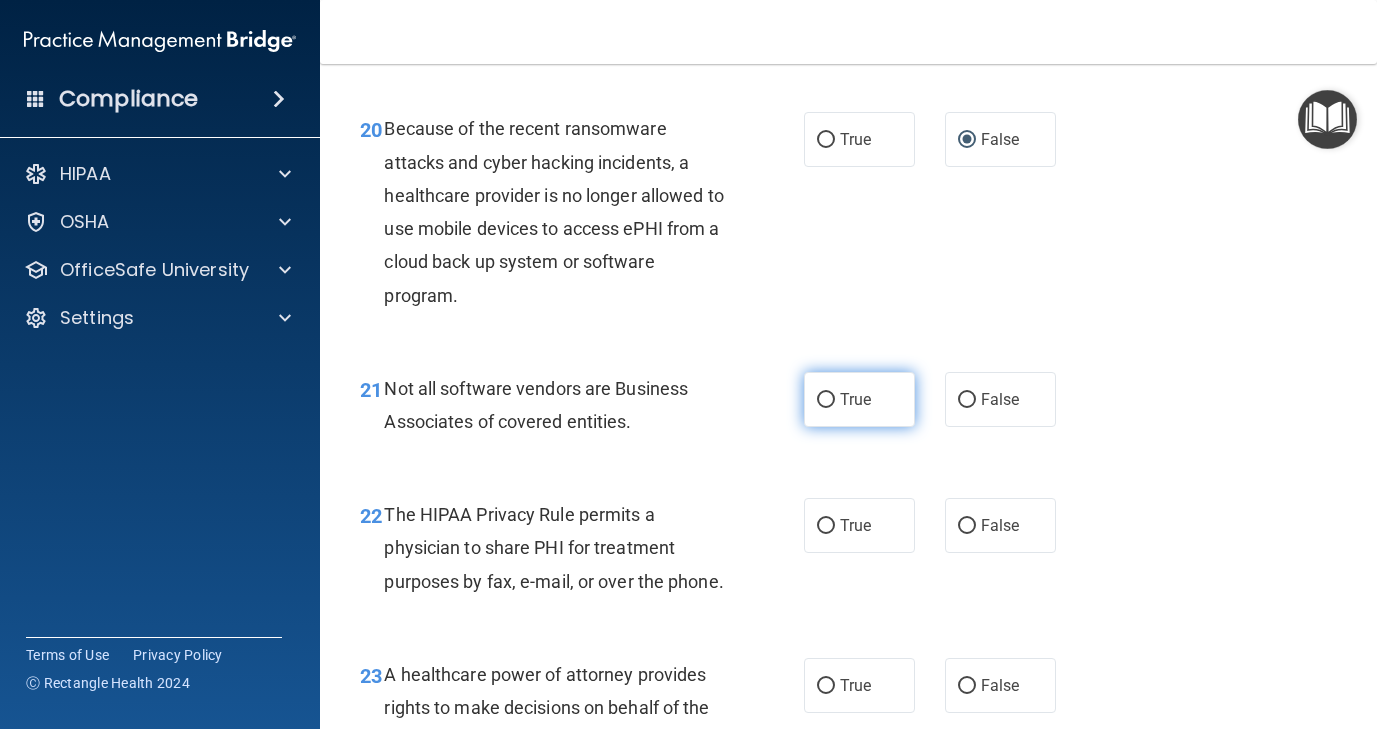 click on "True" at bounding box center (826, 400) 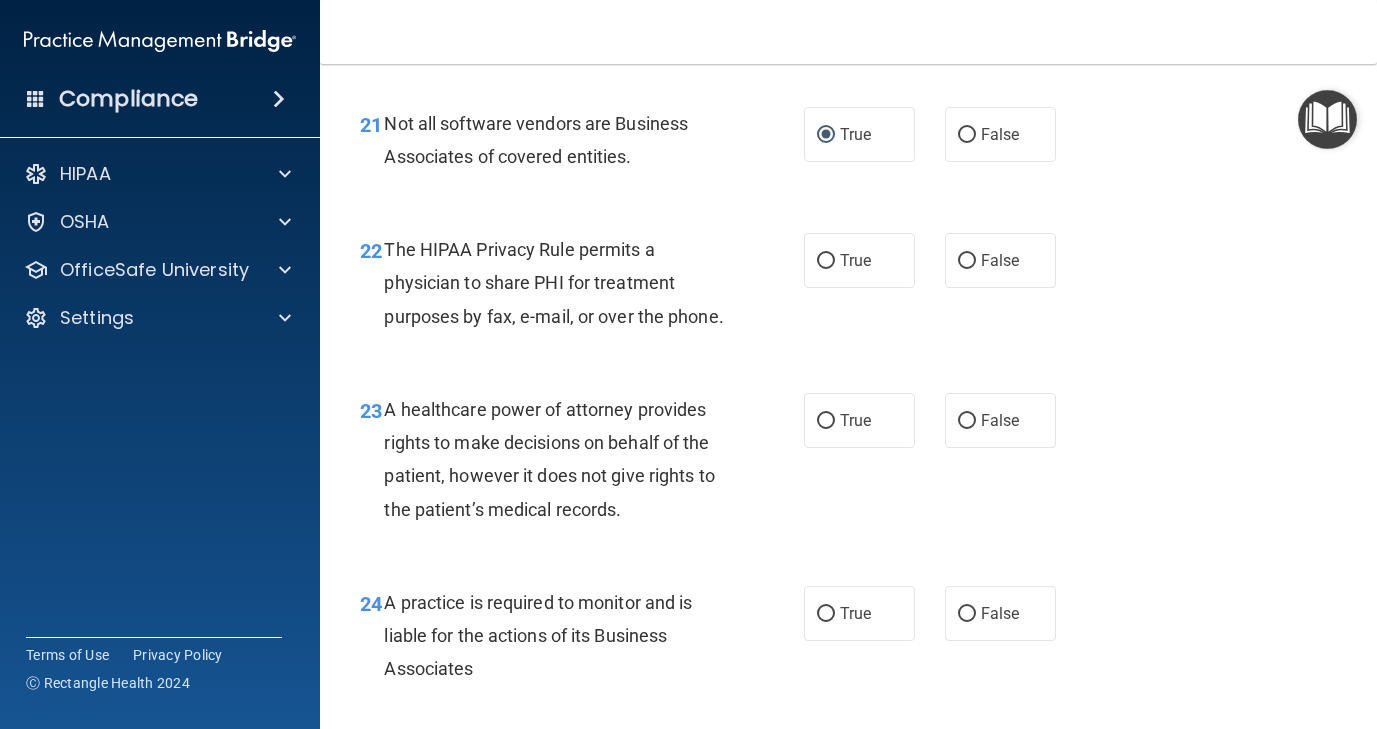 scroll, scrollTop: 4058, scrollLeft: 0, axis: vertical 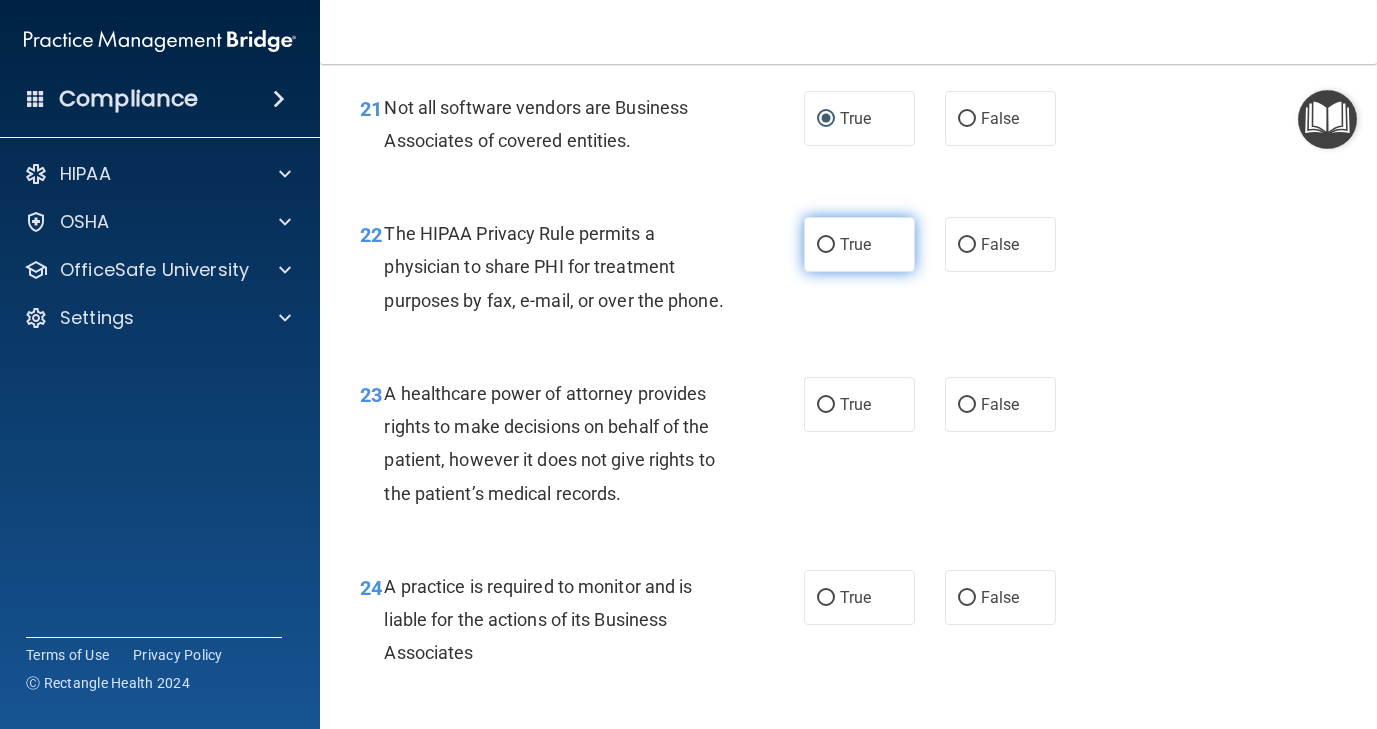 click on "True" at bounding box center [859, 244] 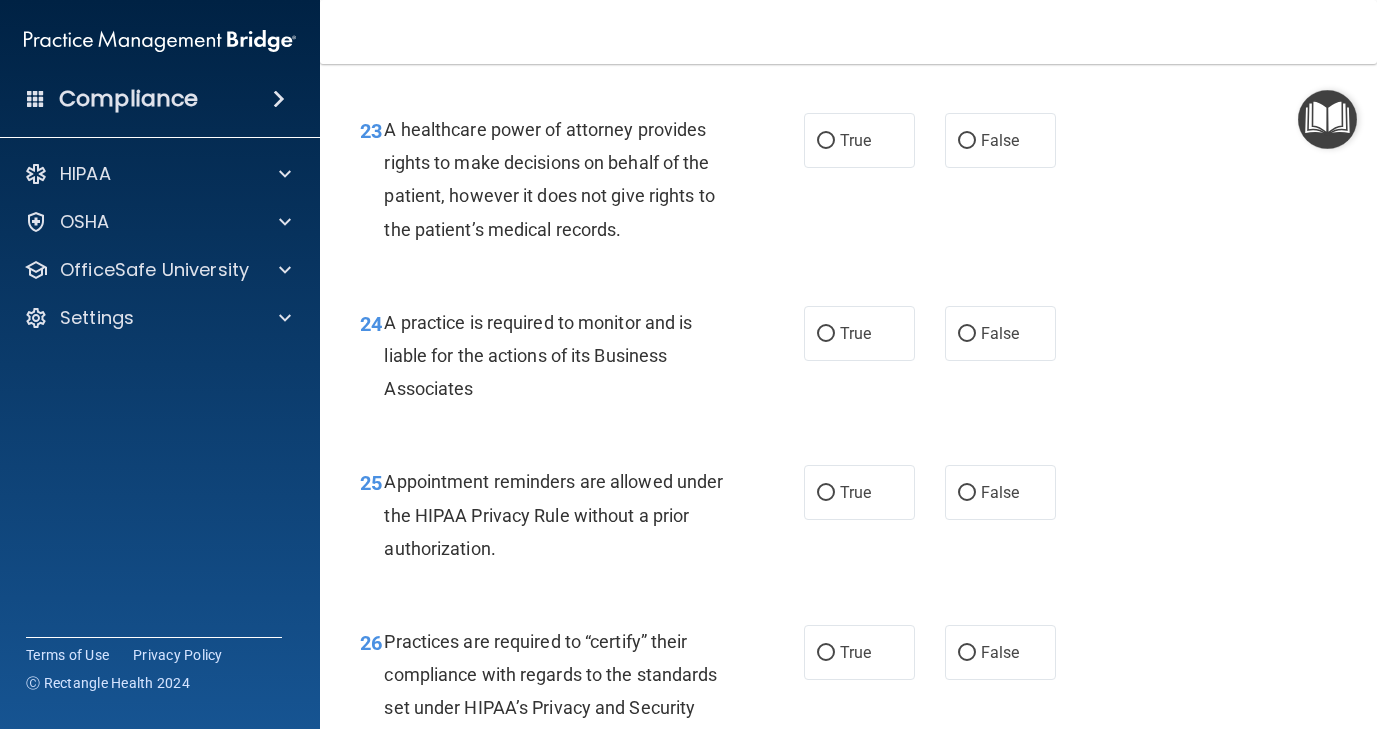 scroll, scrollTop: 4319, scrollLeft: 0, axis: vertical 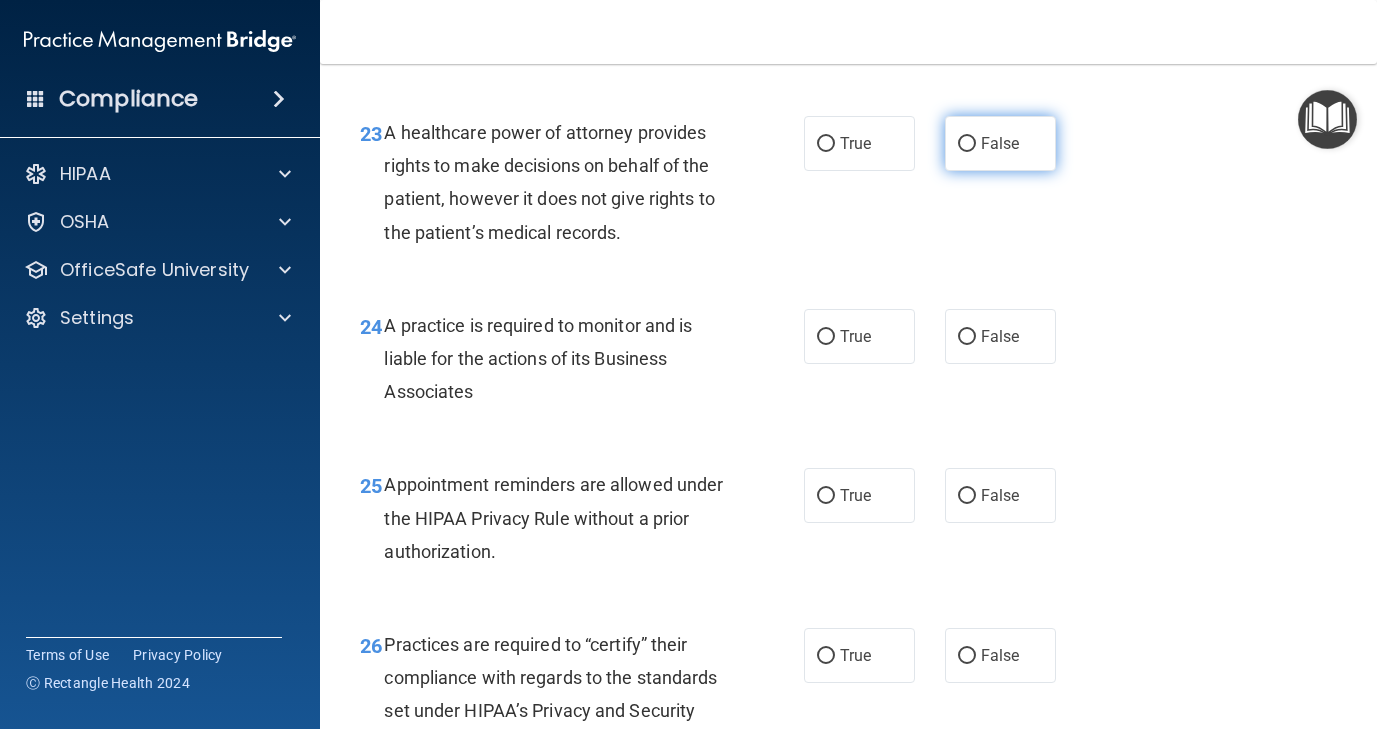 click on "False" at bounding box center (1000, 143) 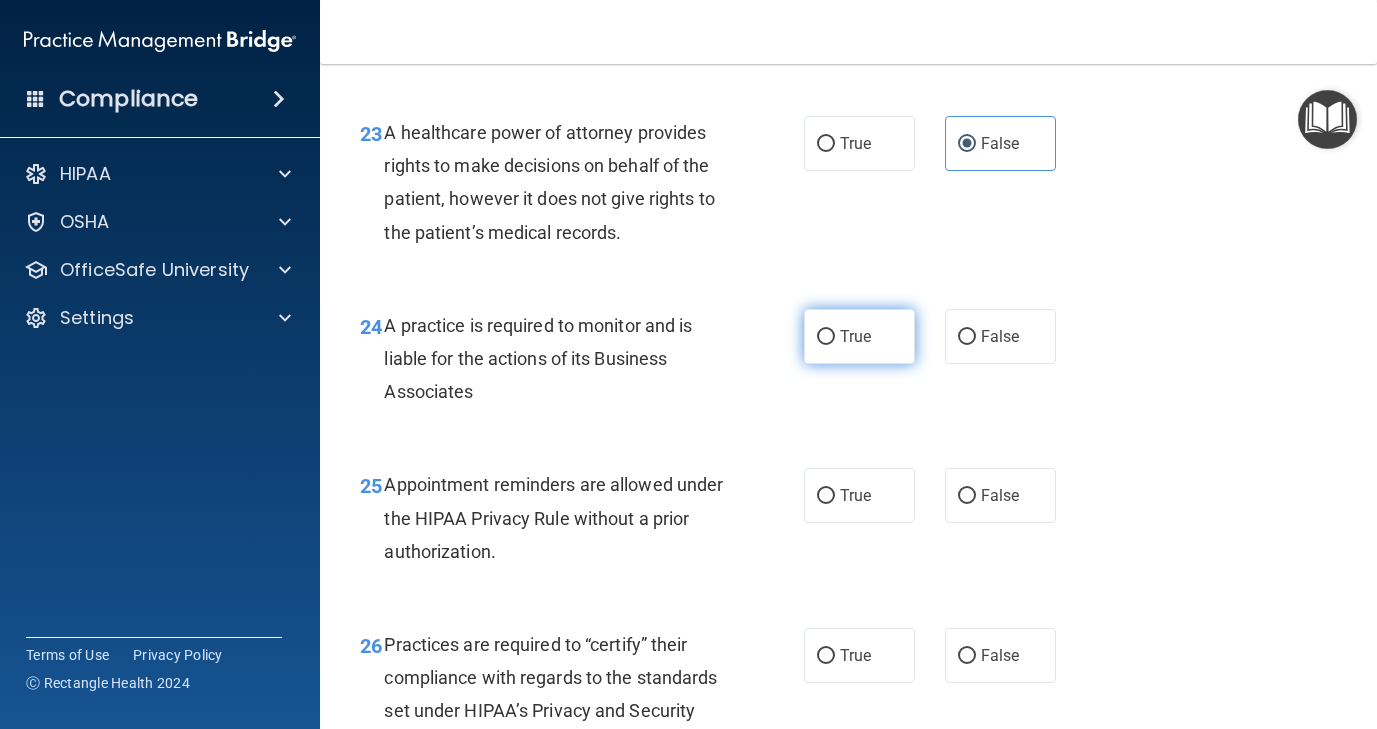 click on "True" at bounding box center [859, 336] 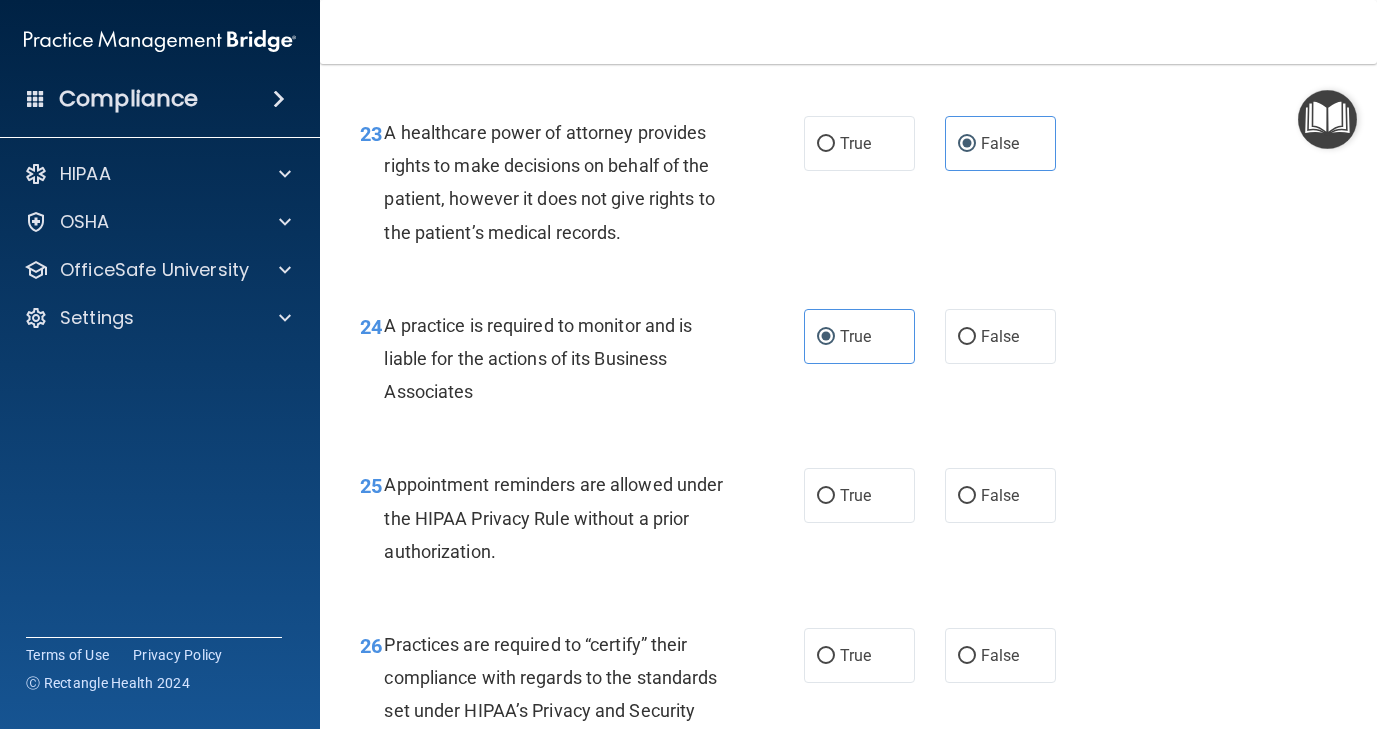 click on "Appointment reminders are allowed under the HIPAA Privacy Rule without a prior authorization." at bounding box center [561, 518] 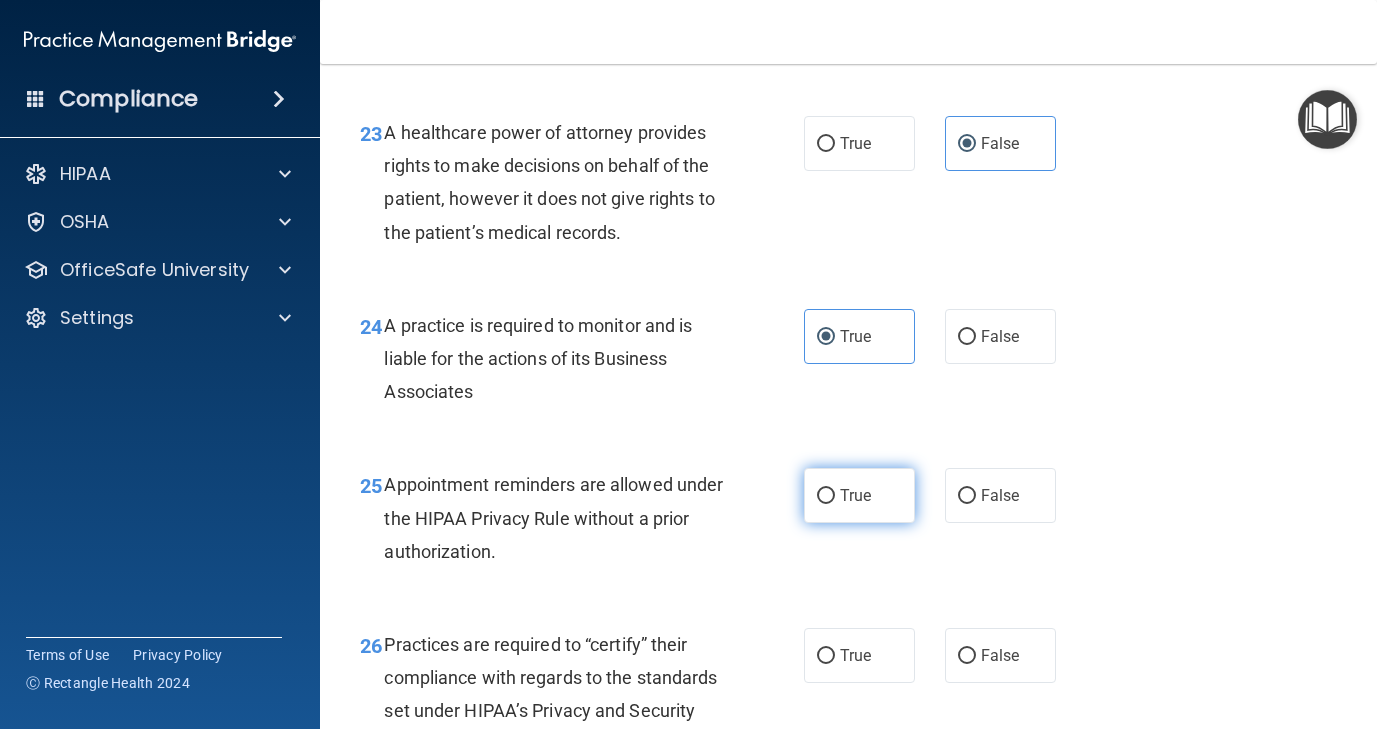 click on "True" at bounding box center (859, 495) 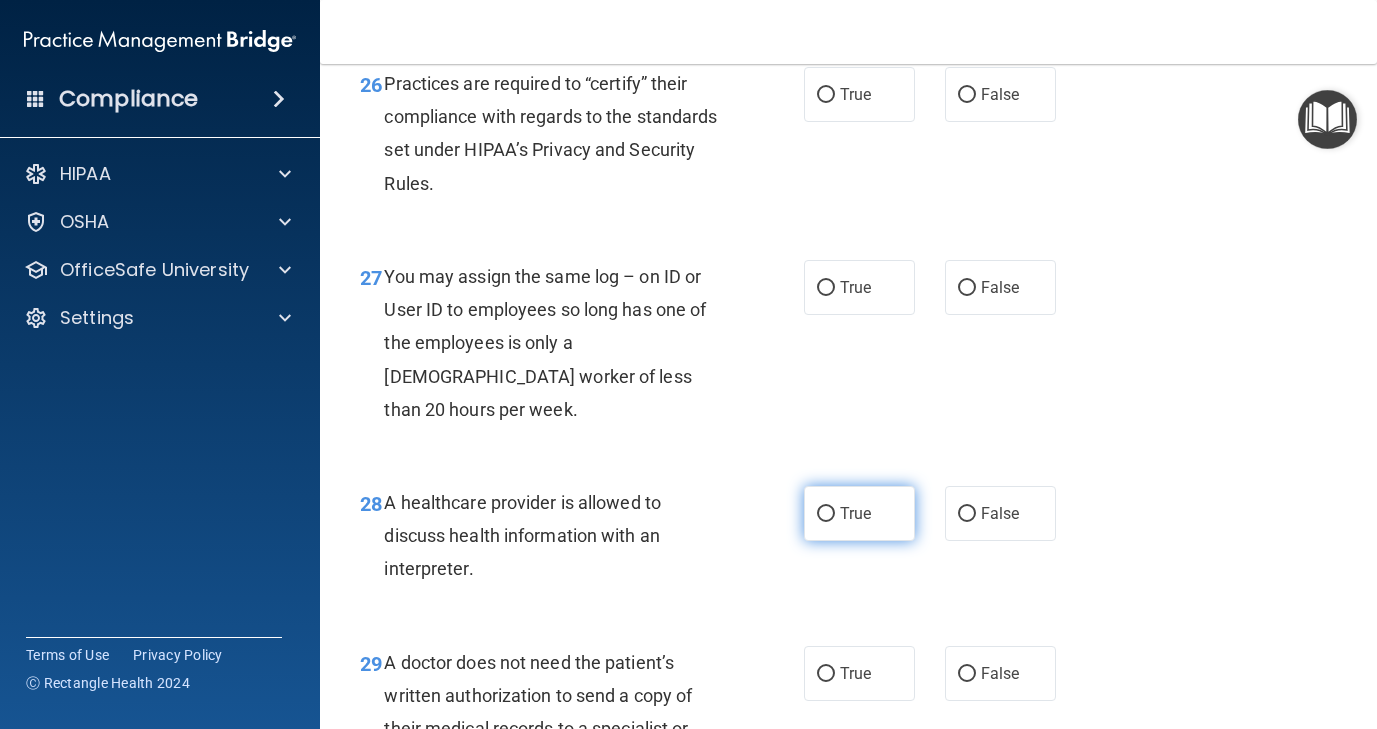 scroll, scrollTop: 4882, scrollLeft: 0, axis: vertical 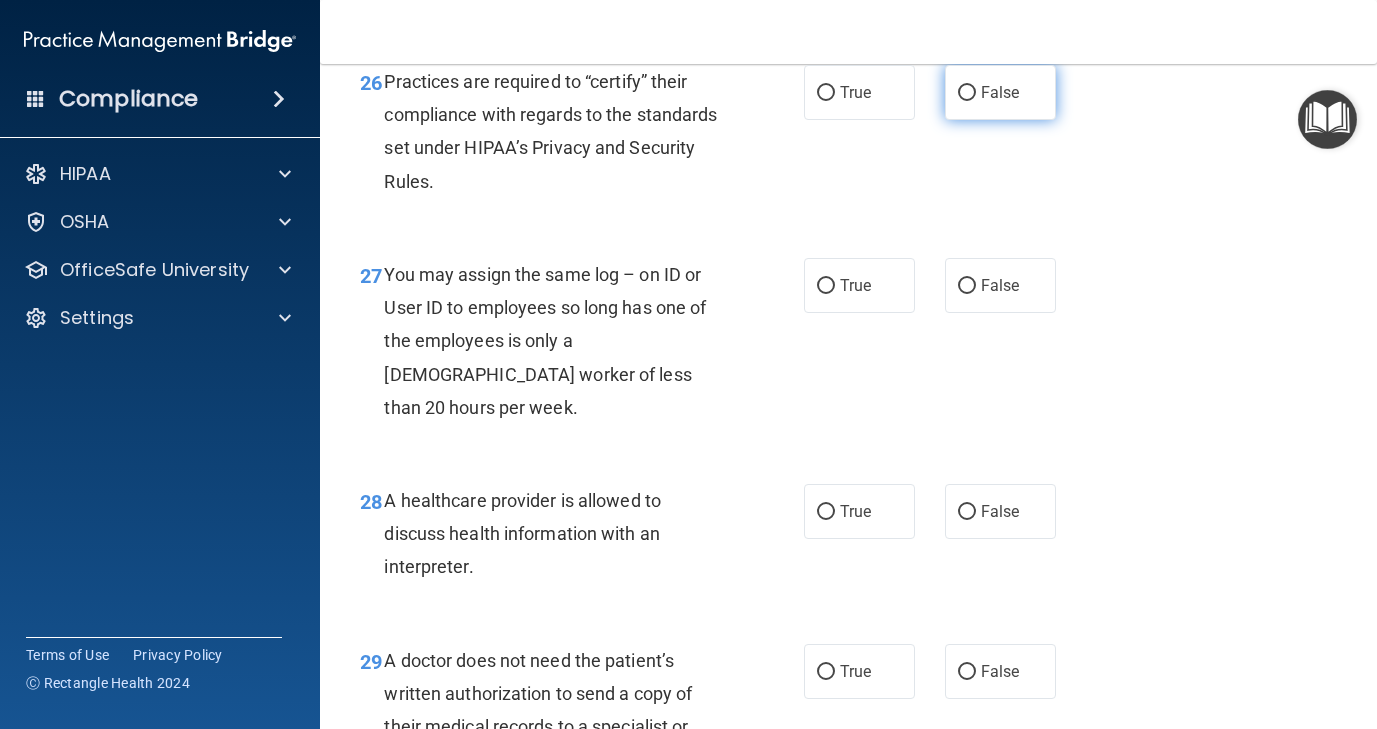click on "False" at bounding box center [967, 93] 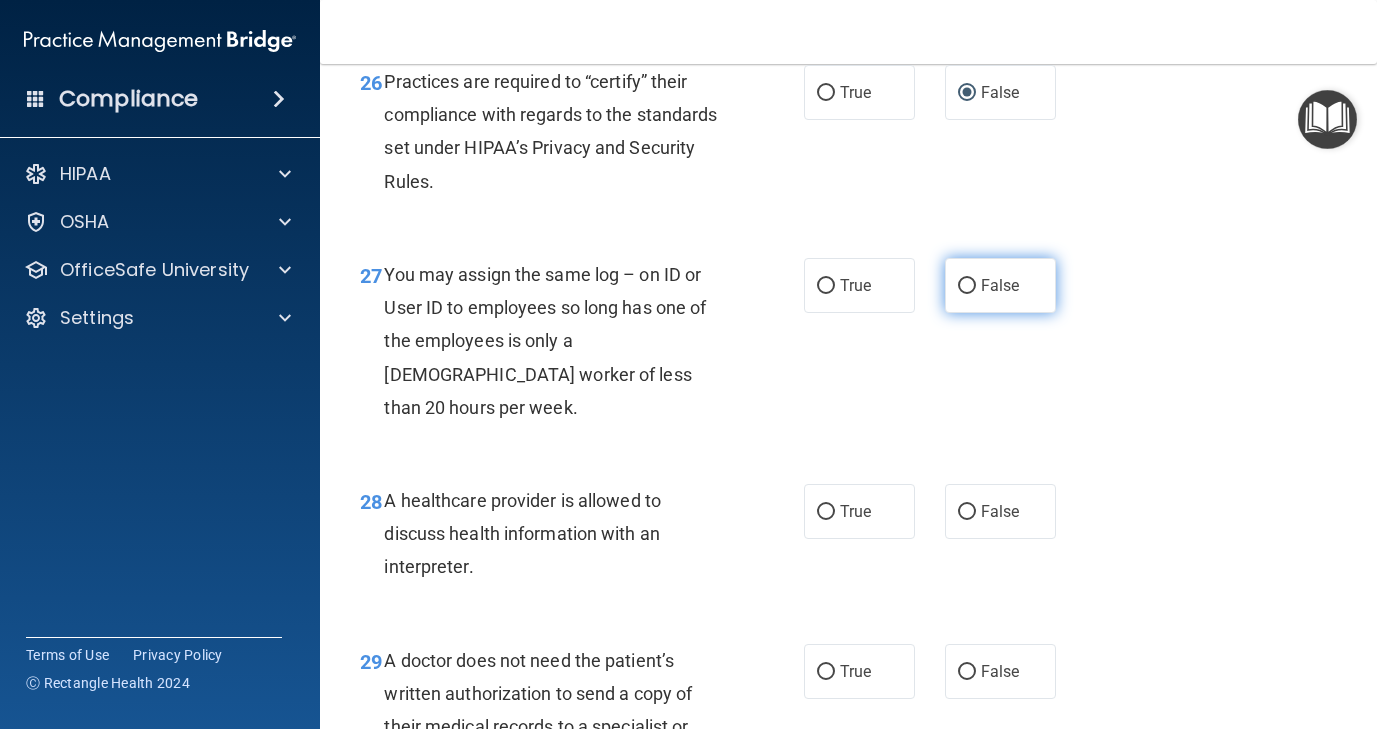 click on "False" at bounding box center (967, 286) 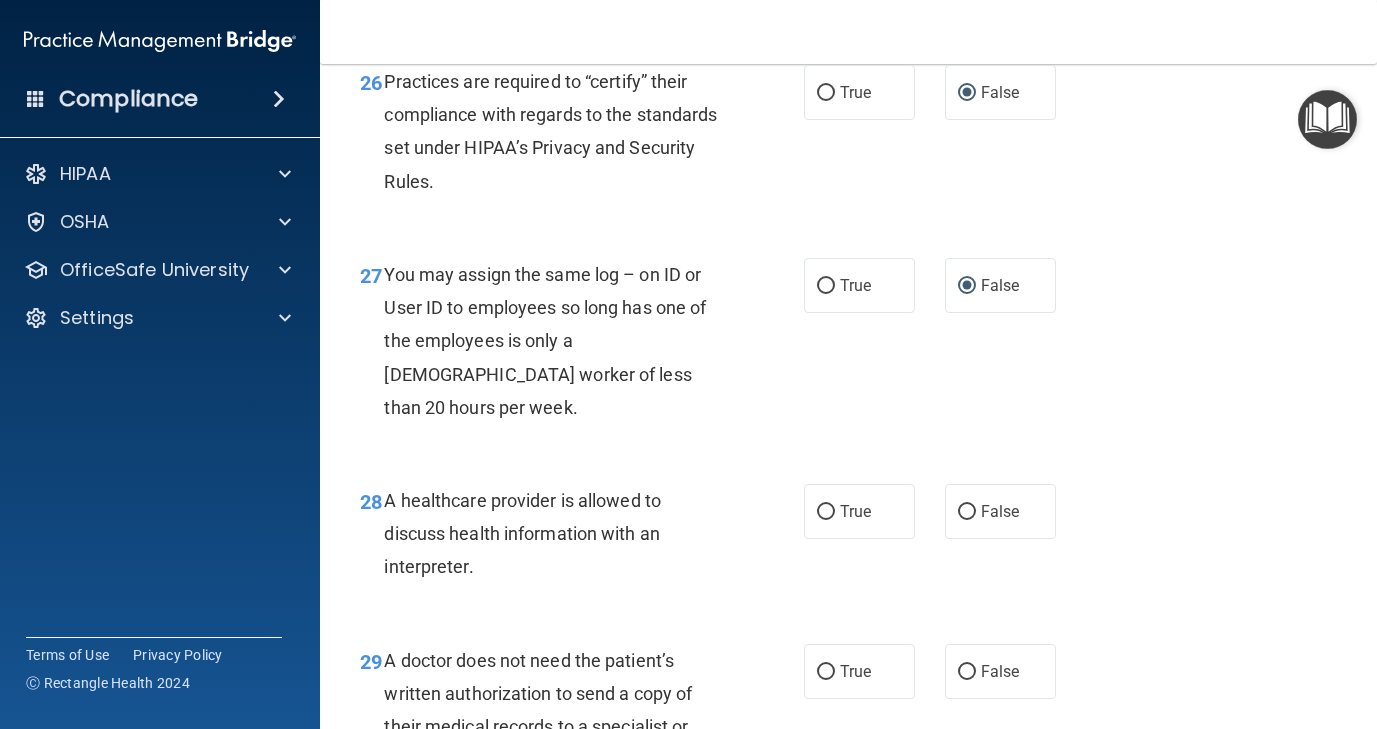 click on "A healthcare provider is allowed to discuss health information with an interpreter." at bounding box center (561, 534) 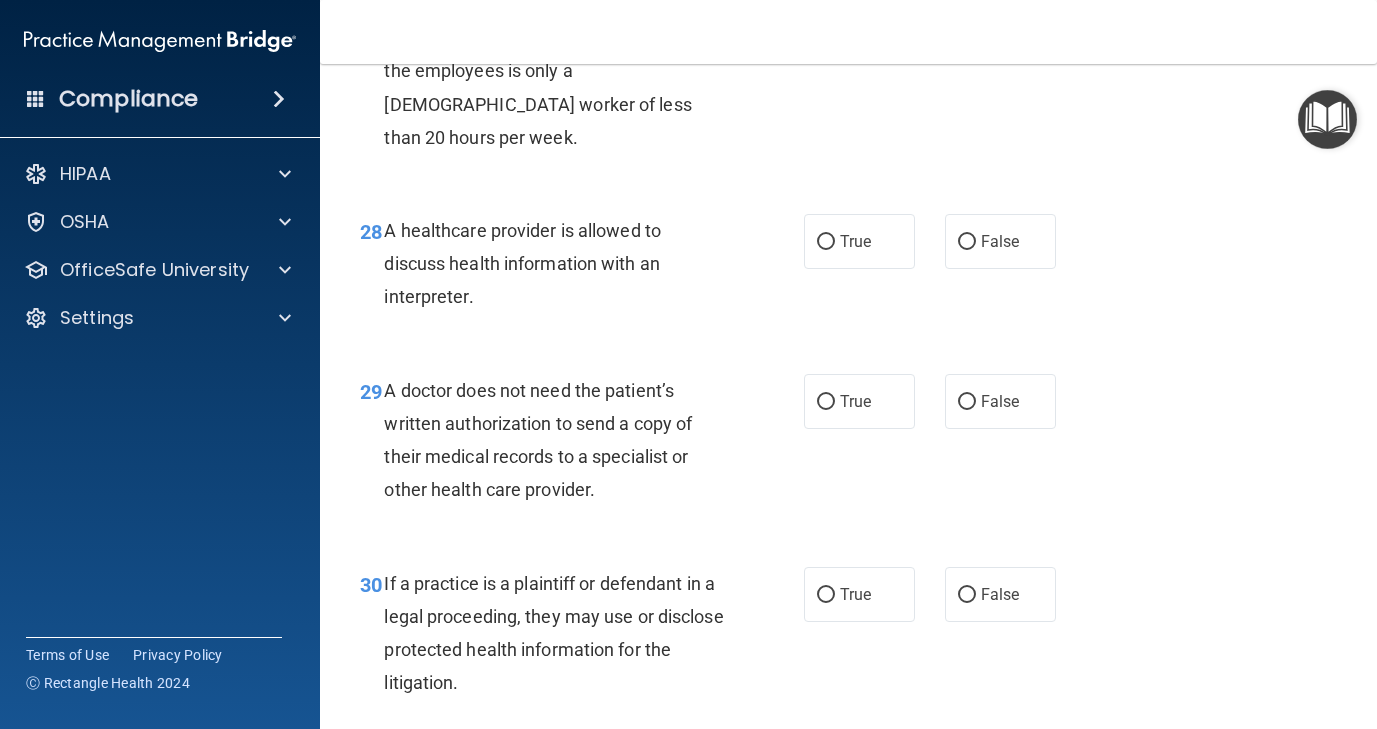 scroll, scrollTop: 5153, scrollLeft: 0, axis: vertical 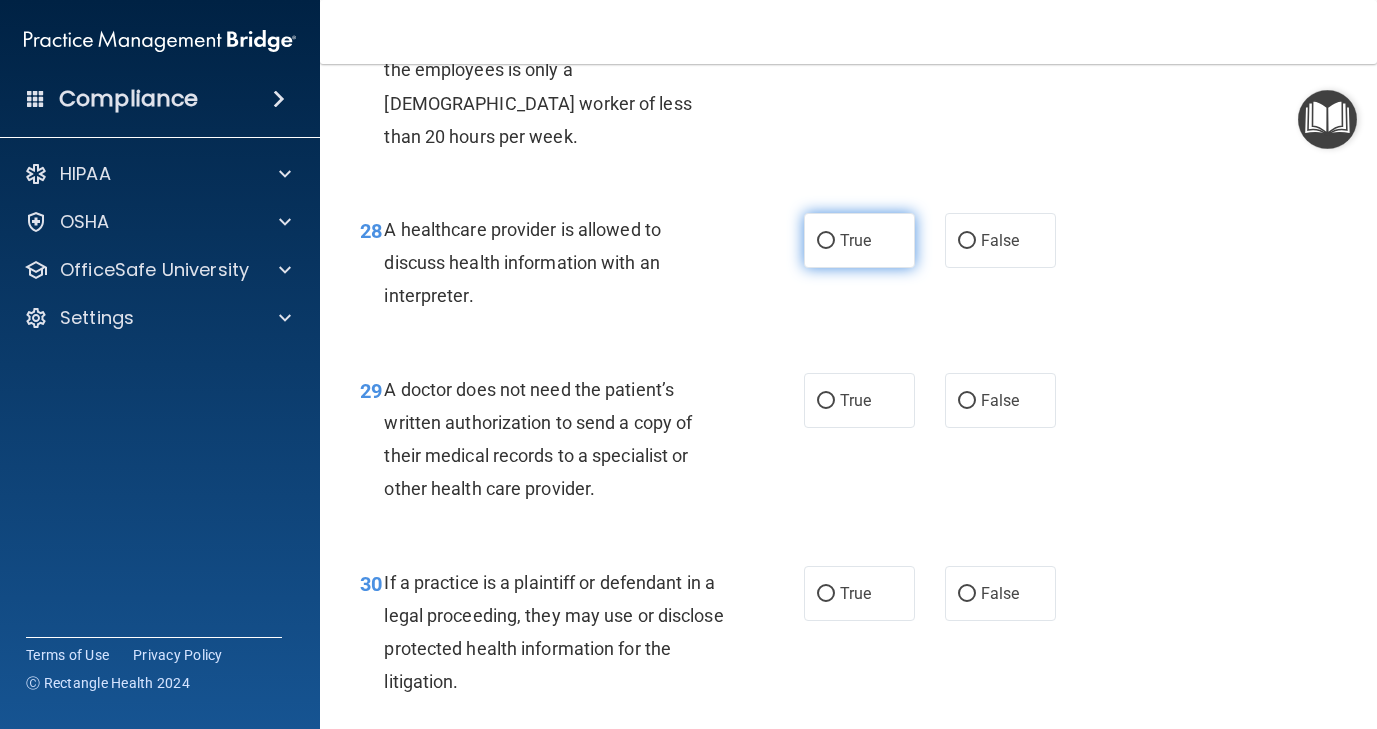 click on "True" at bounding box center (826, 241) 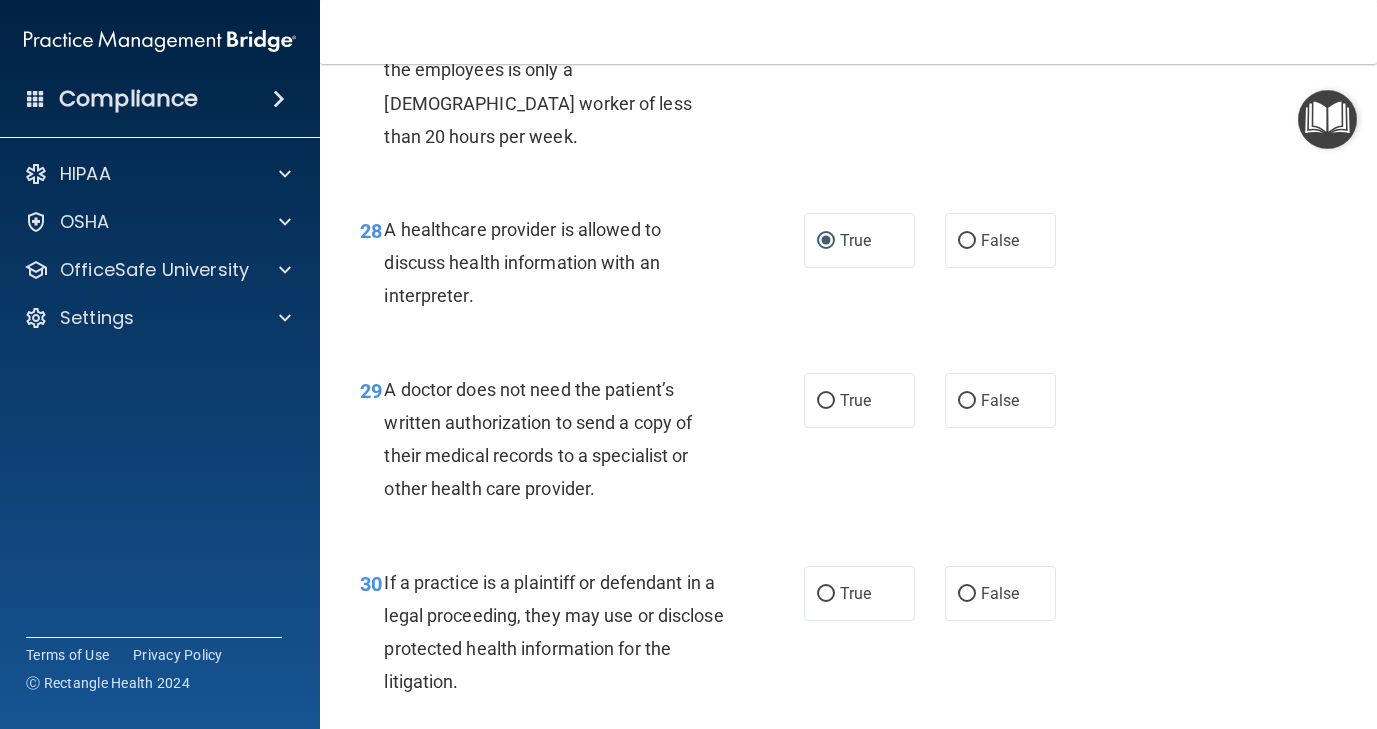 click on "A doctor does not need the patient’s written authorization to send a copy of their medical records to a specialist or other health care provider." at bounding box center (538, 439) 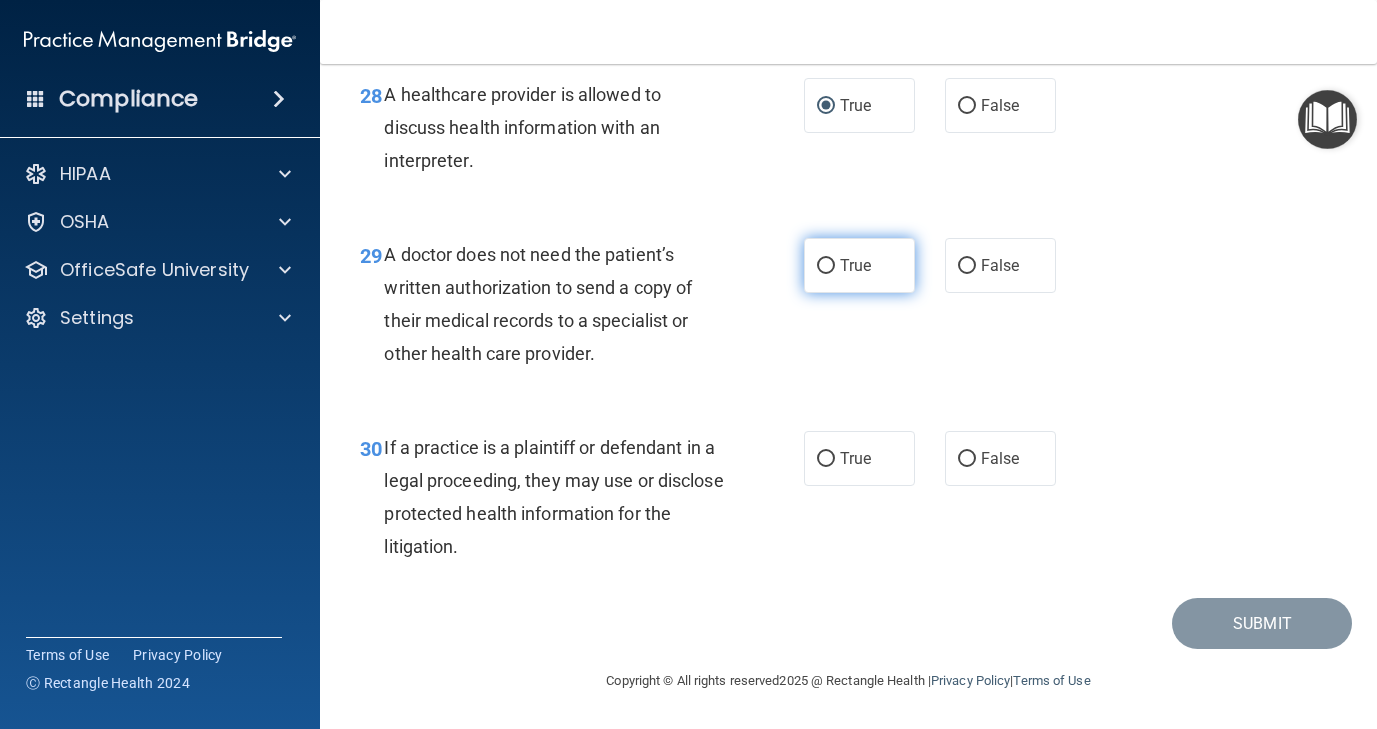 click on "True" at bounding box center (855, 265) 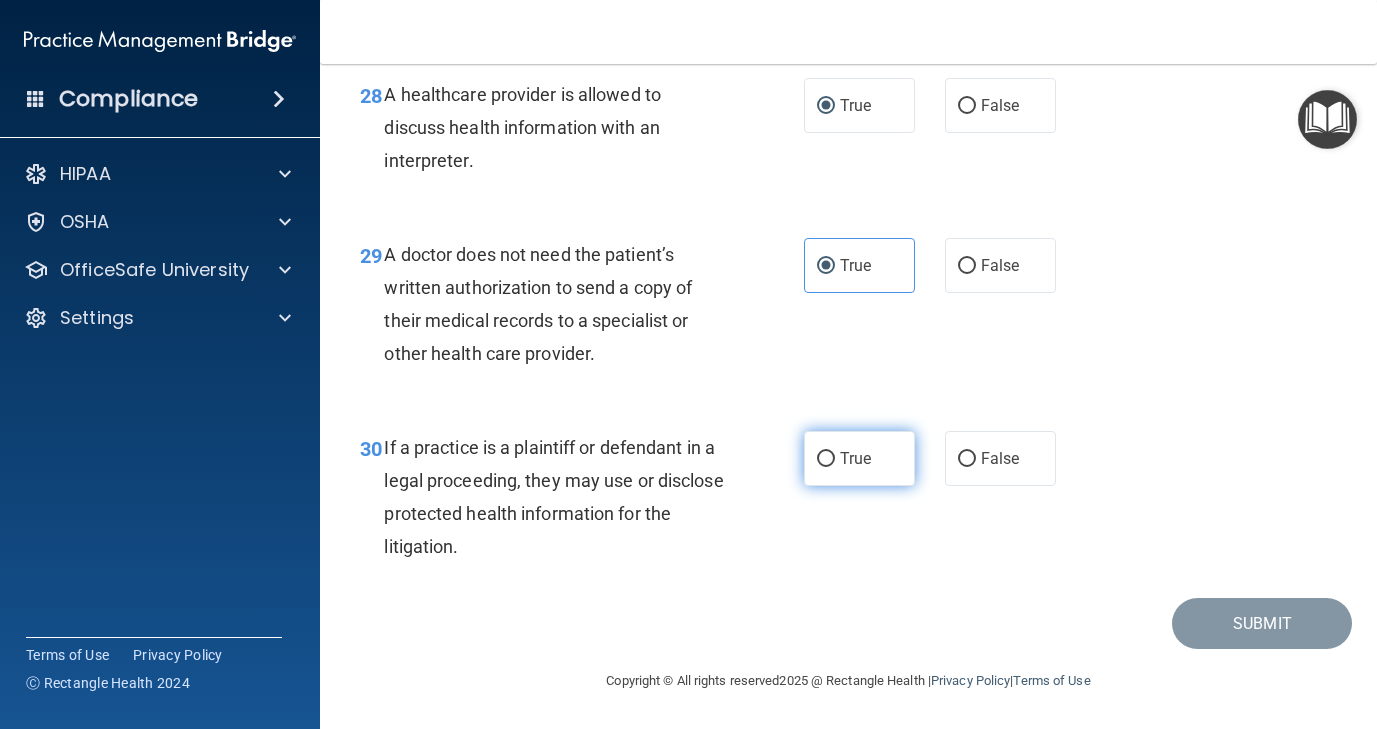click on "True" at bounding box center [859, 458] 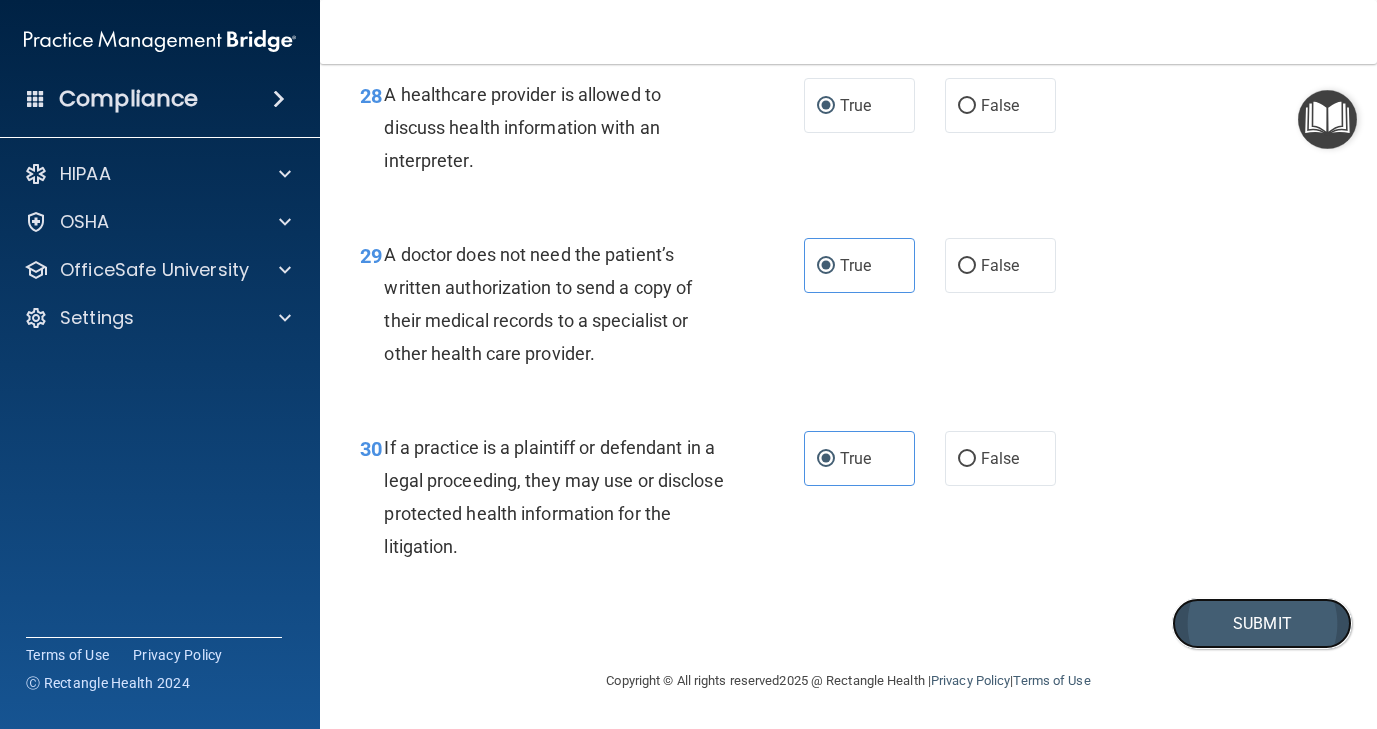 click on "Submit" at bounding box center (1262, 623) 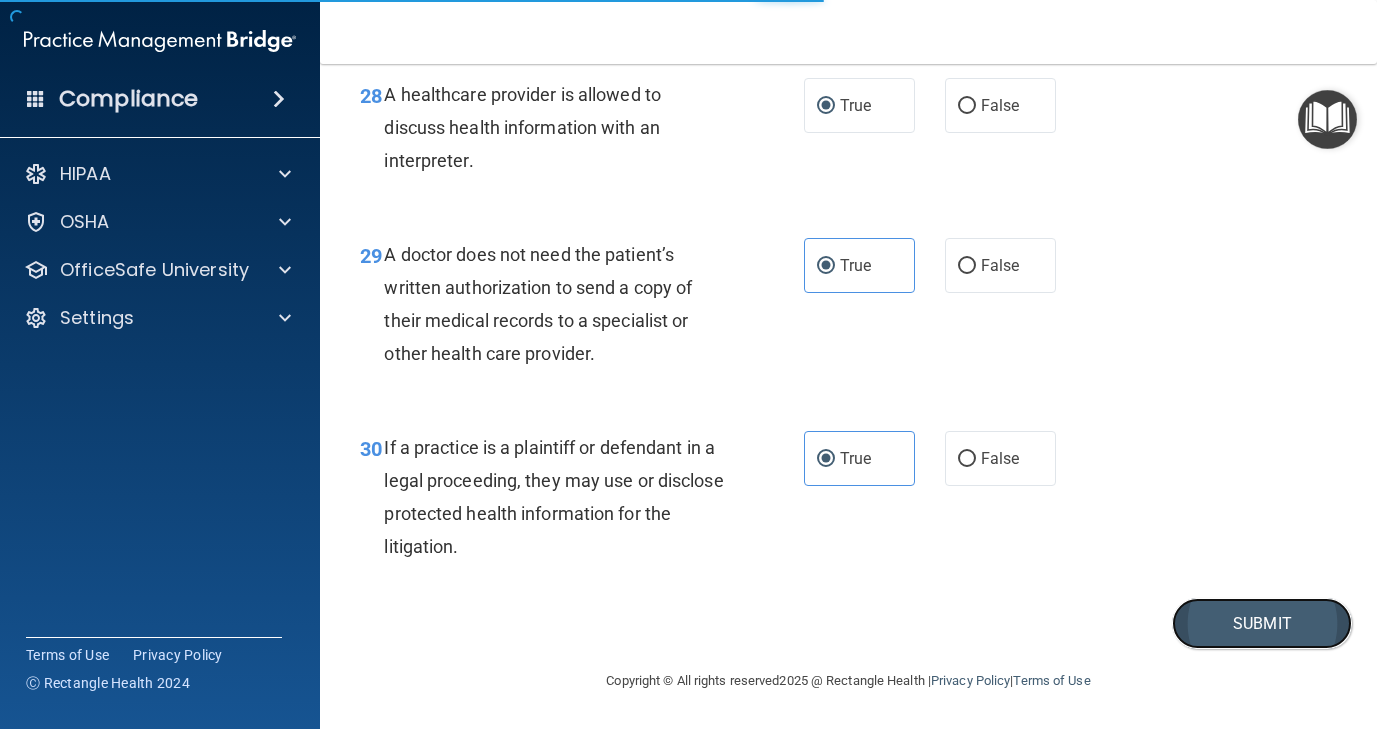 click on "Submit" at bounding box center [1262, 623] 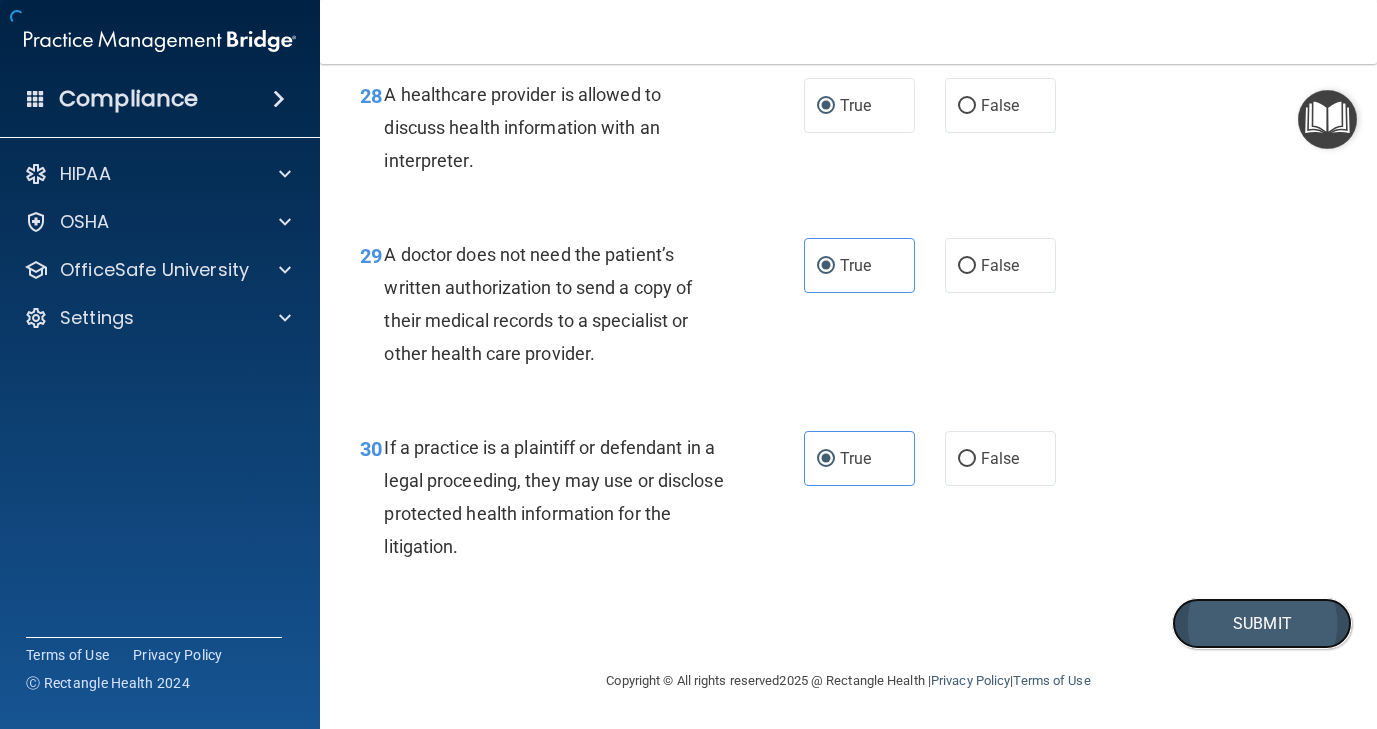 click on "Submit" at bounding box center (1262, 623) 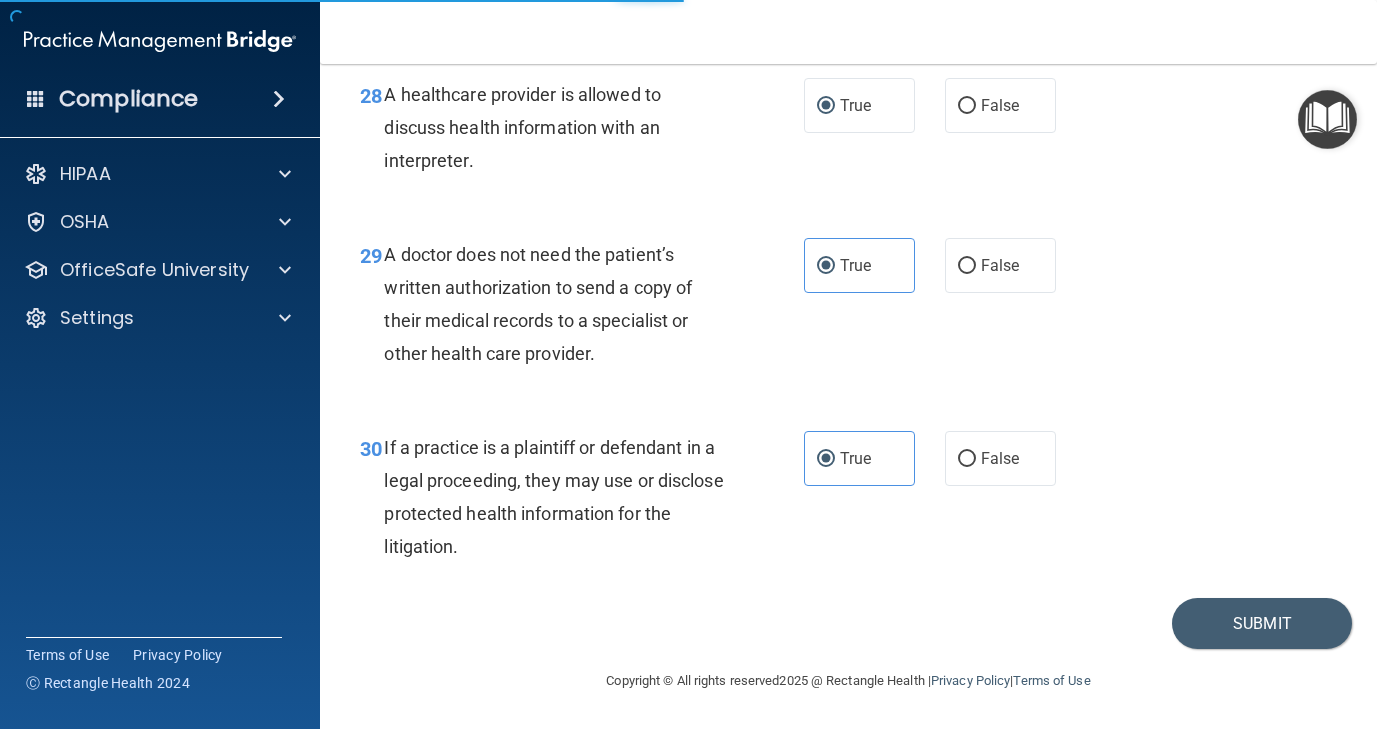scroll, scrollTop: 0, scrollLeft: 0, axis: both 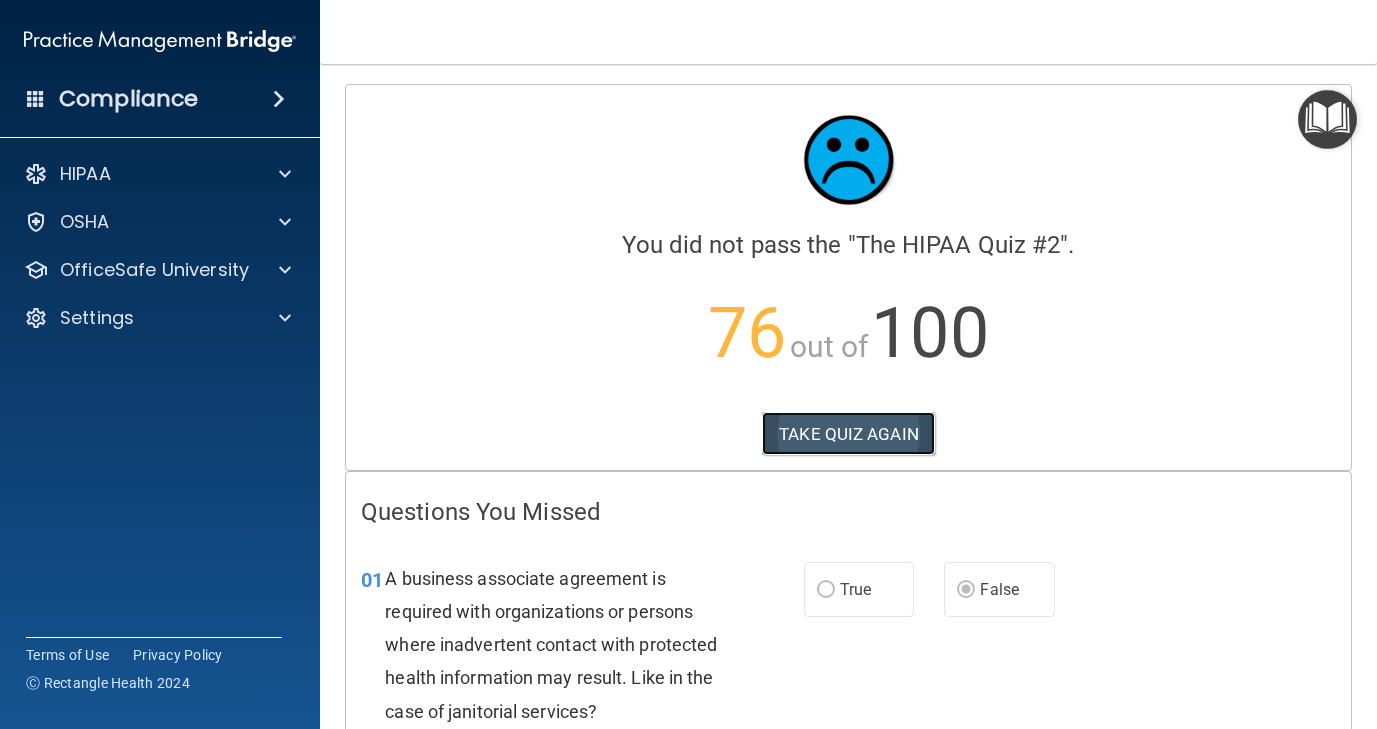 click on "TAKE QUIZ AGAIN" at bounding box center (848, 434) 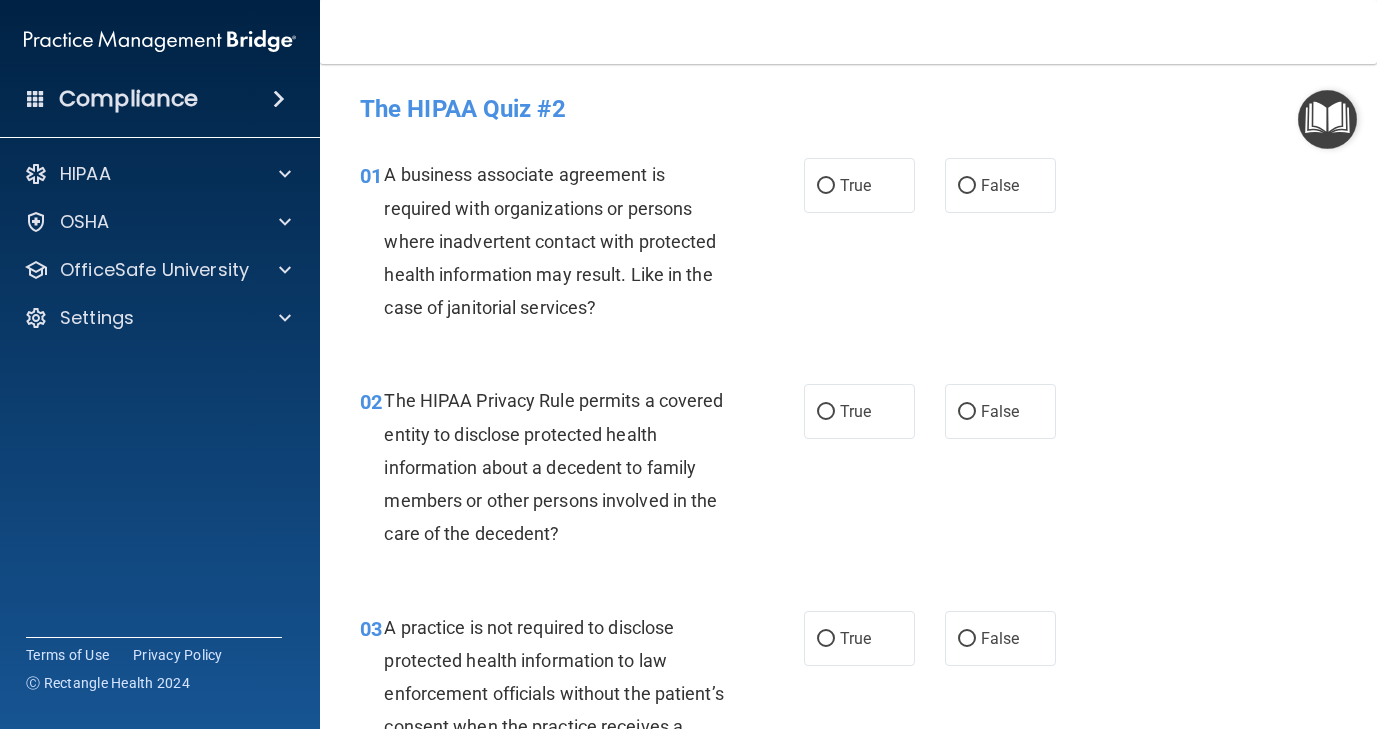 click on "01       A business associate agreement is required with organizations or persons where inadvertent contact with protected health information may result.  Like in the case of janitorial services?                 True           False" at bounding box center [848, 246] 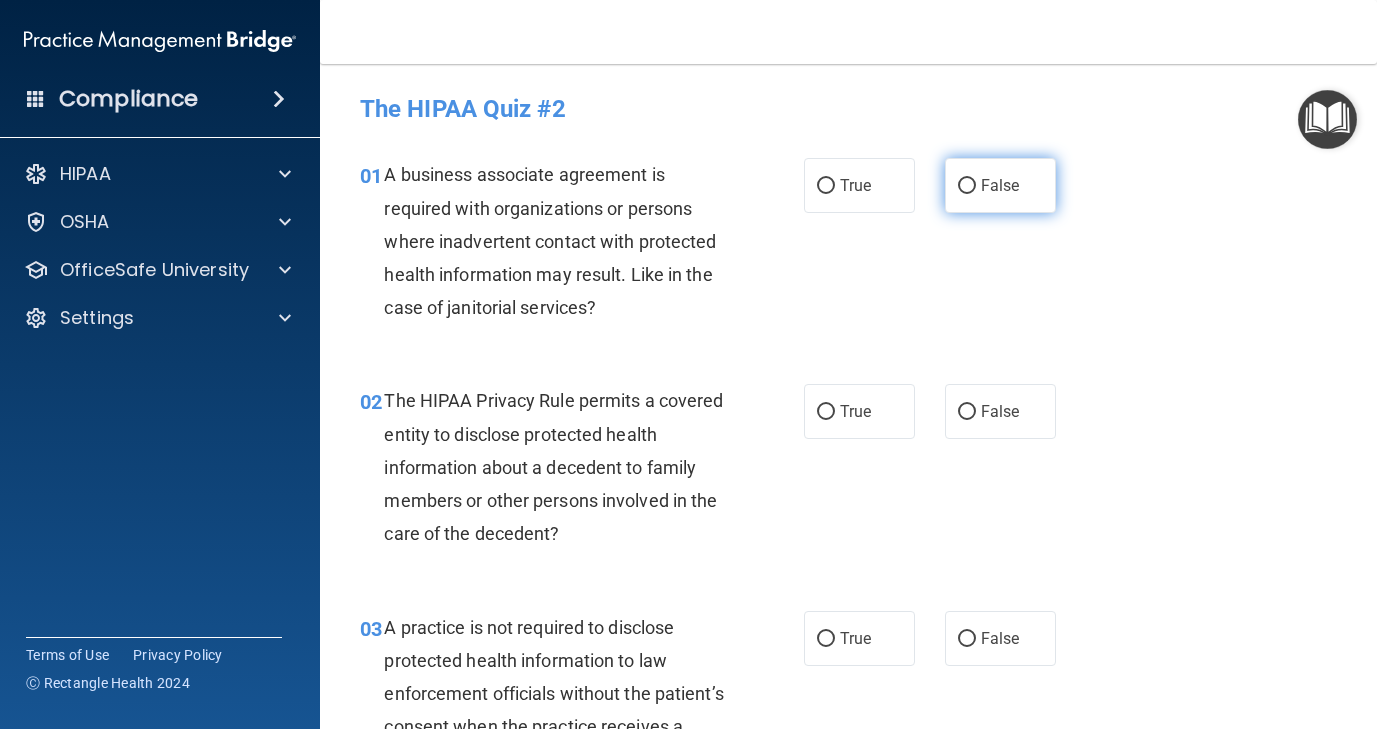 click on "False" at bounding box center [1000, 185] 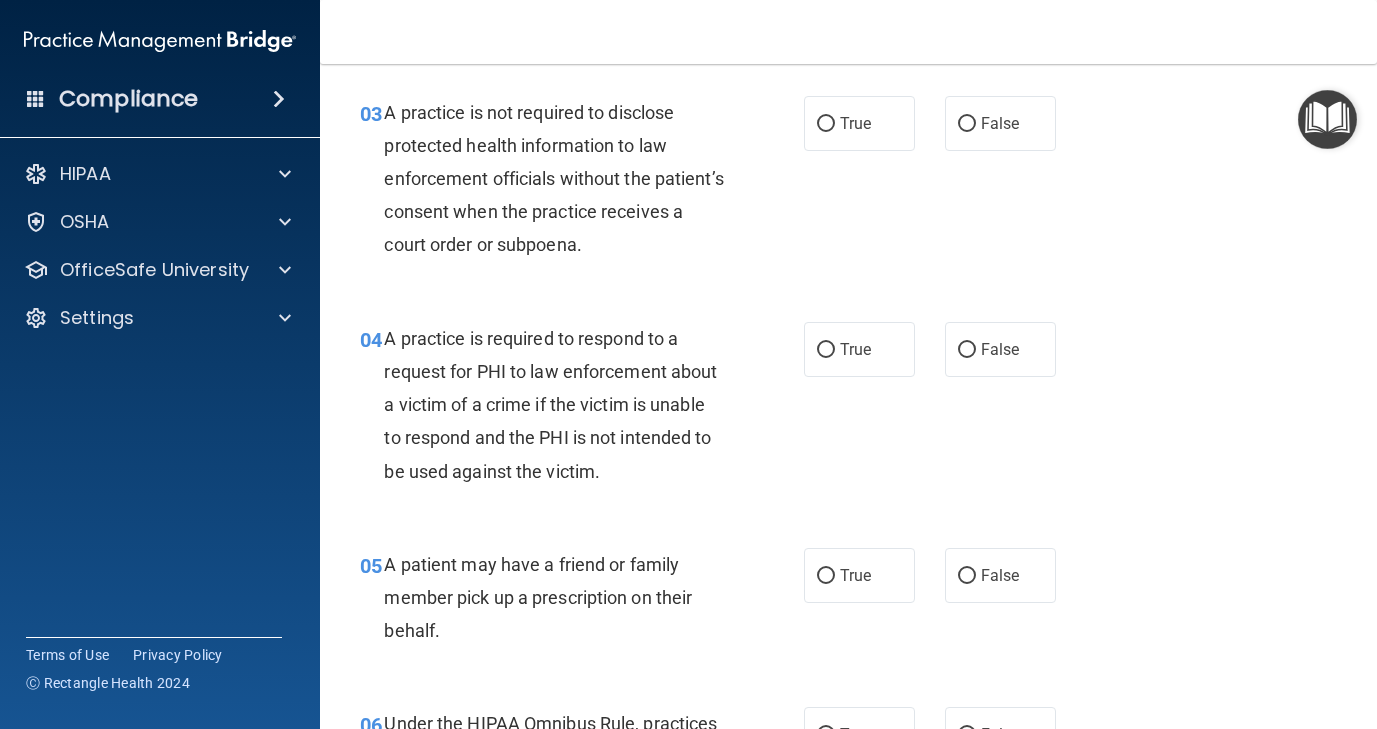 scroll, scrollTop: 512, scrollLeft: 0, axis: vertical 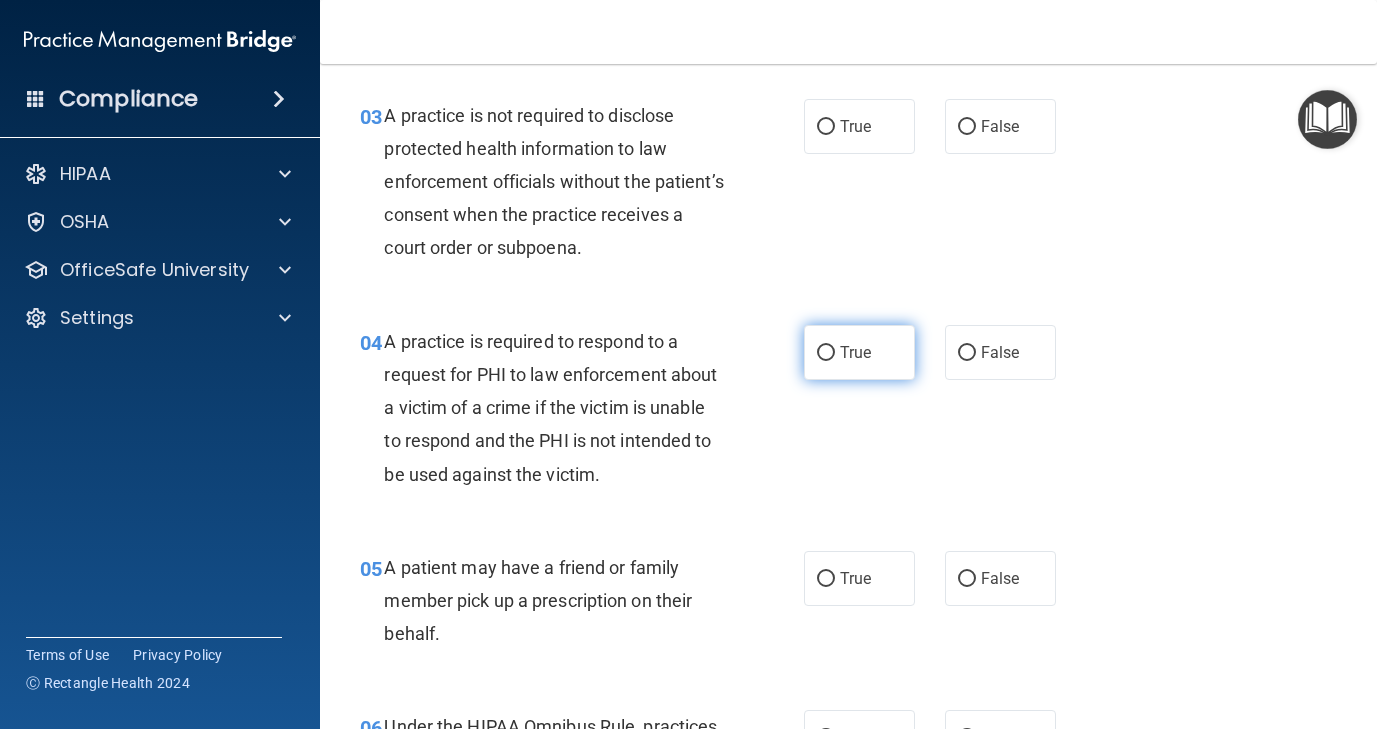 click on "True" at bounding box center (826, 353) 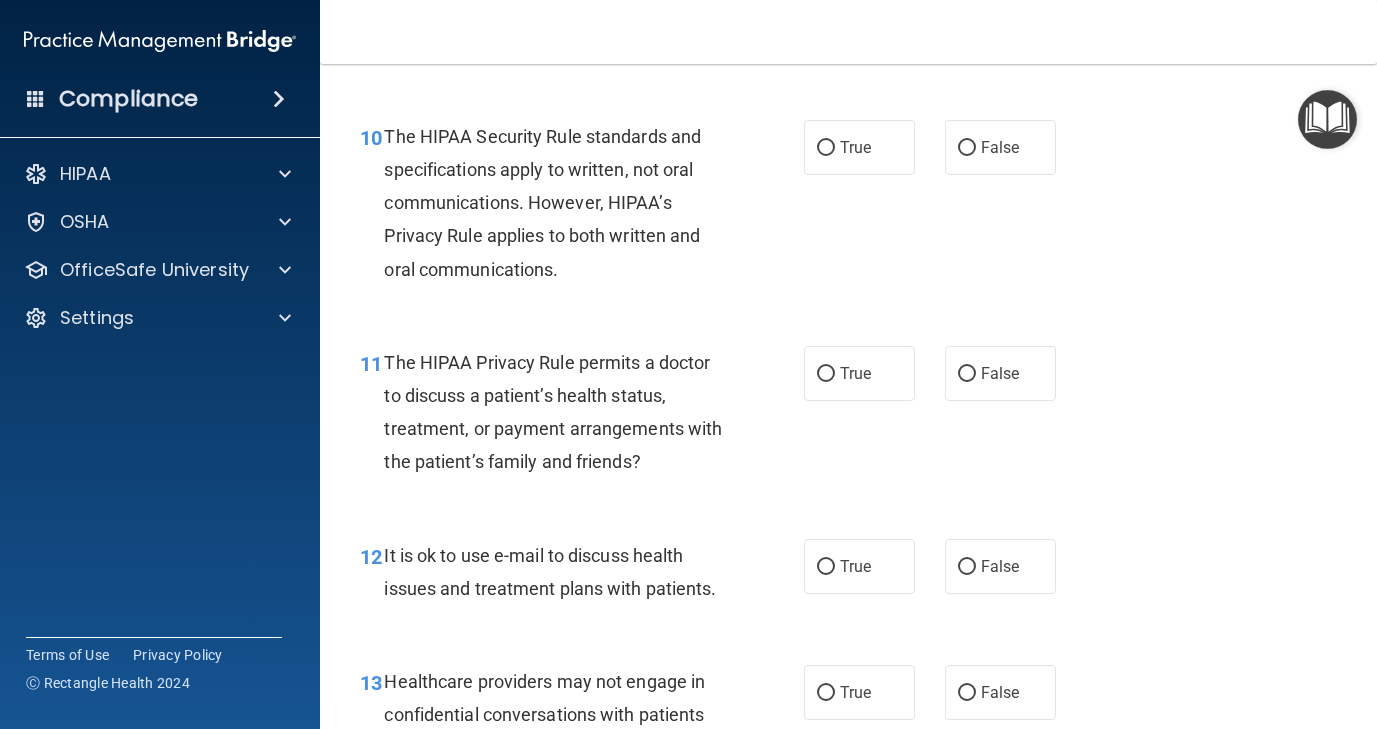 scroll, scrollTop: 1851, scrollLeft: 0, axis: vertical 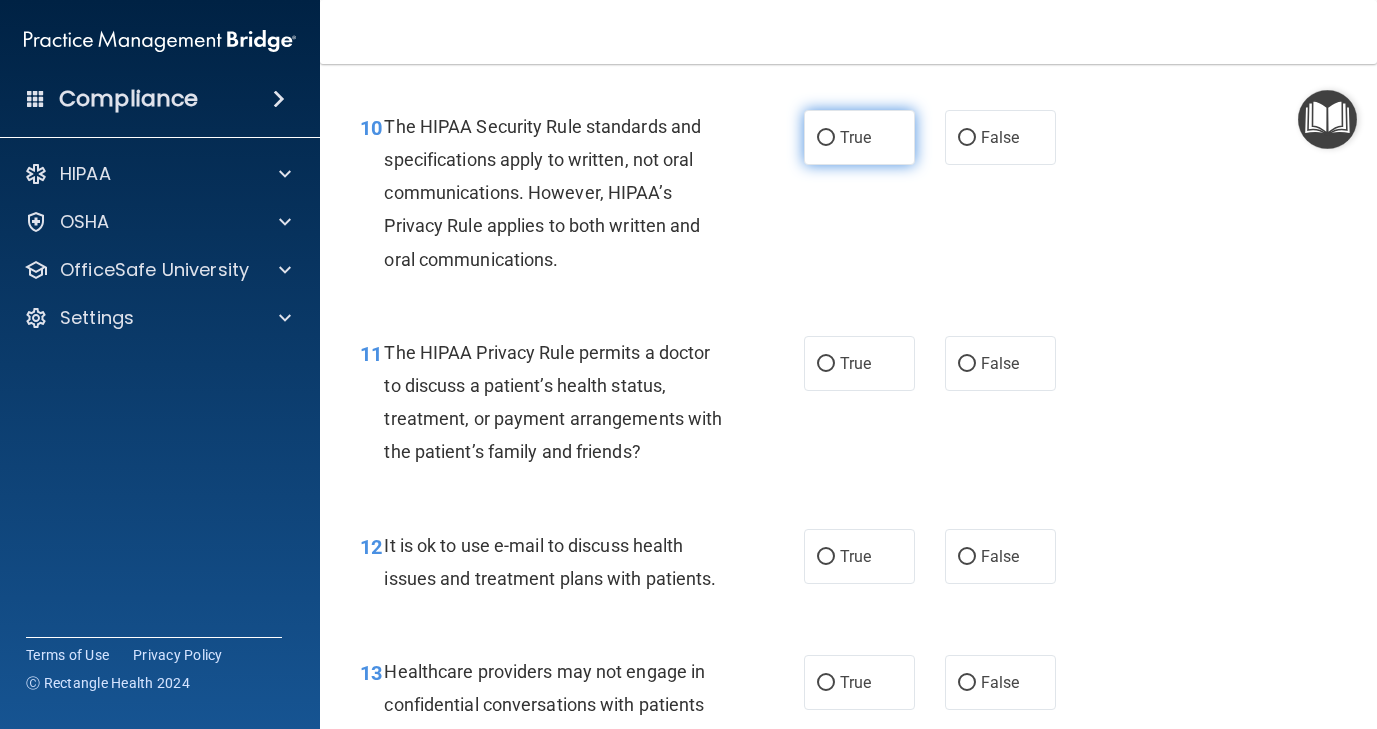 click on "True" at bounding box center (826, 138) 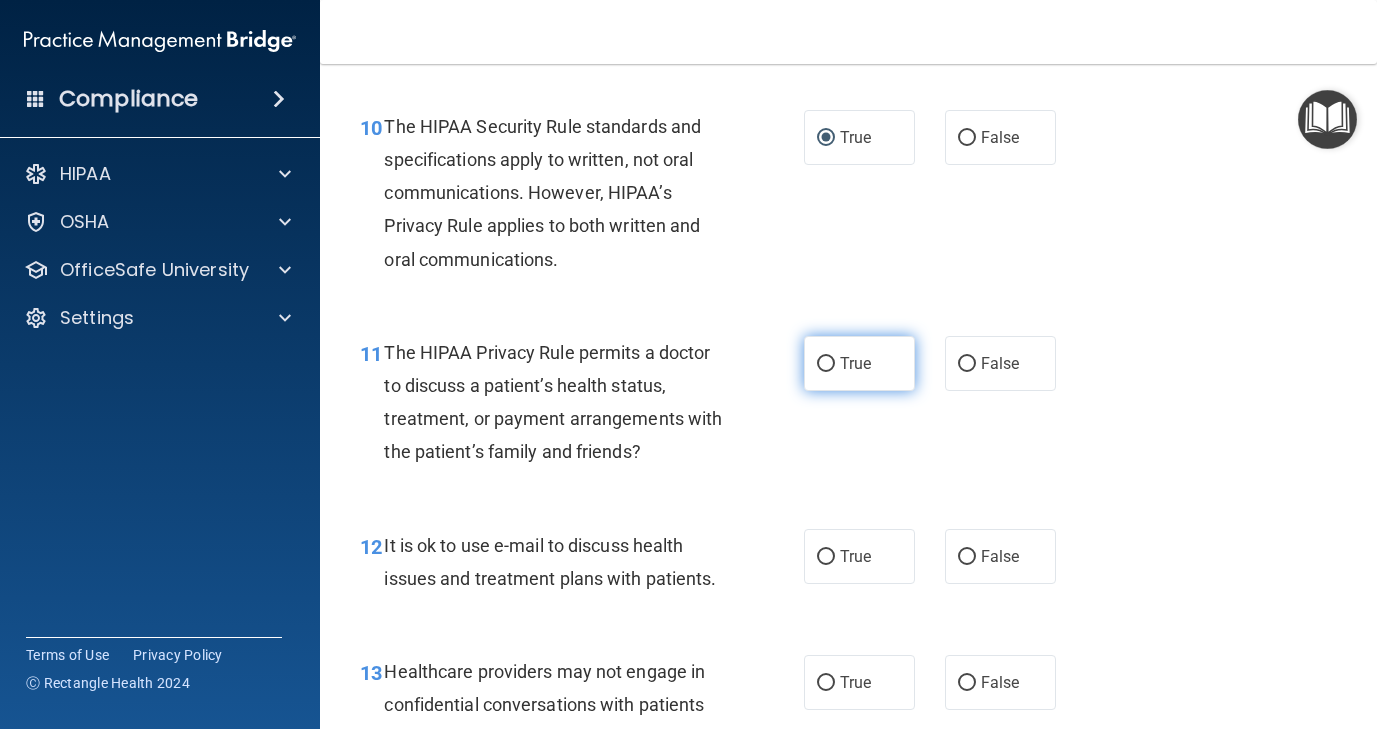 click on "True" at bounding box center (826, 364) 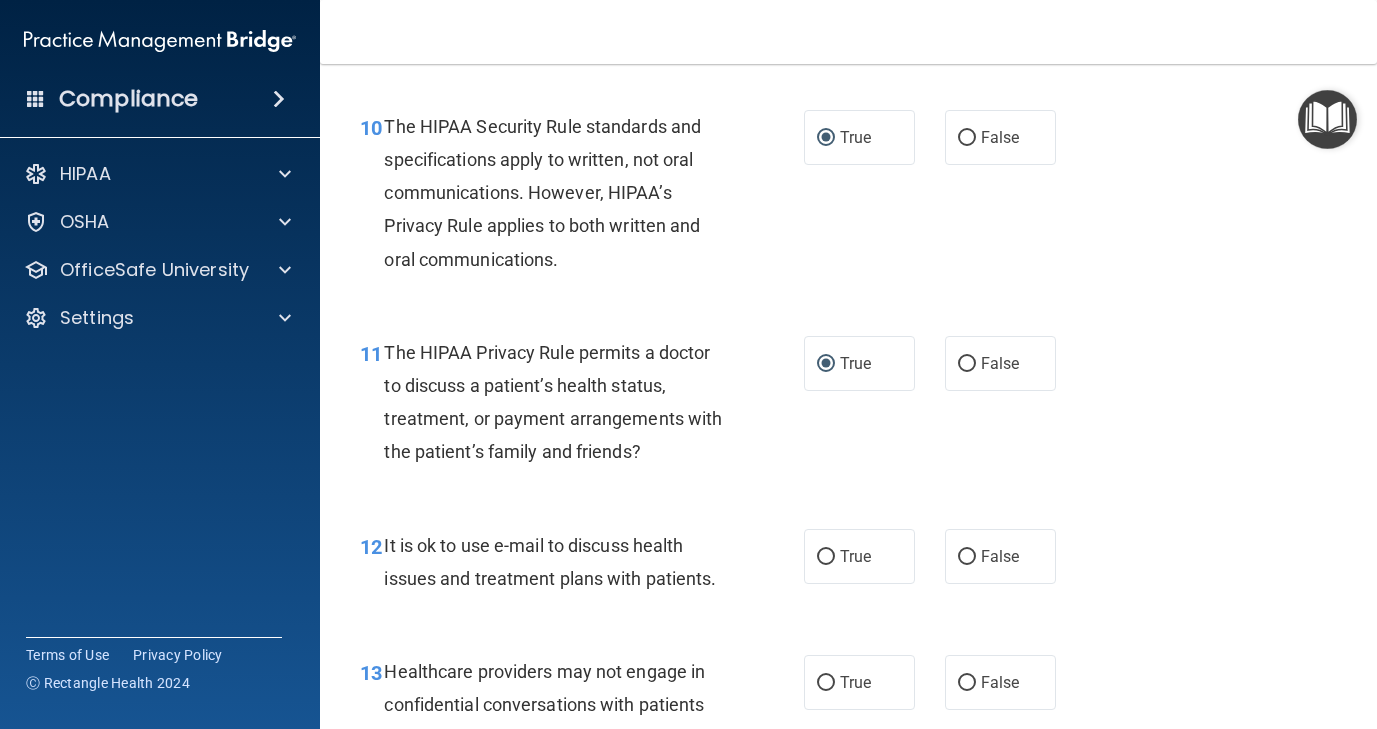 drag, startPoint x: 1094, startPoint y: 390, endPoint x: 1101, endPoint y: 341, distance: 49.497475 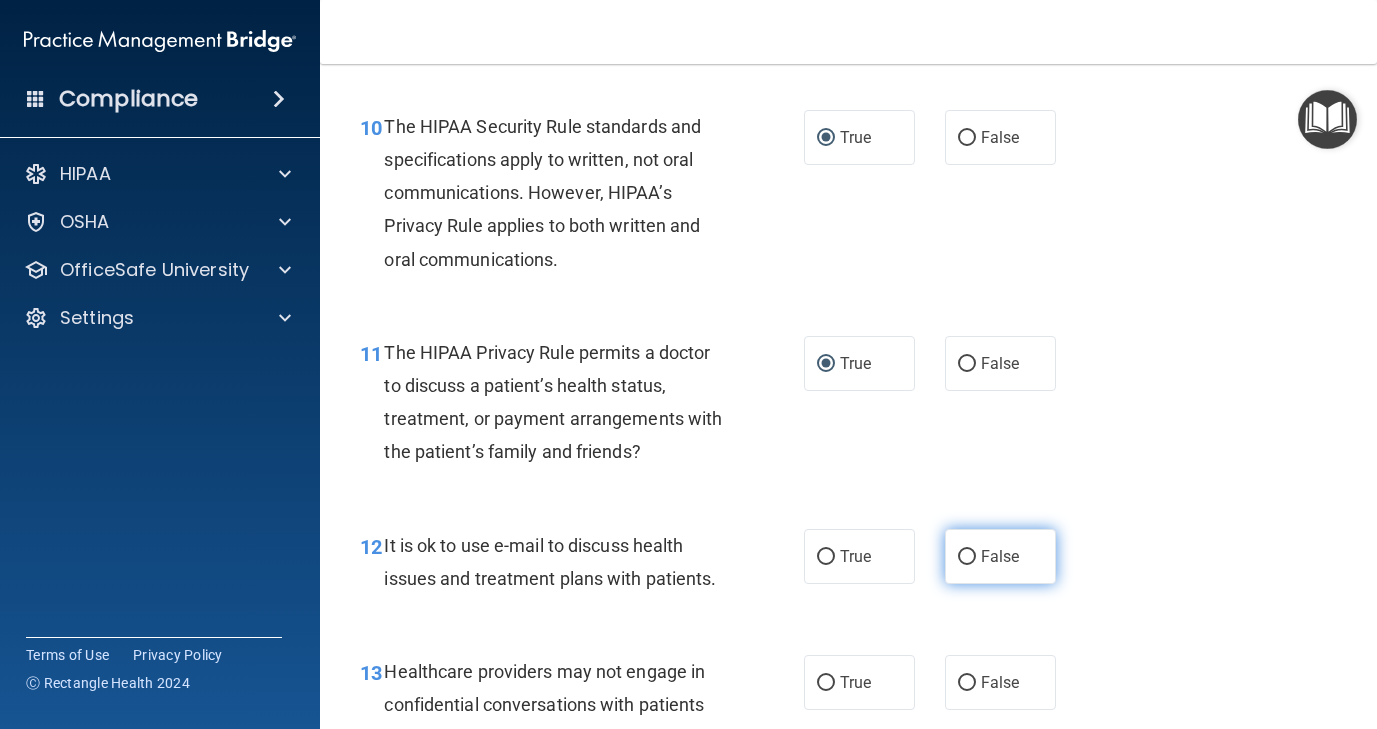 click on "False" at bounding box center (967, 557) 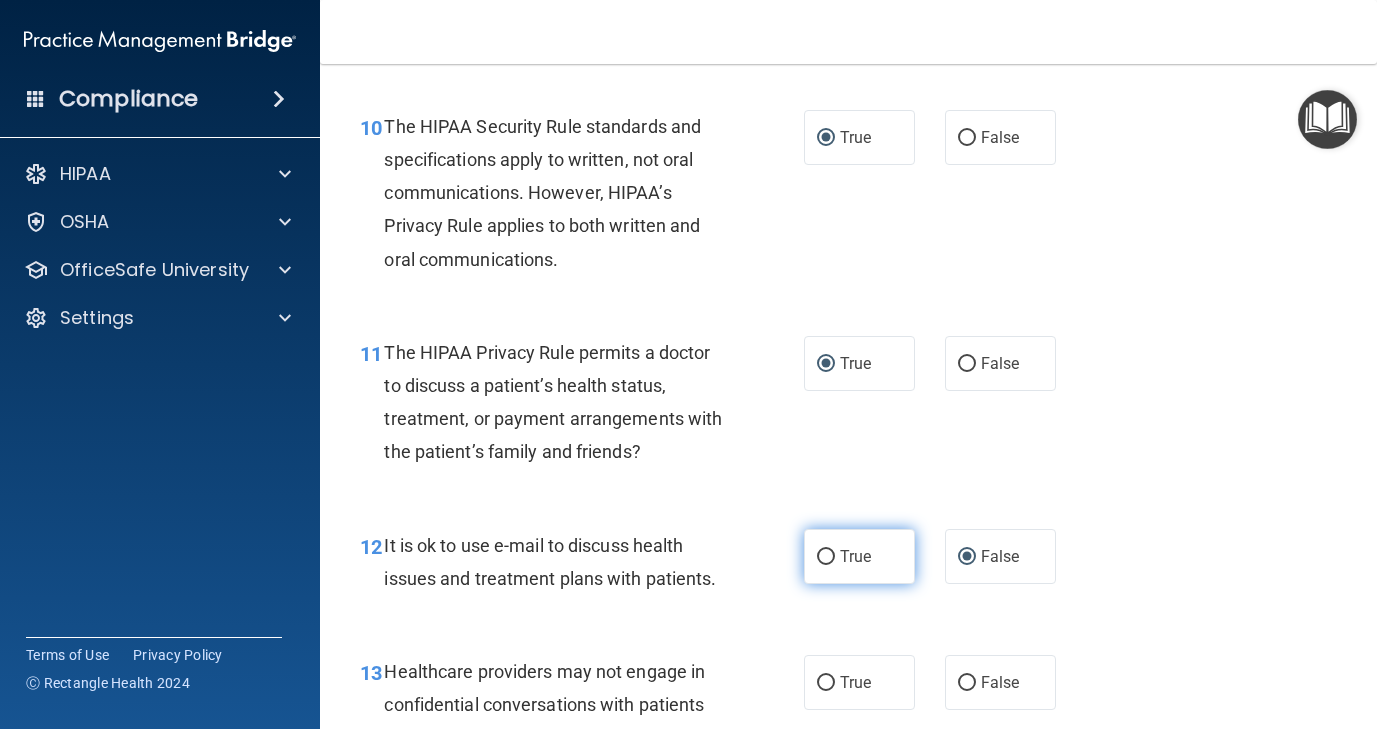 click on "True" at bounding box center (826, 557) 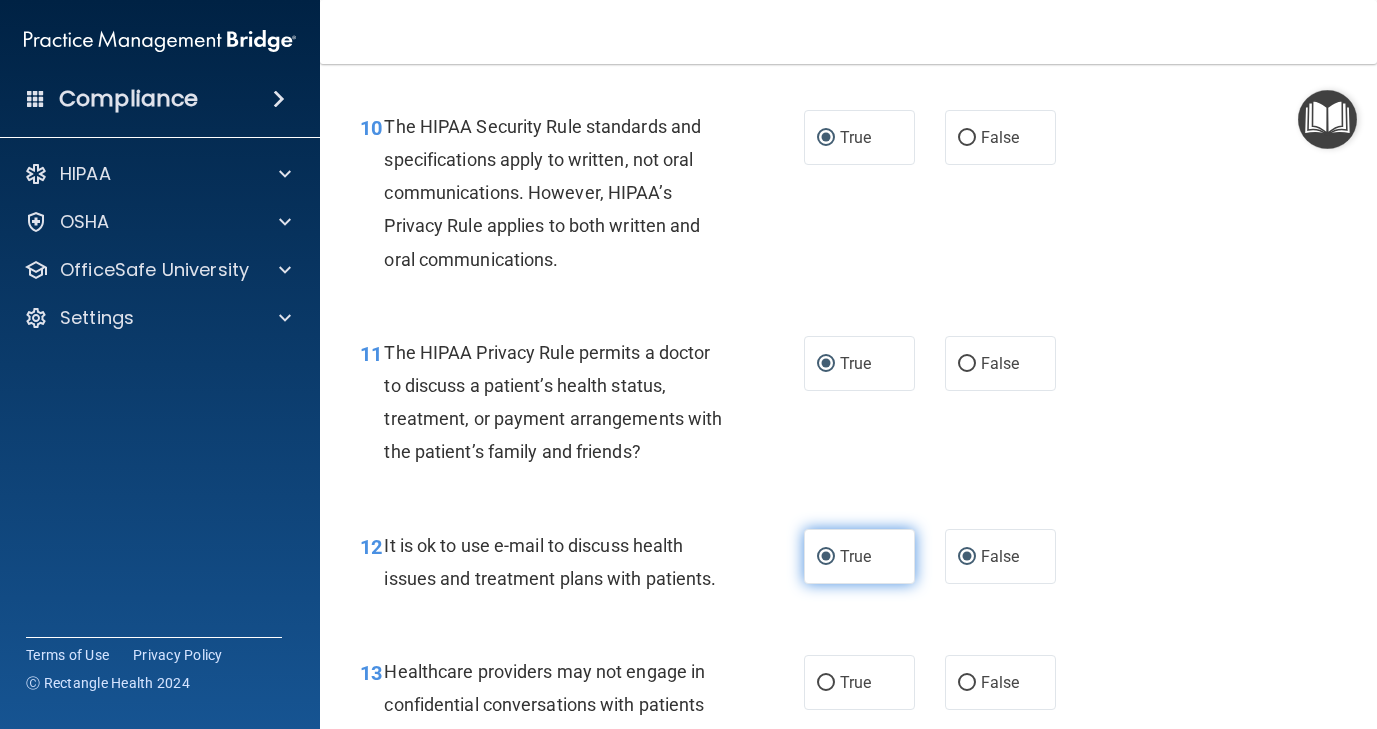 radio on "false" 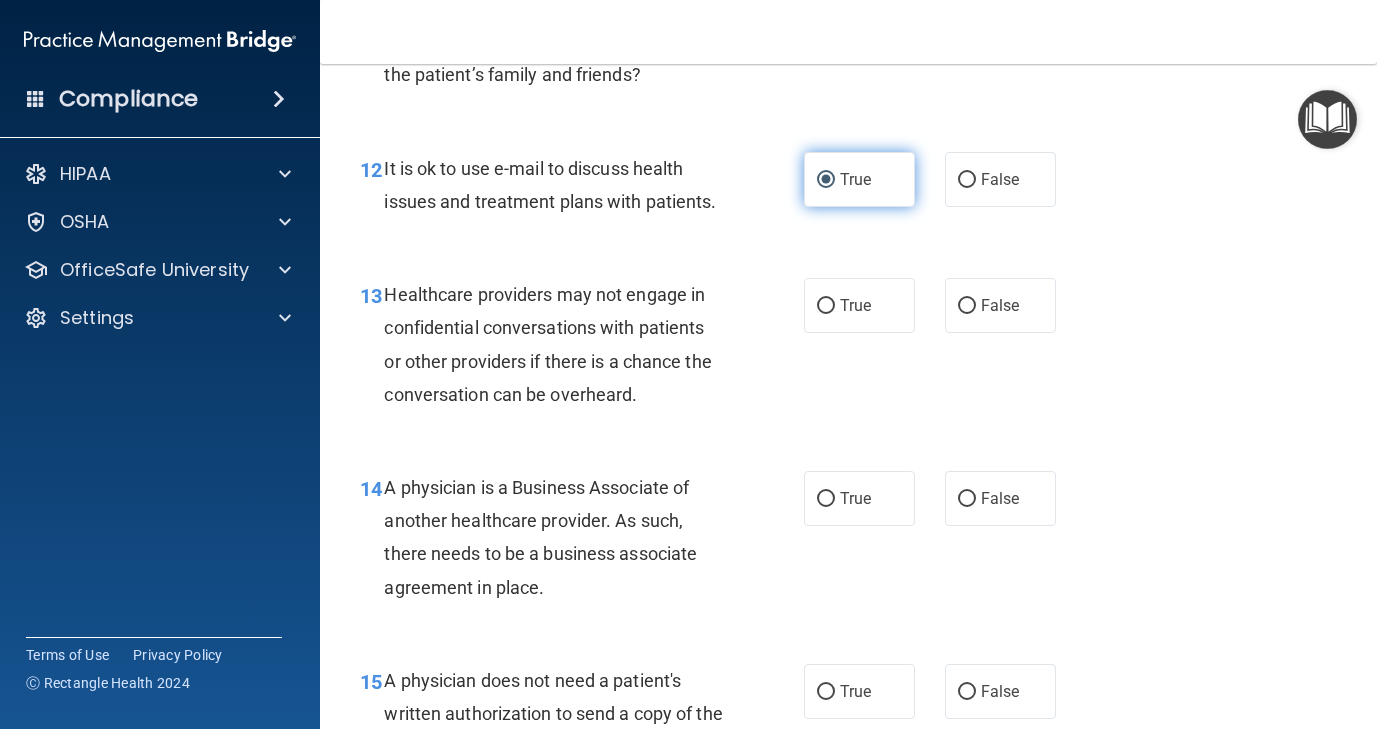 scroll, scrollTop: 2271, scrollLeft: 0, axis: vertical 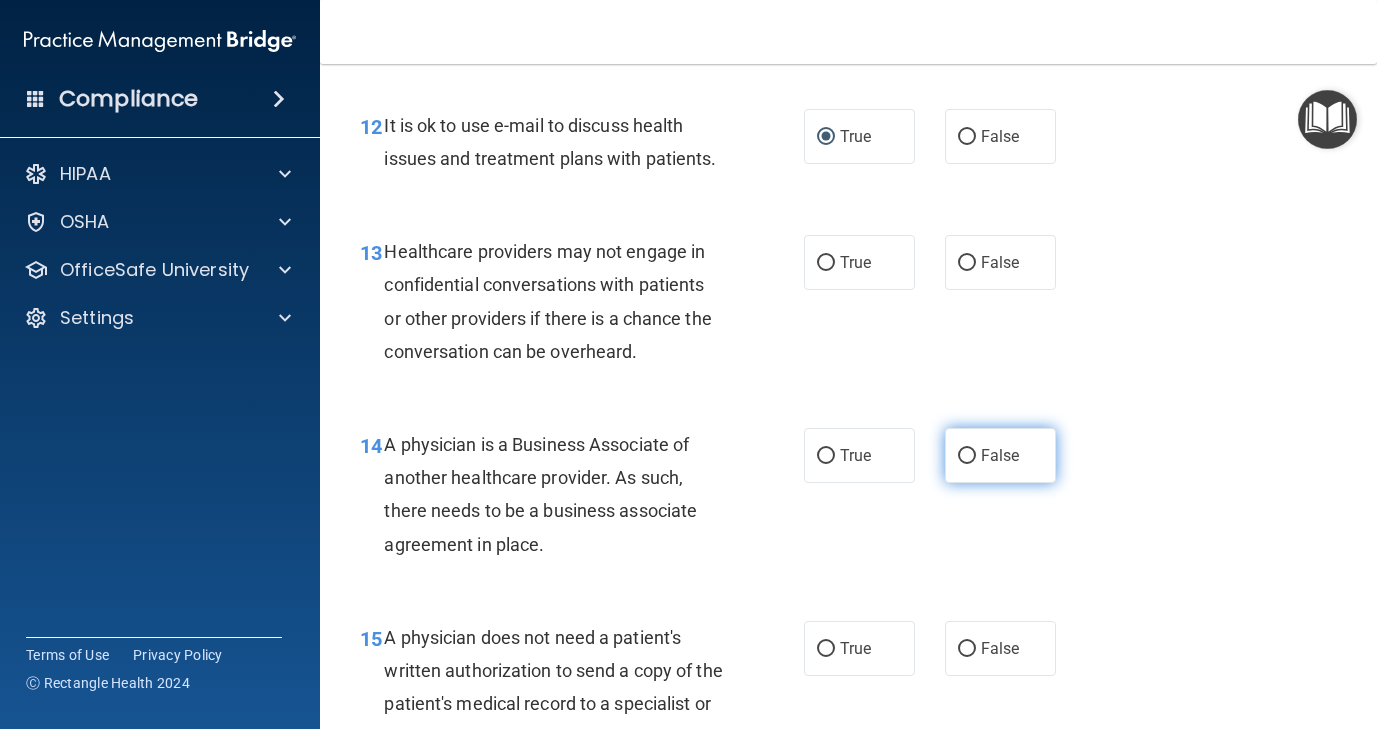 click on "False" at bounding box center [967, 456] 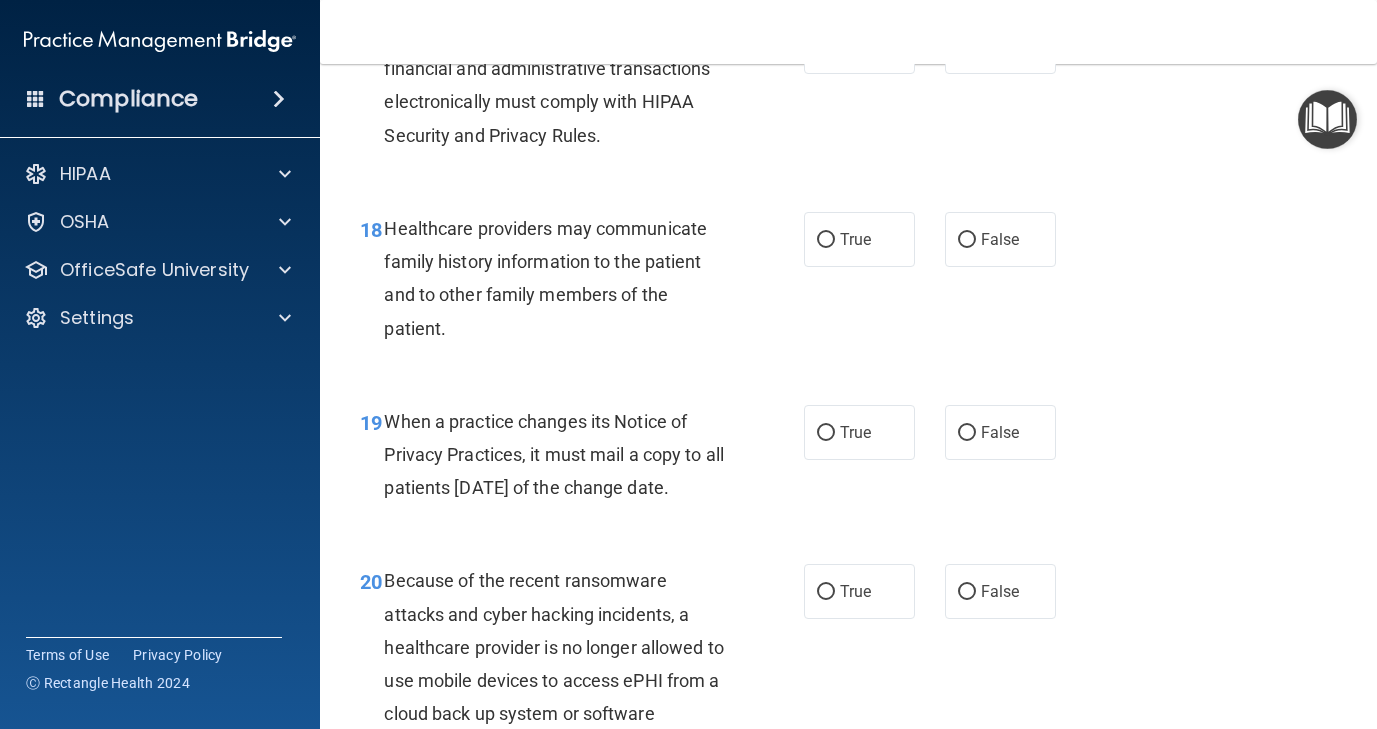scroll, scrollTop: 3335, scrollLeft: 0, axis: vertical 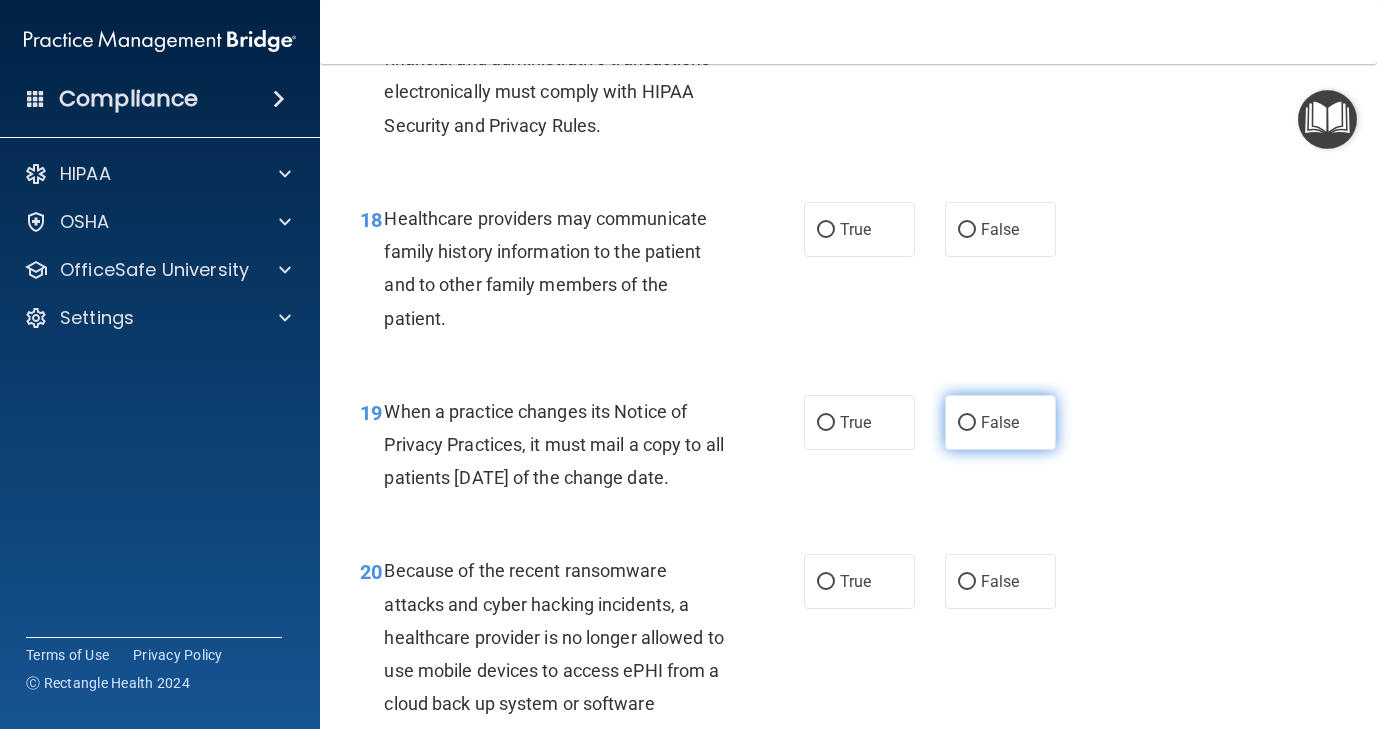 click on "False" at bounding box center (967, 423) 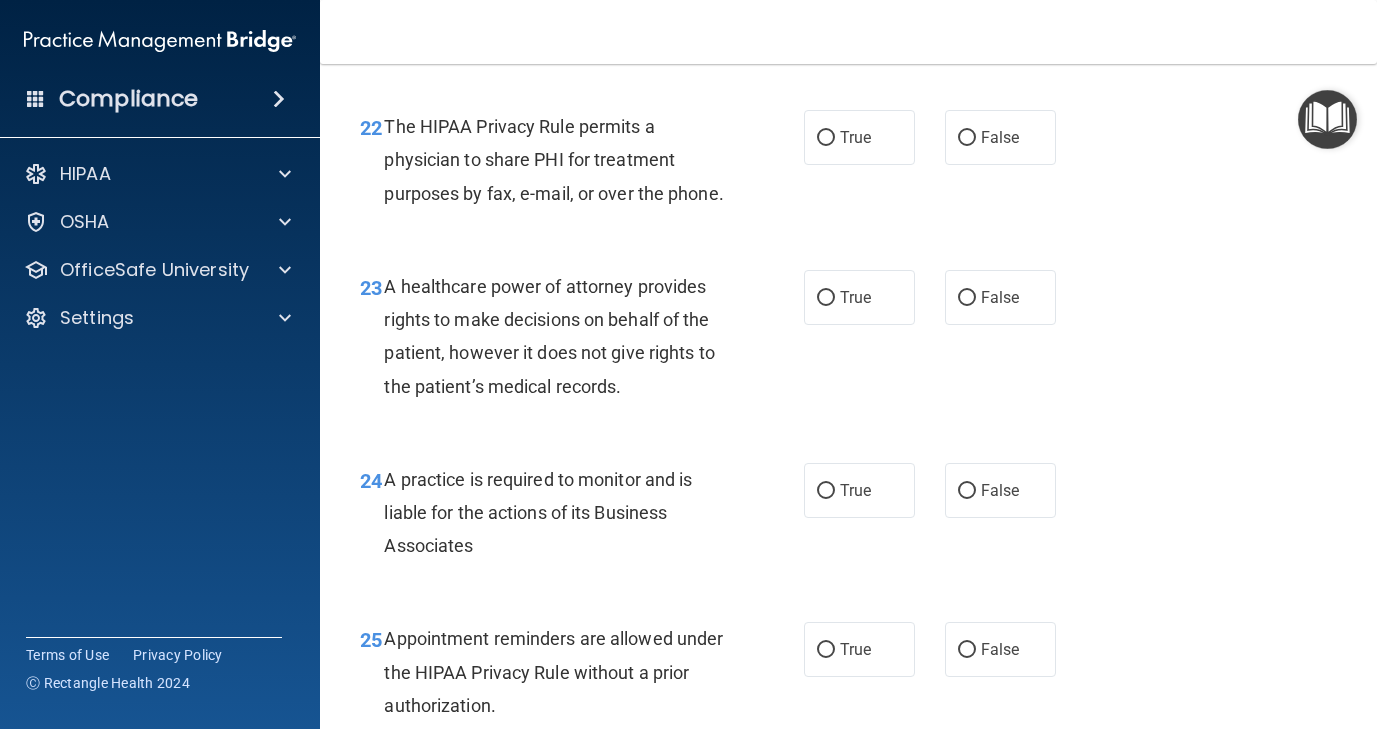 scroll, scrollTop: 4170, scrollLeft: 0, axis: vertical 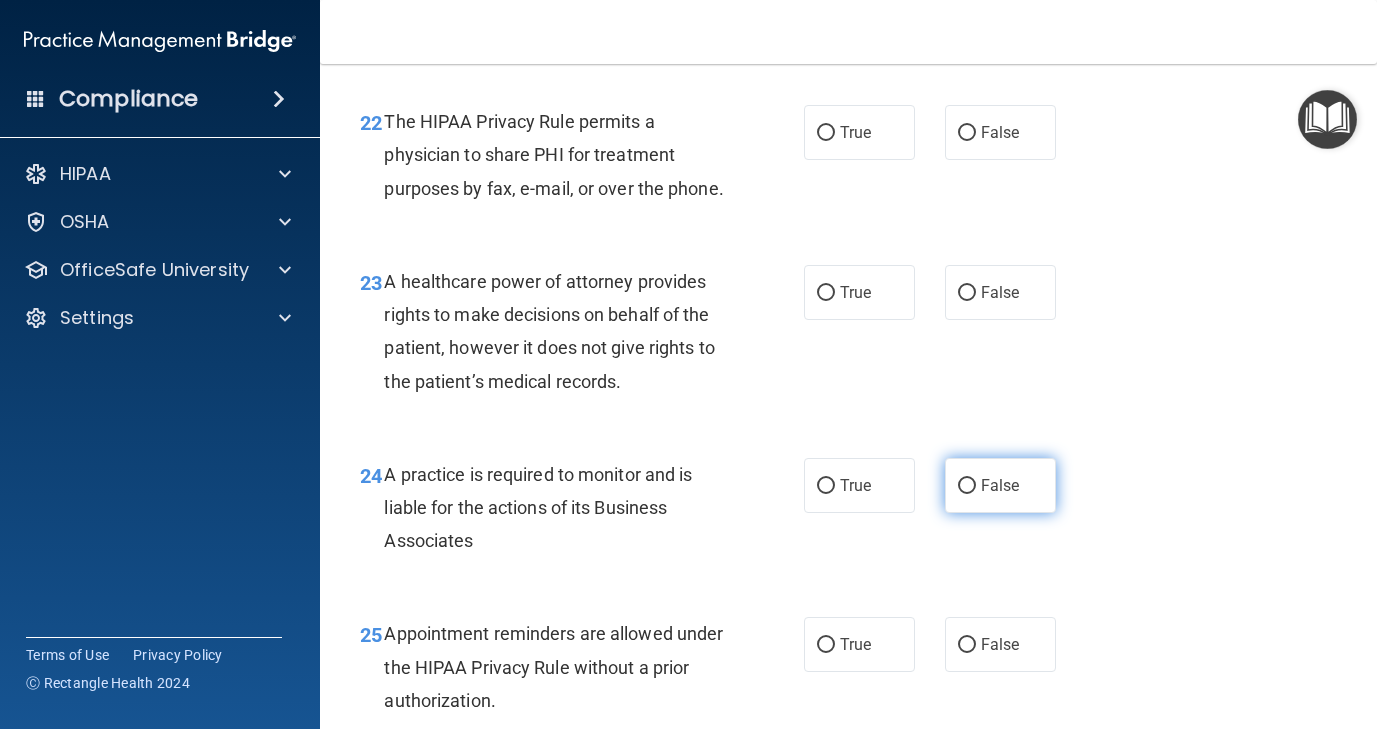 click on "False" at bounding box center (967, 486) 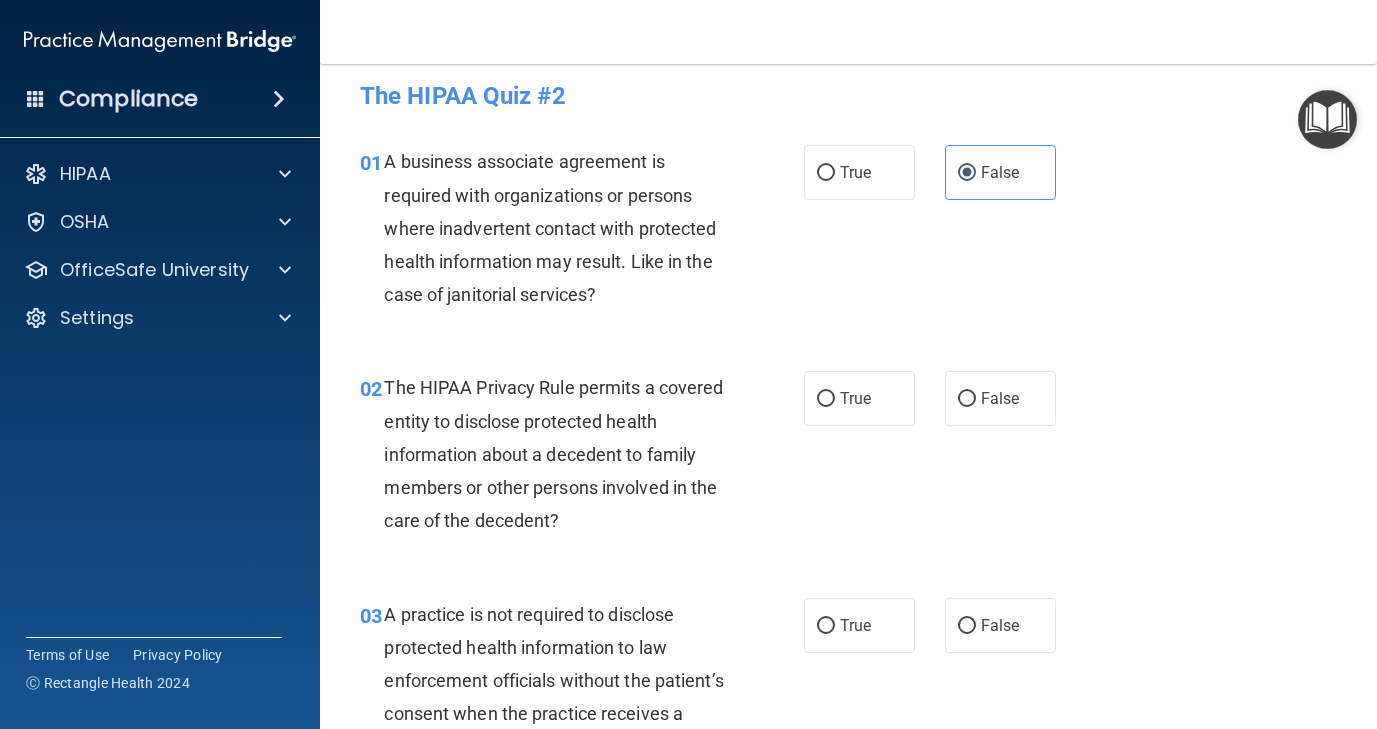 scroll, scrollTop: 19, scrollLeft: 0, axis: vertical 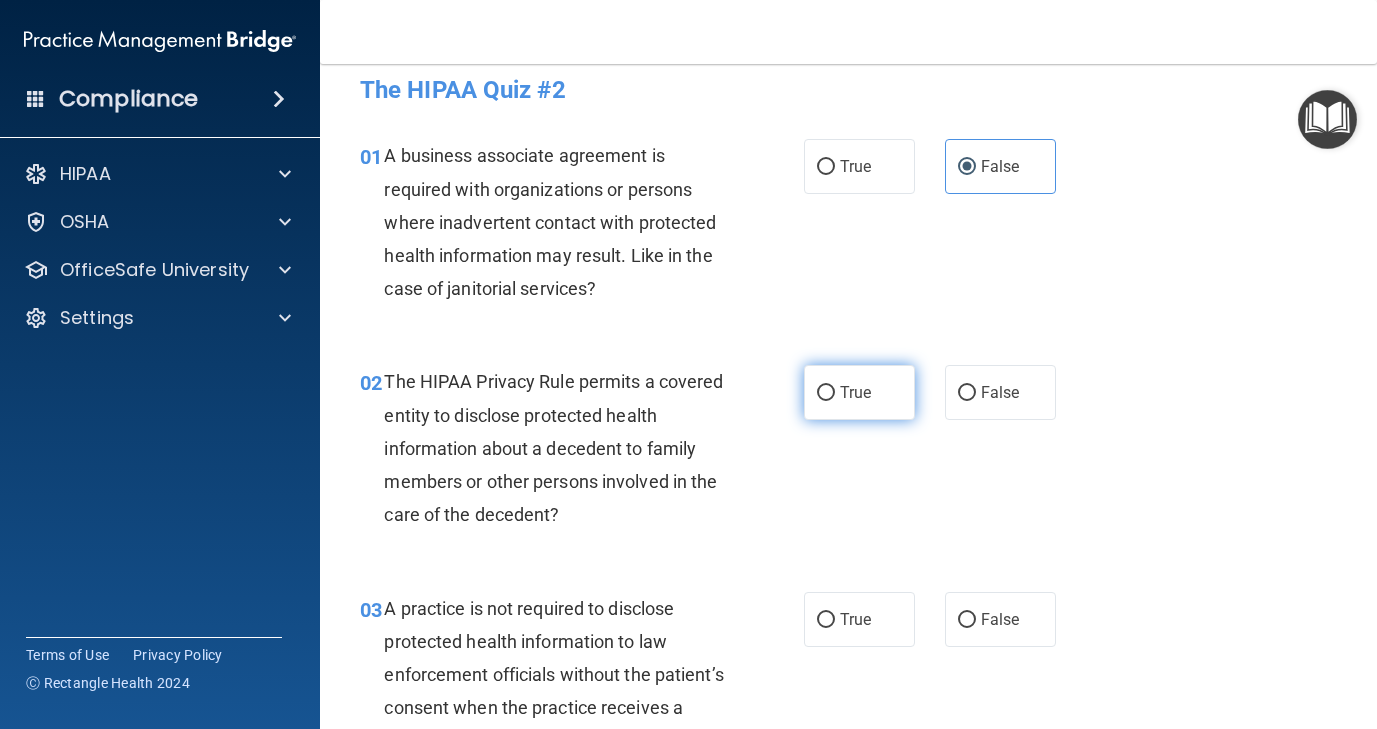 click on "True" at bounding box center [826, 393] 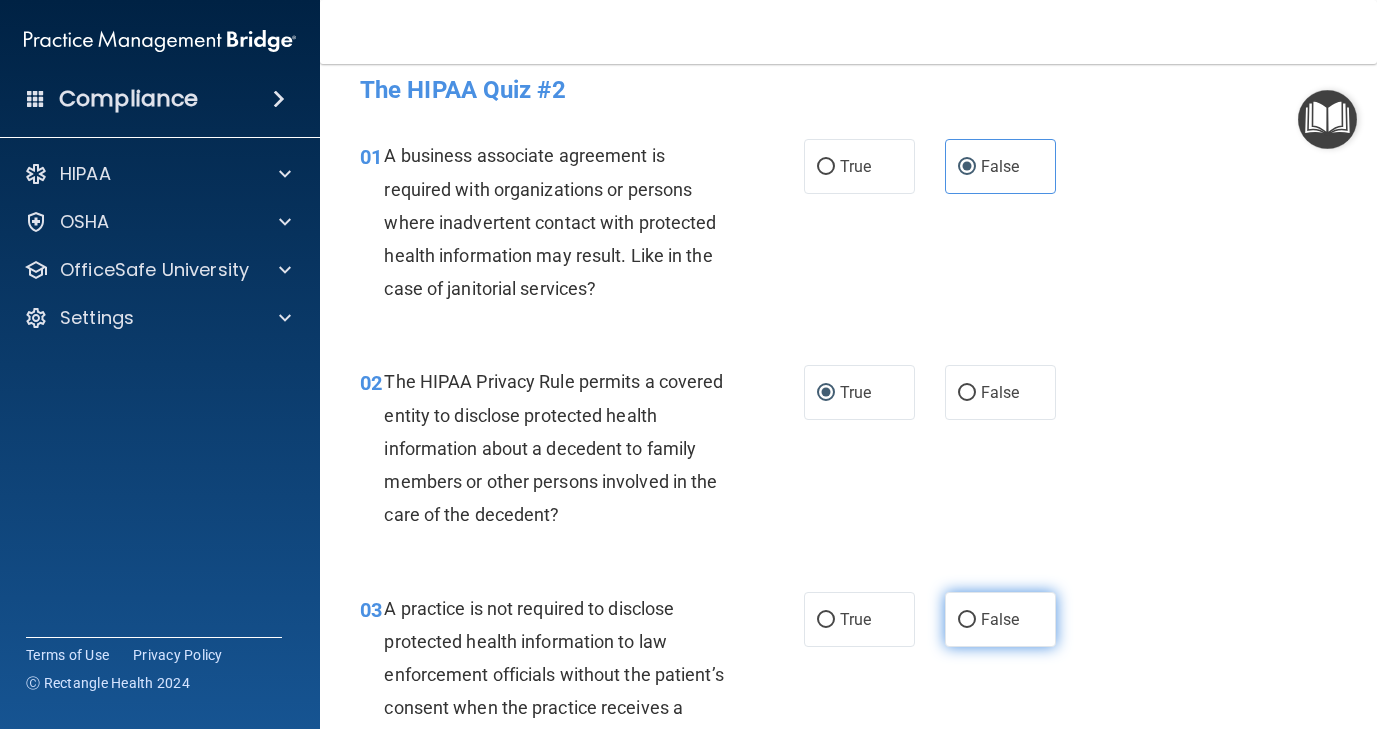 click on "False" at bounding box center [967, 620] 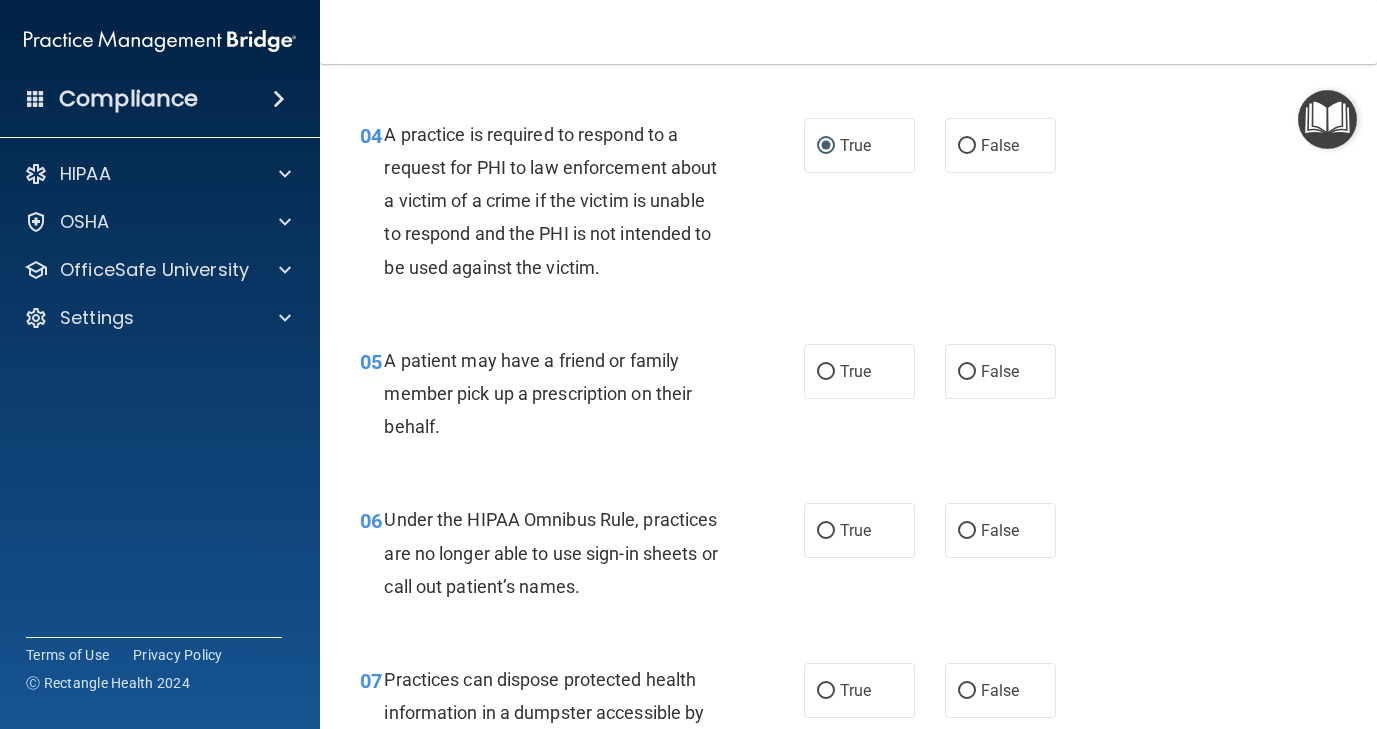 scroll, scrollTop: 727, scrollLeft: 0, axis: vertical 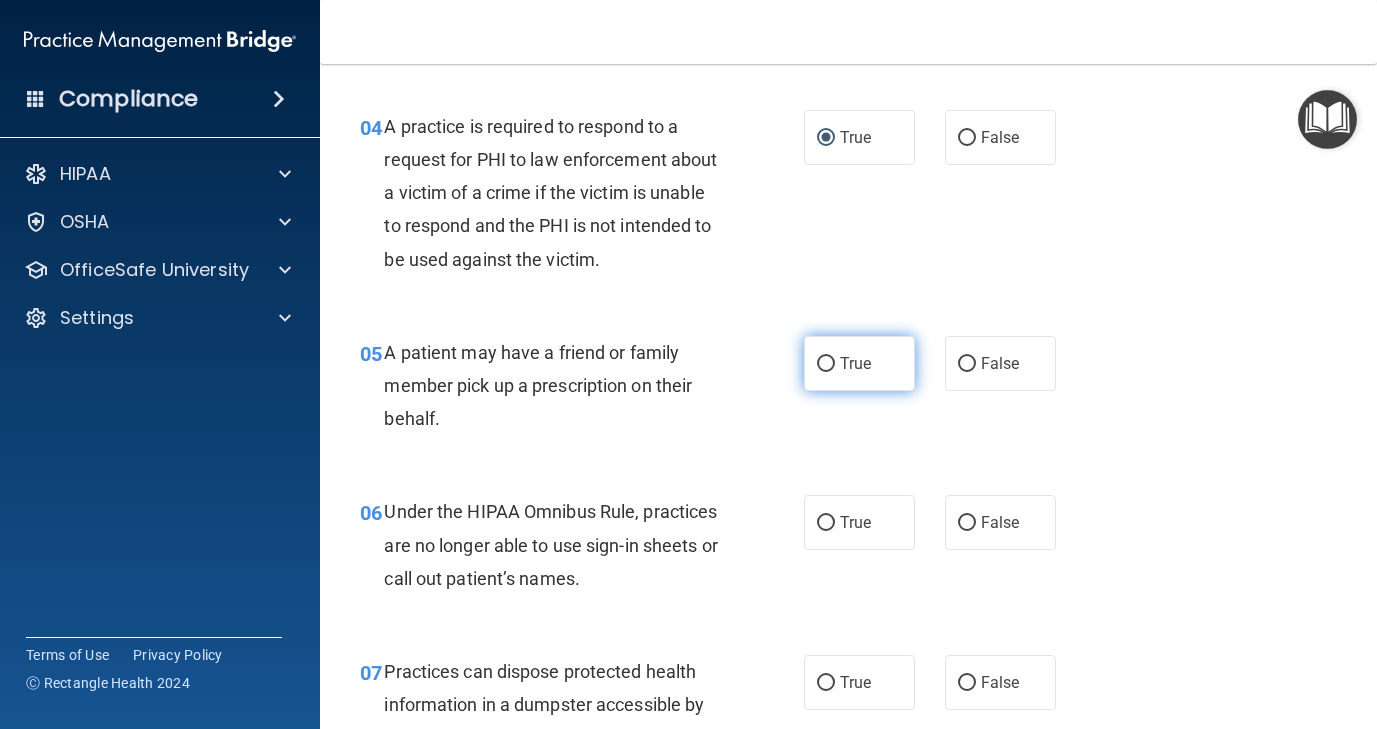 click on "True" at bounding box center [826, 364] 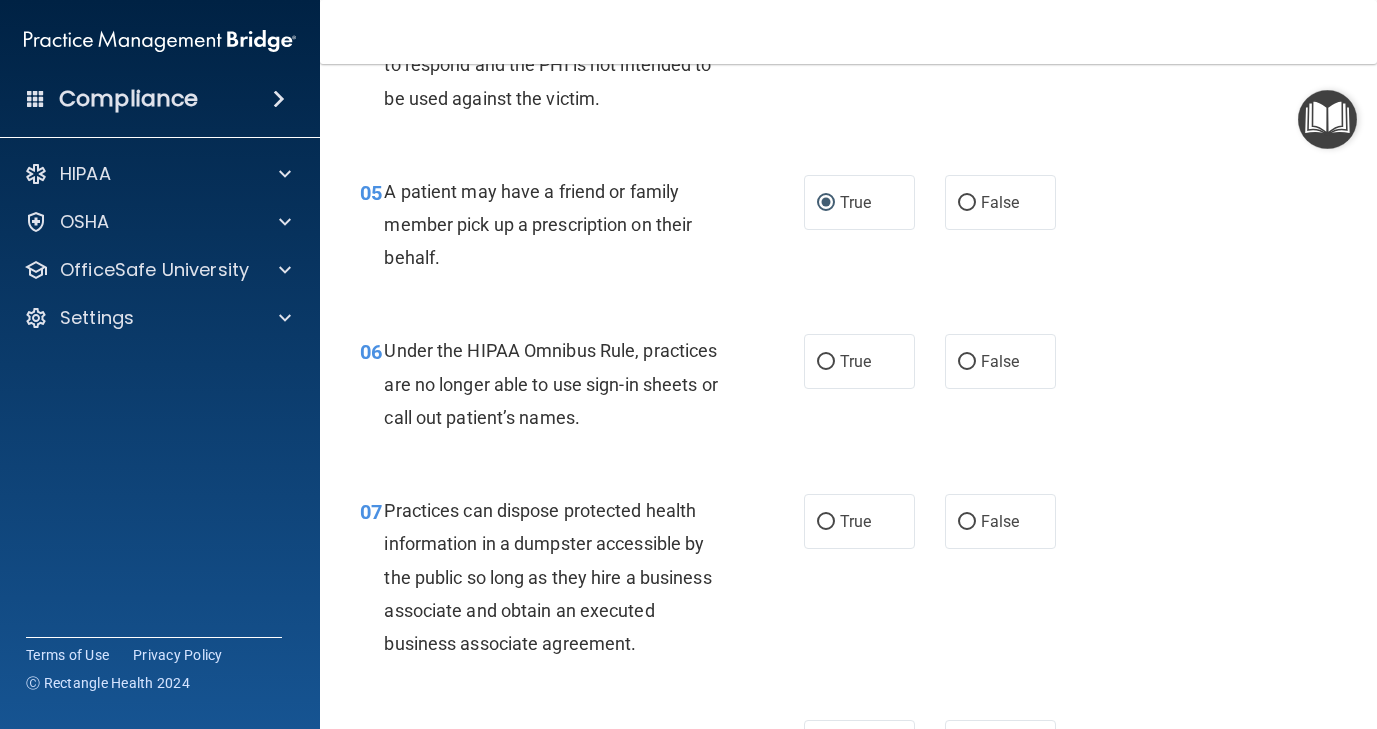 scroll, scrollTop: 890, scrollLeft: 0, axis: vertical 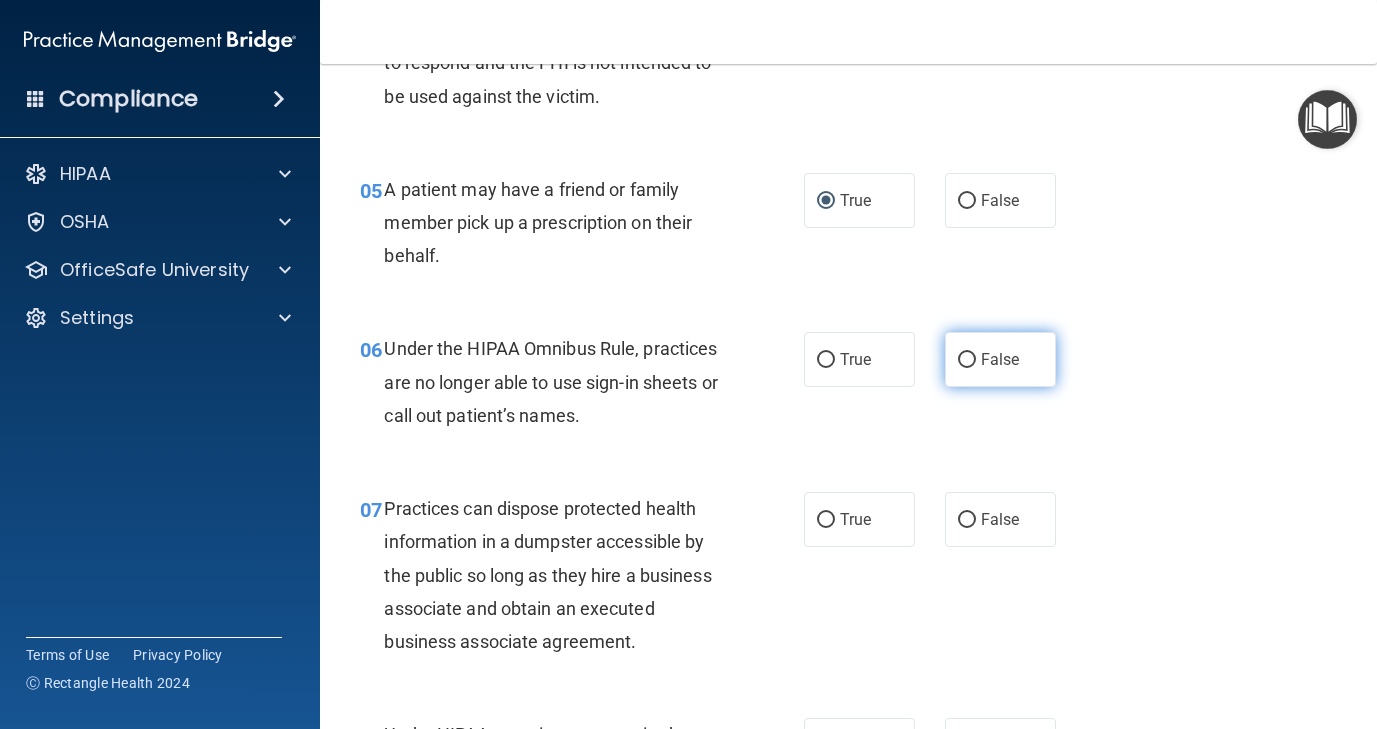 click on "False" at bounding box center (1000, 359) 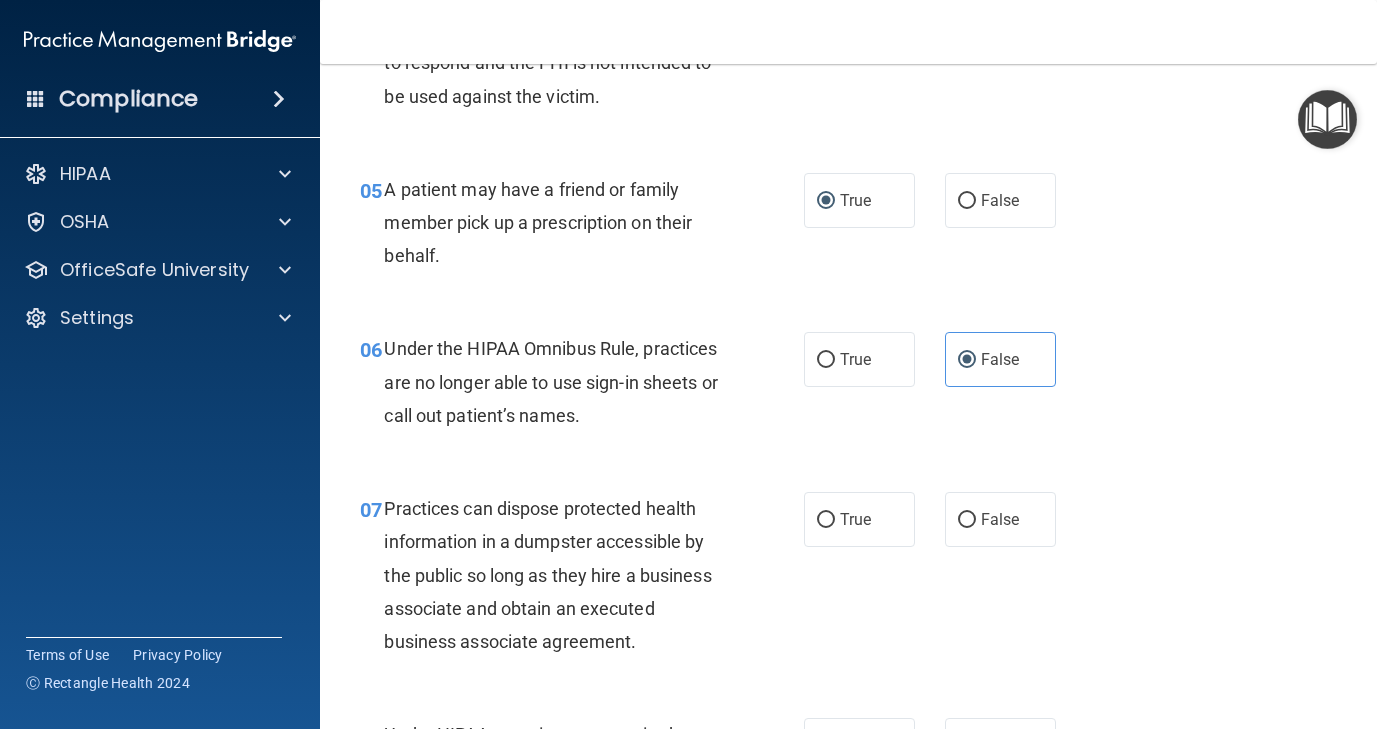click on "True           False" at bounding box center [937, 519] 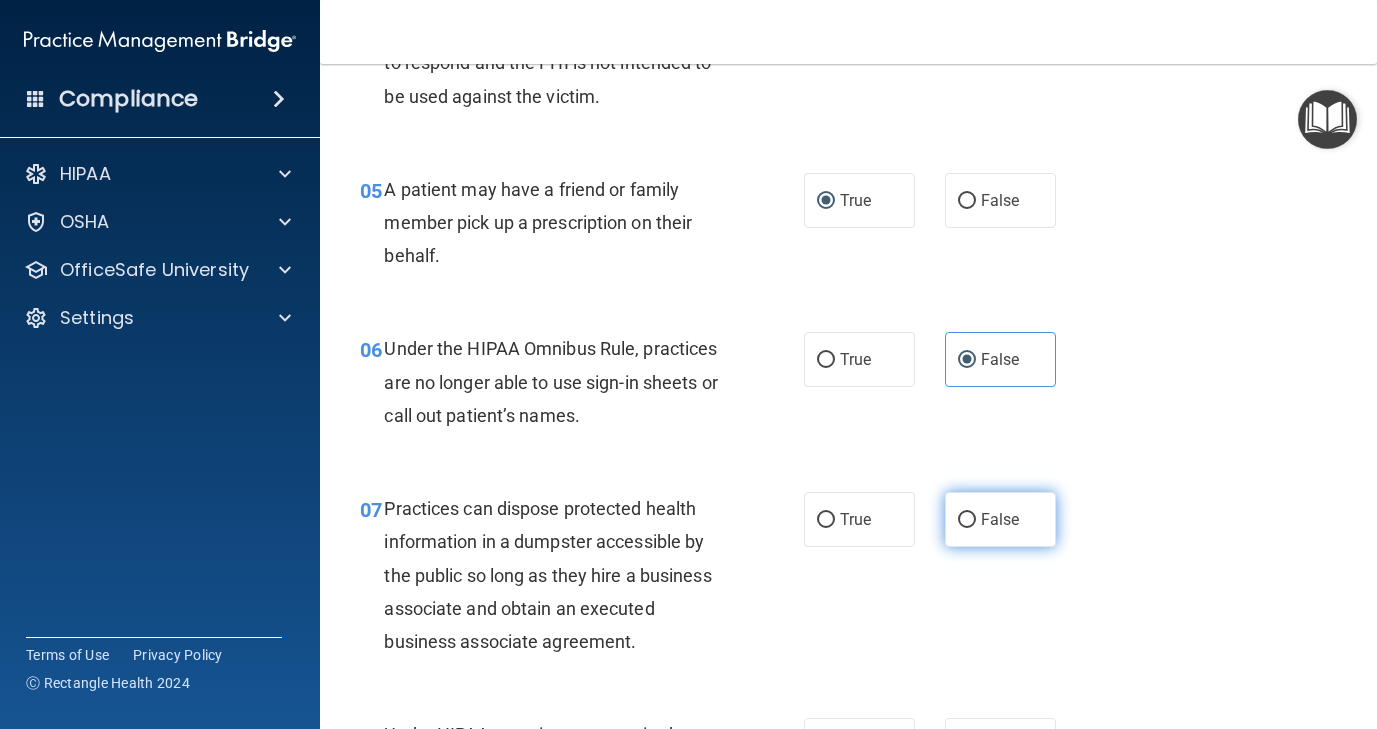 click on "False" at bounding box center [967, 520] 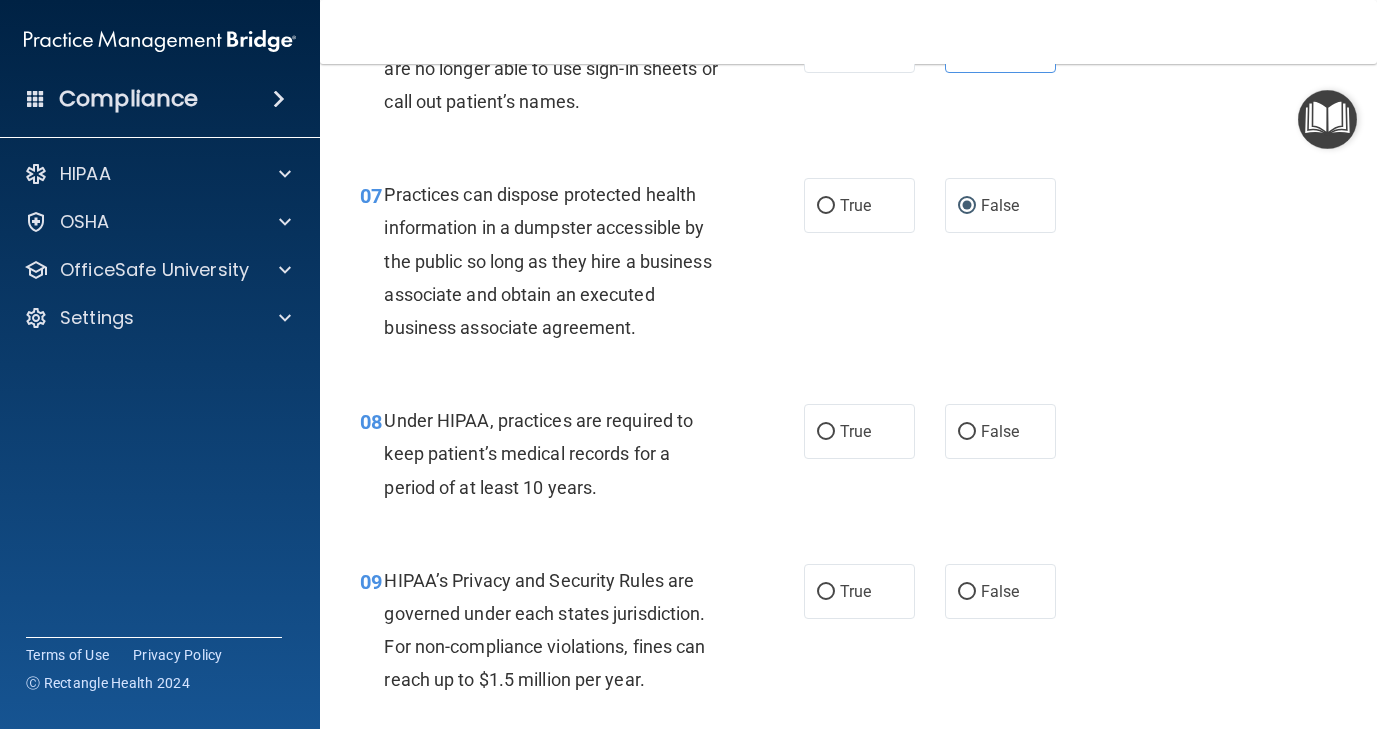 scroll, scrollTop: 1207, scrollLeft: 0, axis: vertical 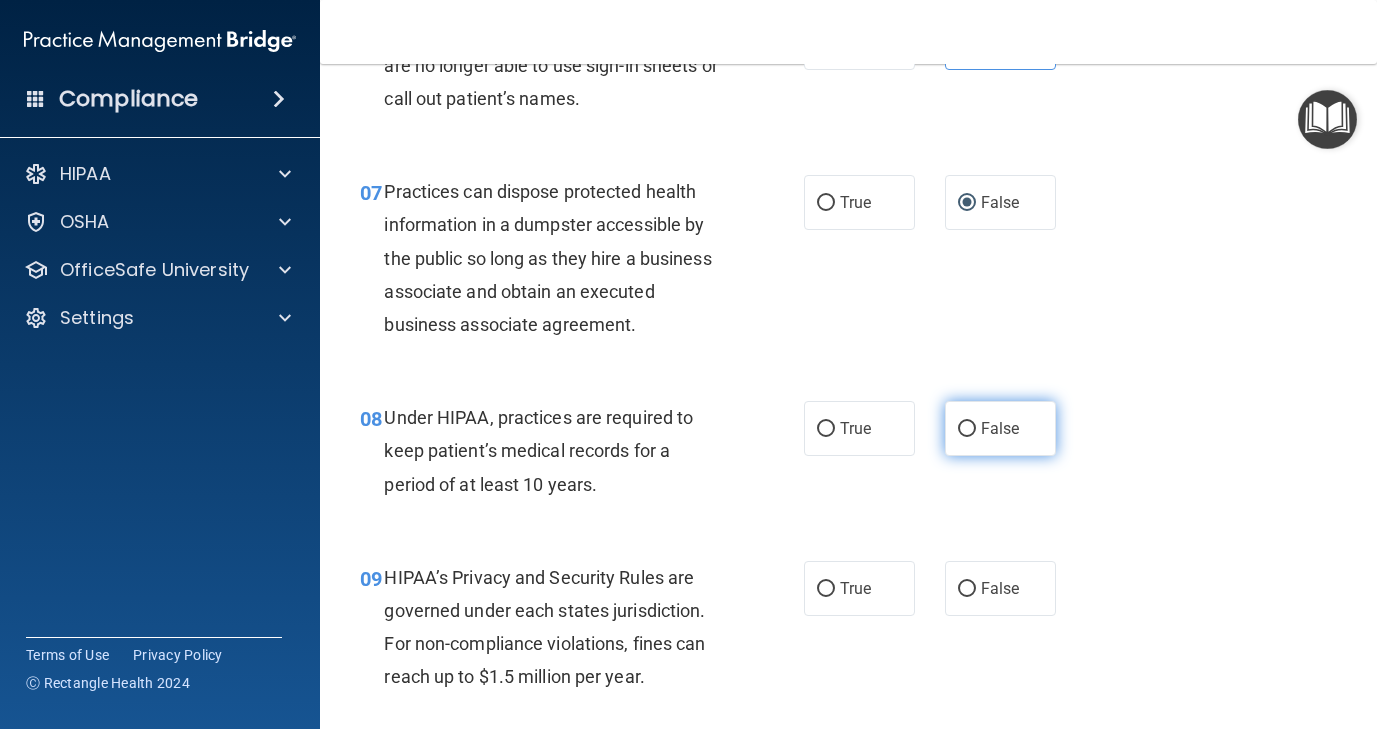 click on "False" at bounding box center [1000, 428] 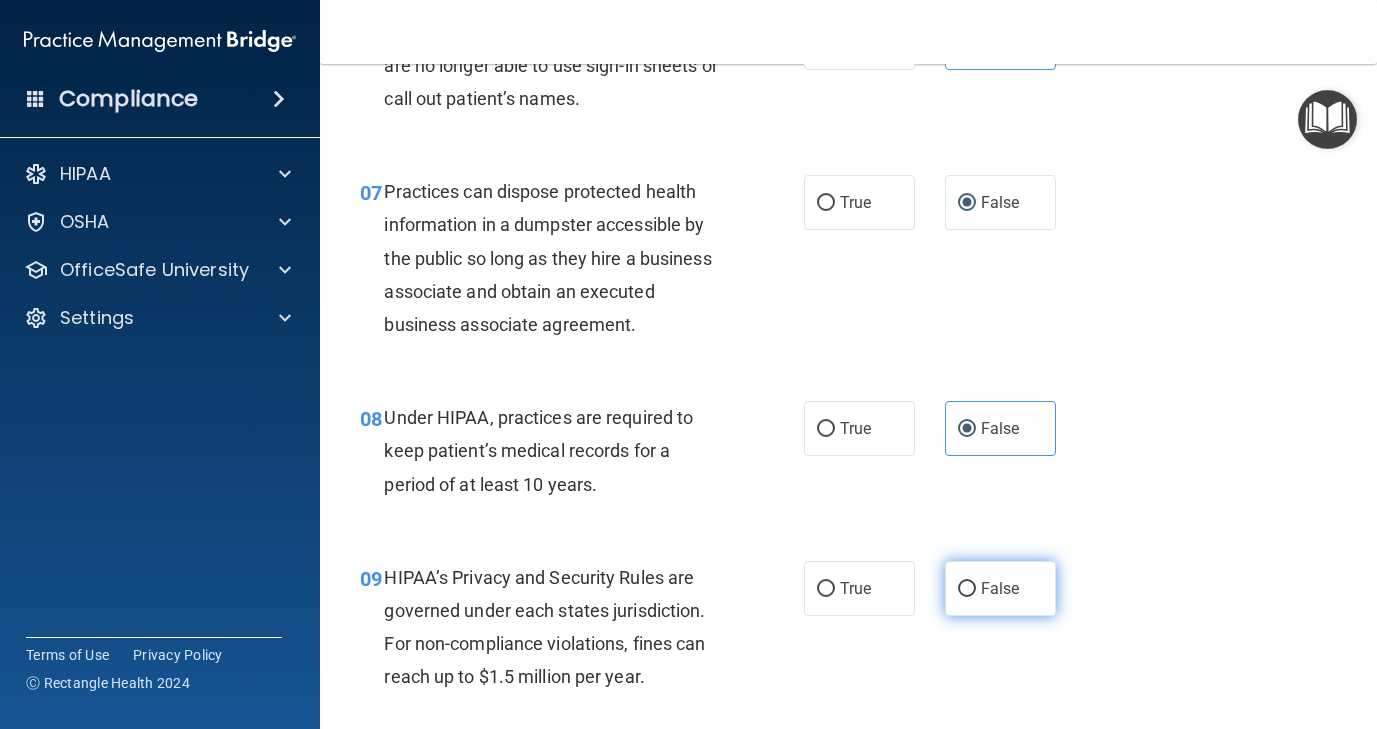 click on "False" at bounding box center (967, 589) 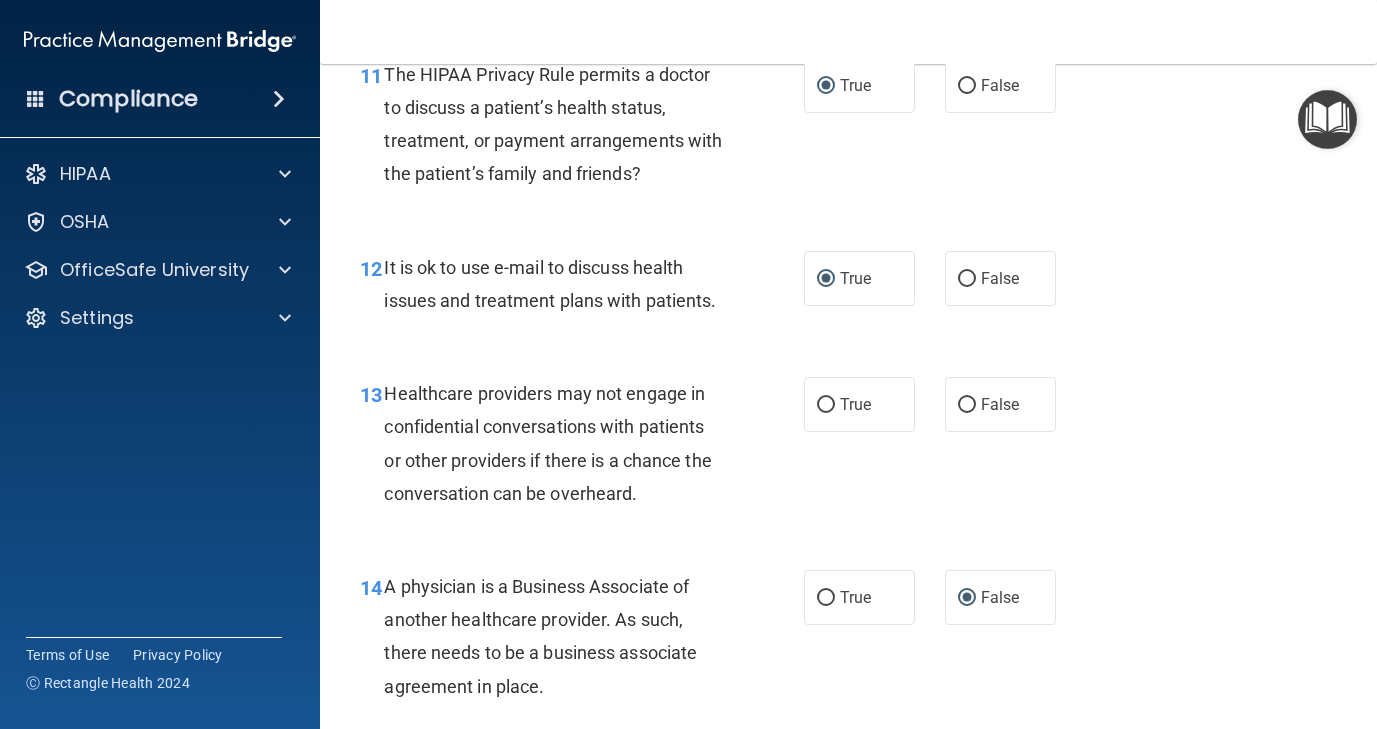 scroll, scrollTop: 2134, scrollLeft: 0, axis: vertical 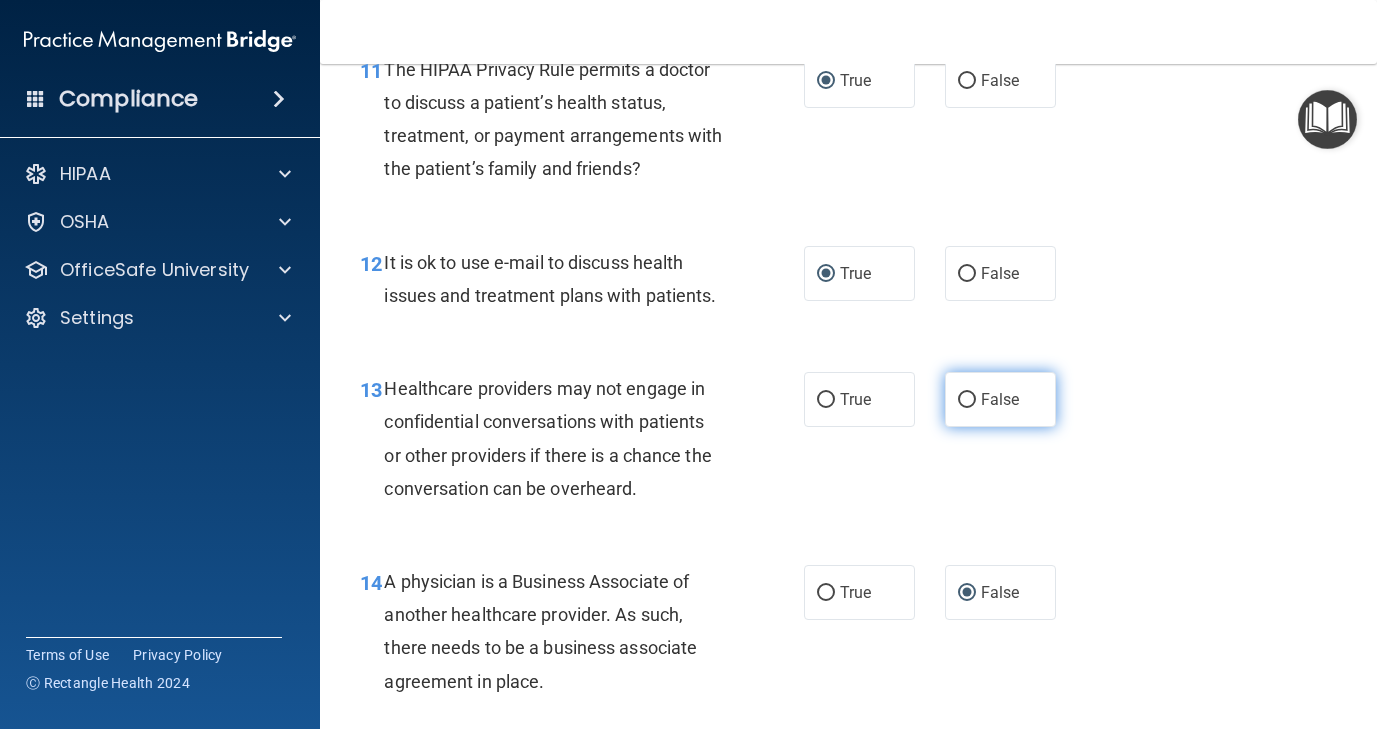 click on "False" at bounding box center (967, 400) 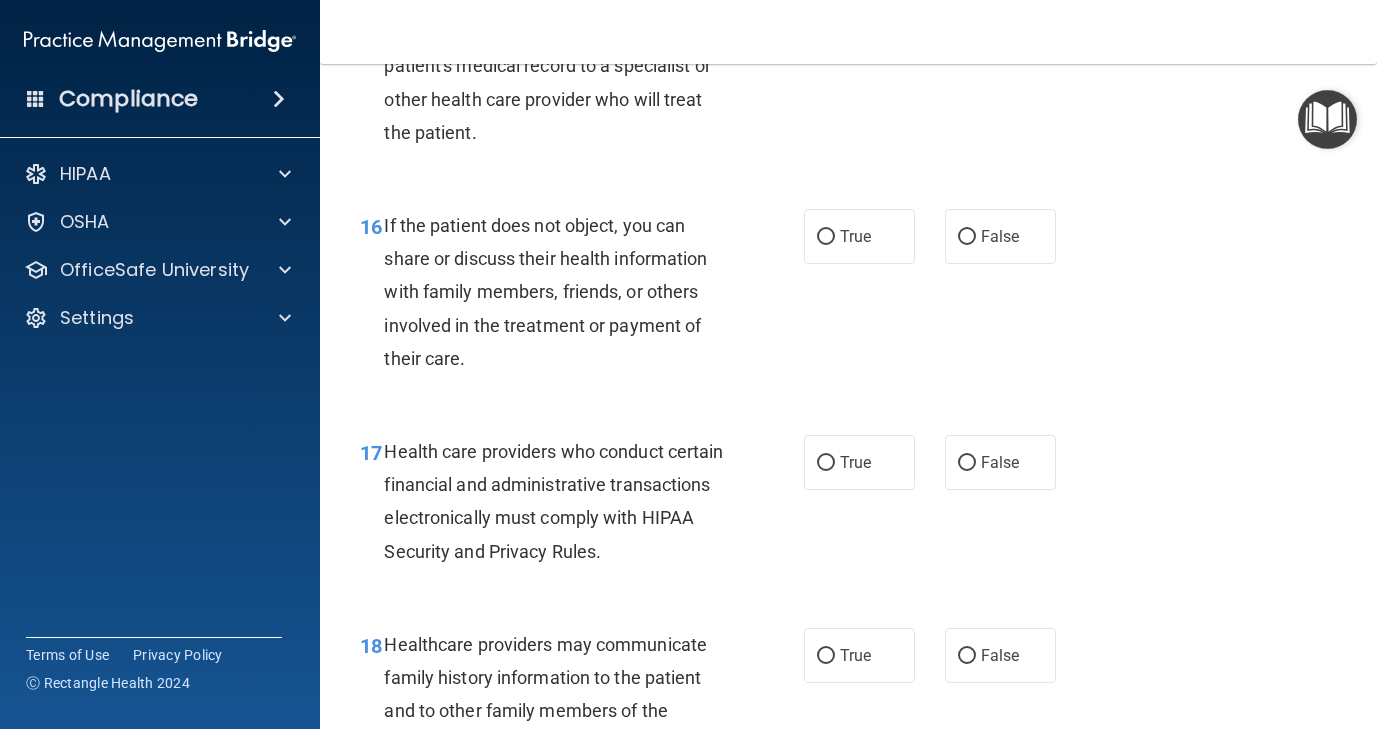scroll, scrollTop: 2919, scrollLeft: 0, axis: vertical 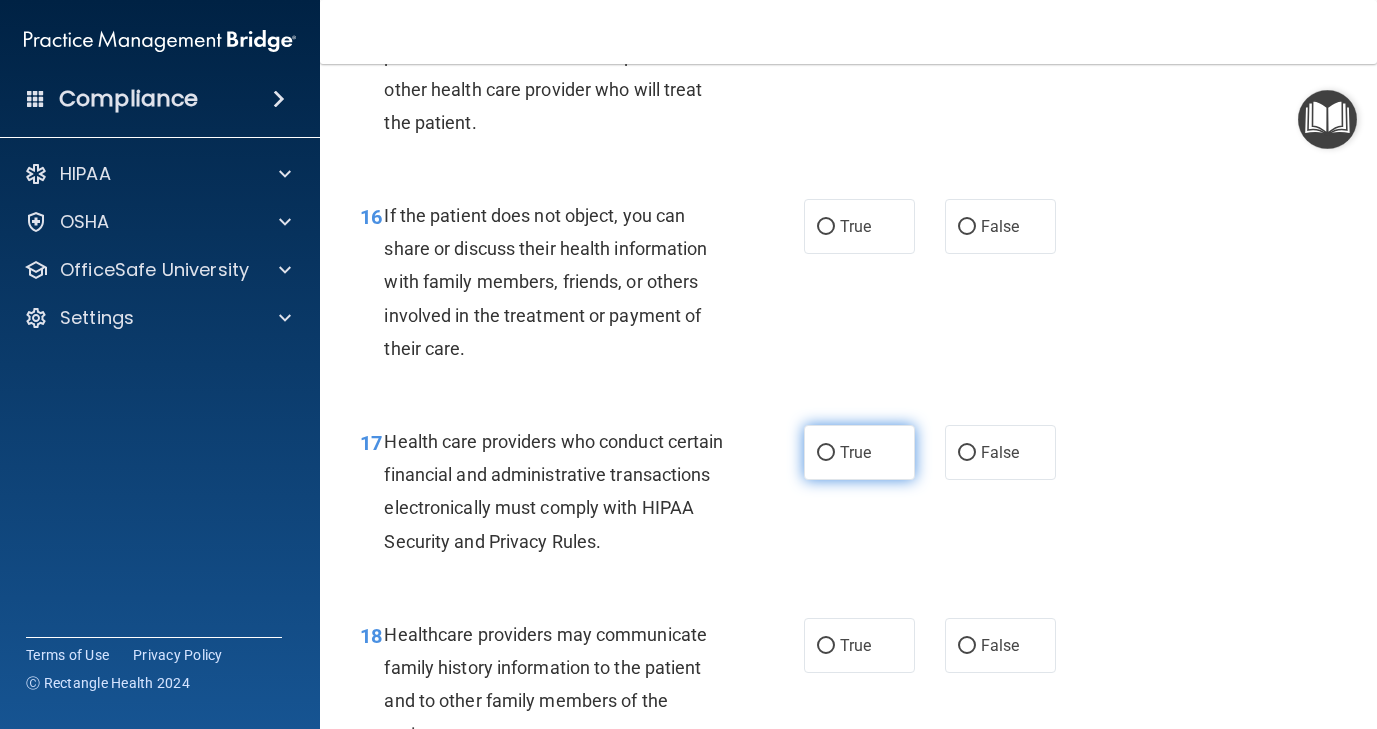 click on "True" at bounding box center (826, 453) 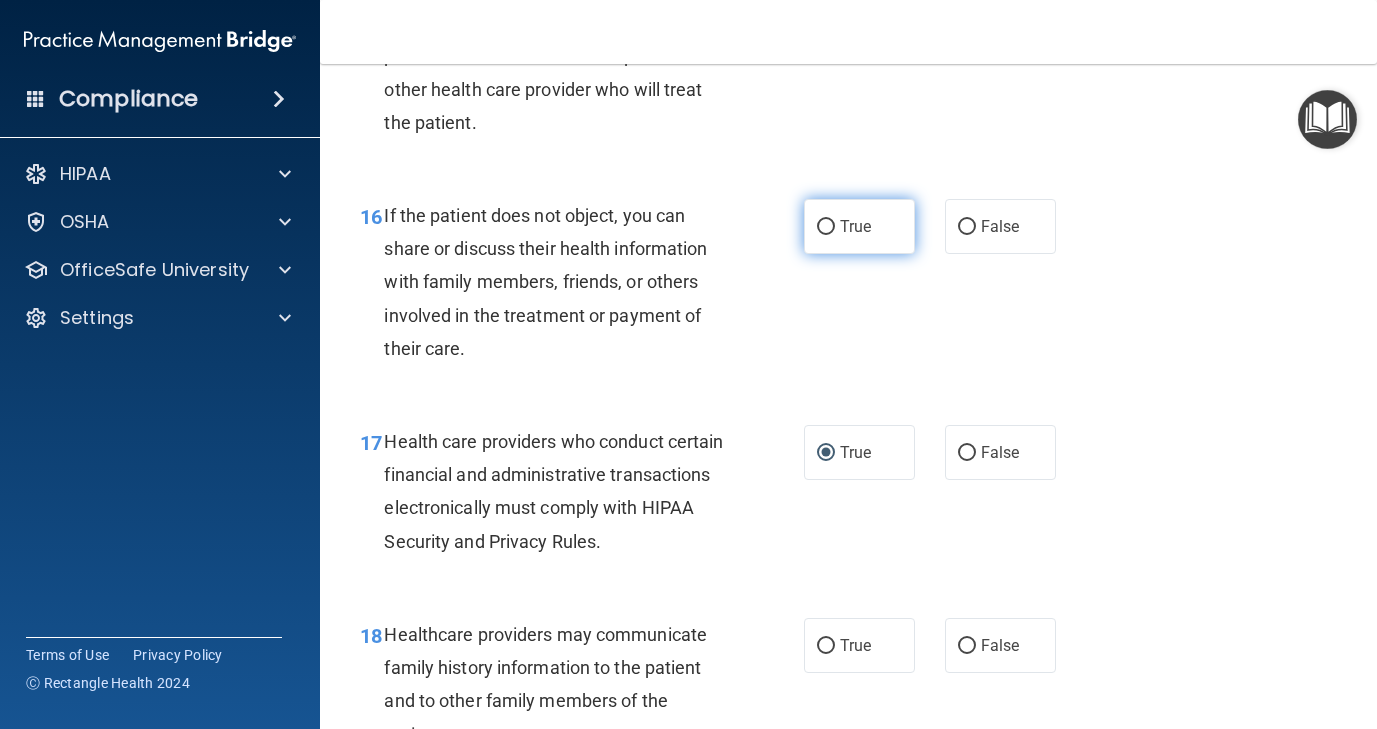 click on "True" at bounding box center (826, 227) 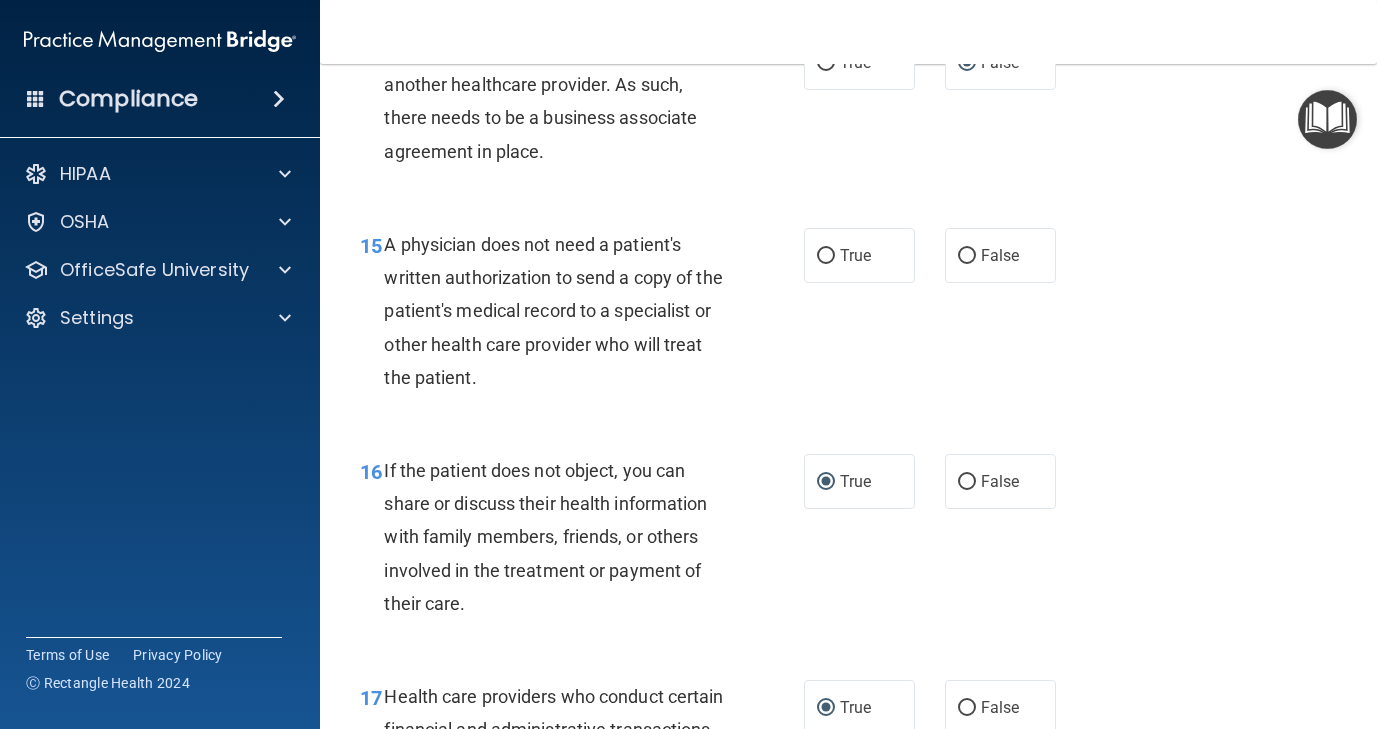 scroll, scrollTop: 2665, scrollLeft: 0, axis: vertical 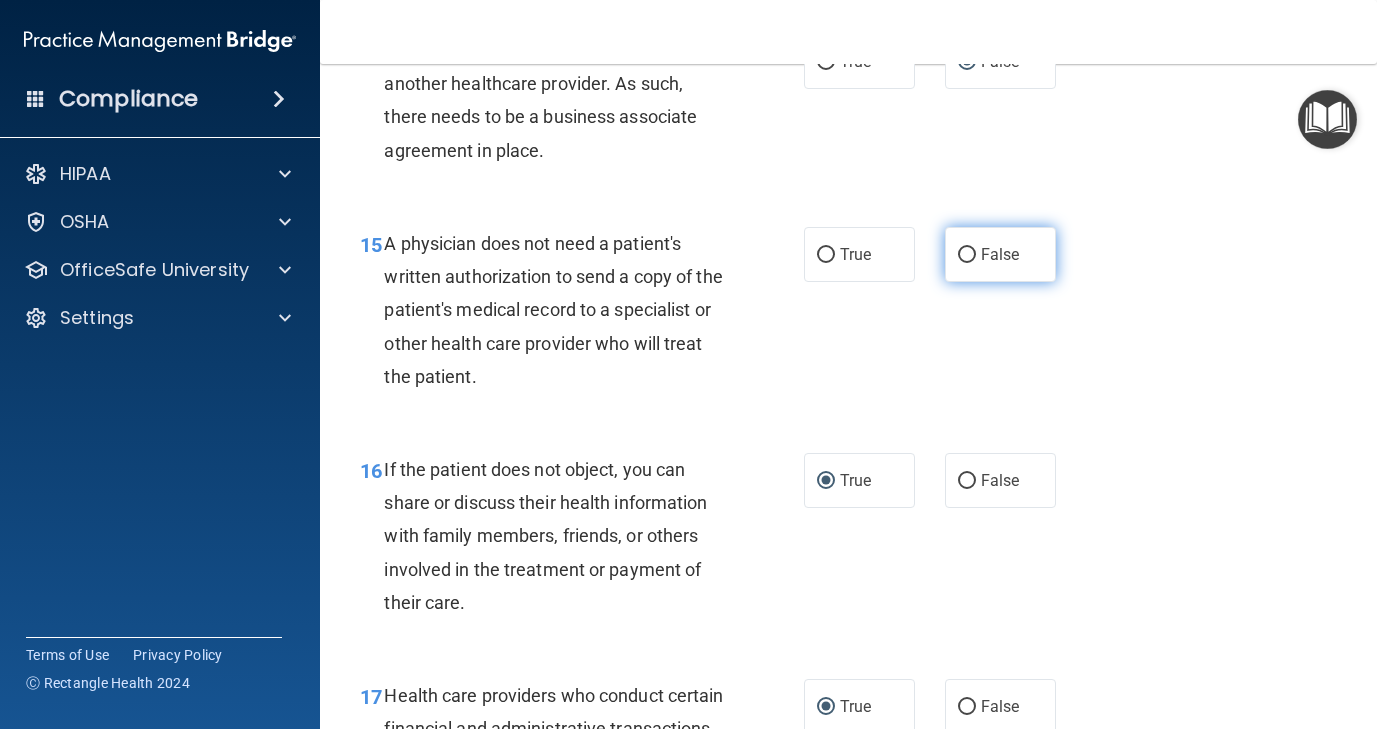 click on "False" at bounding box center [1000, 254] 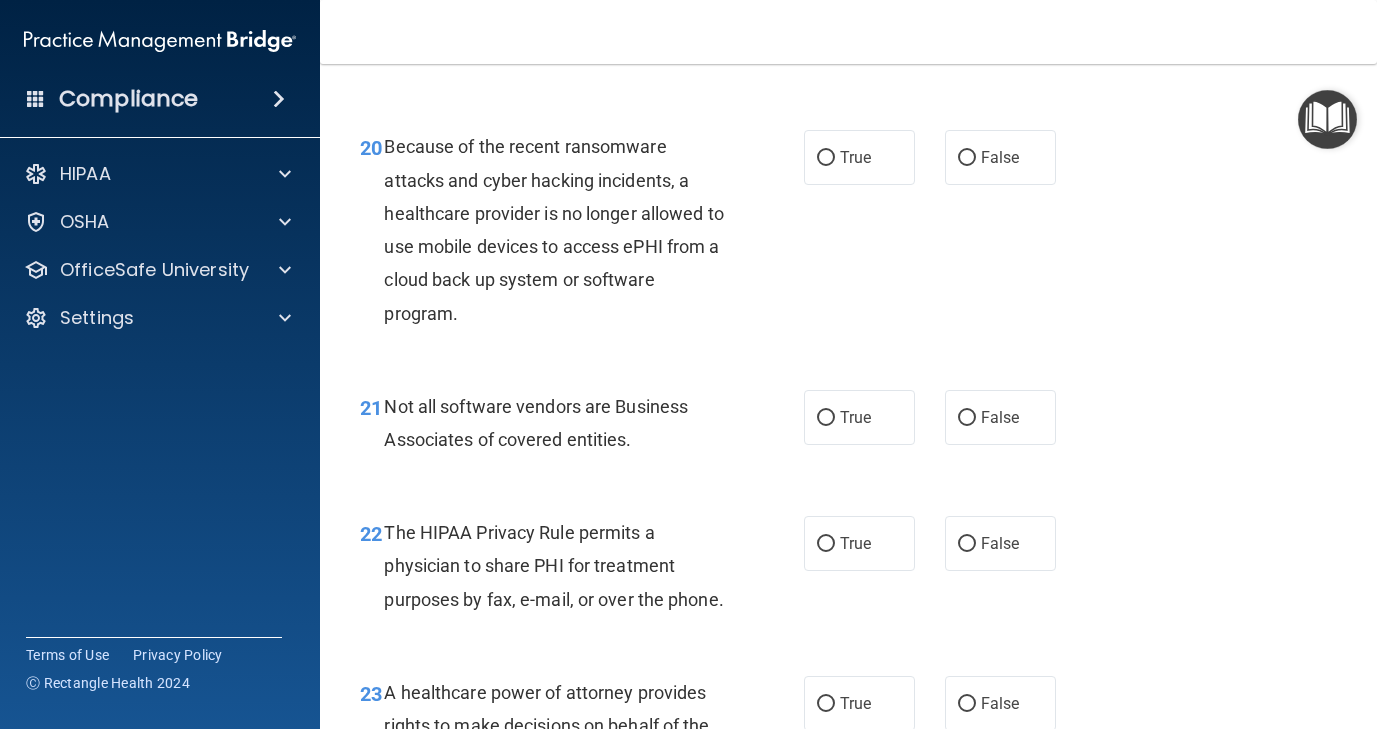 scroll, scrollTop: 3756, scrollLeft: 0, axis: vertical 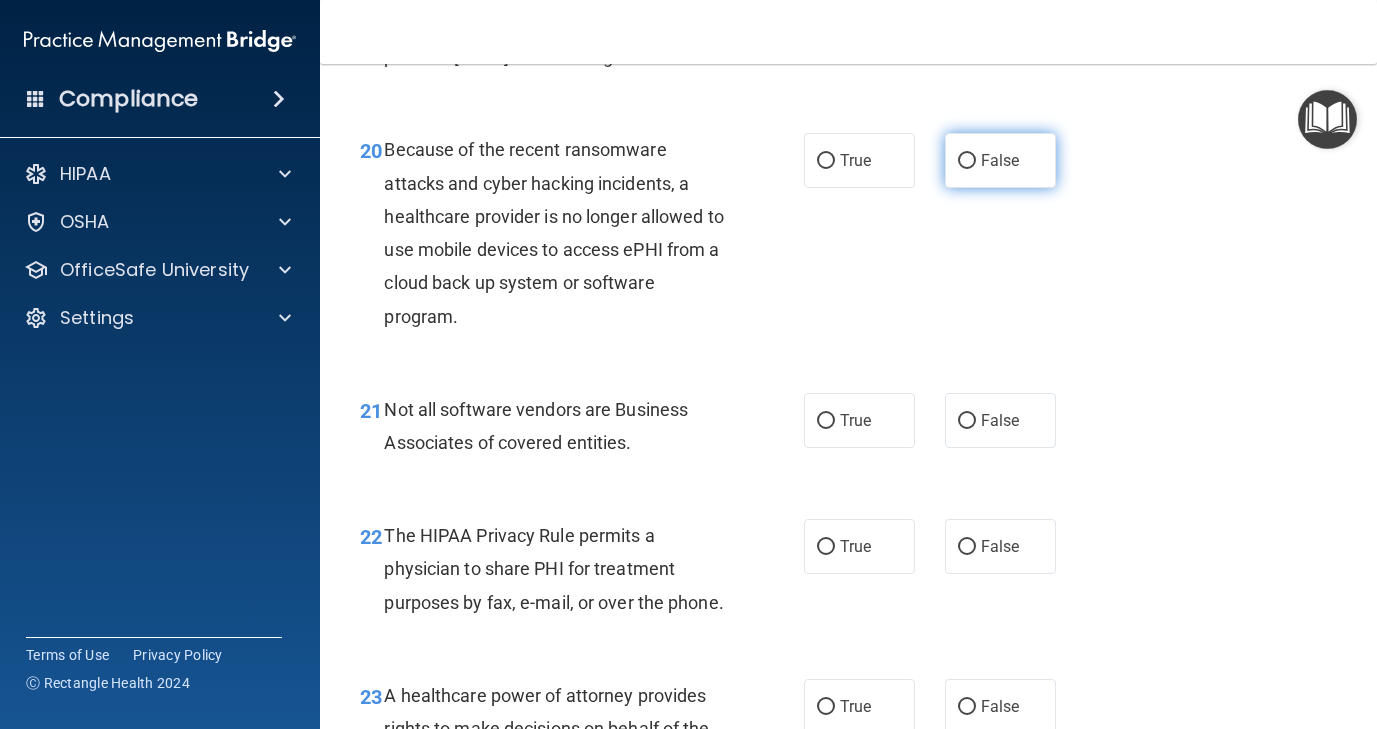 click on "False" at bounding box center [967, 161] 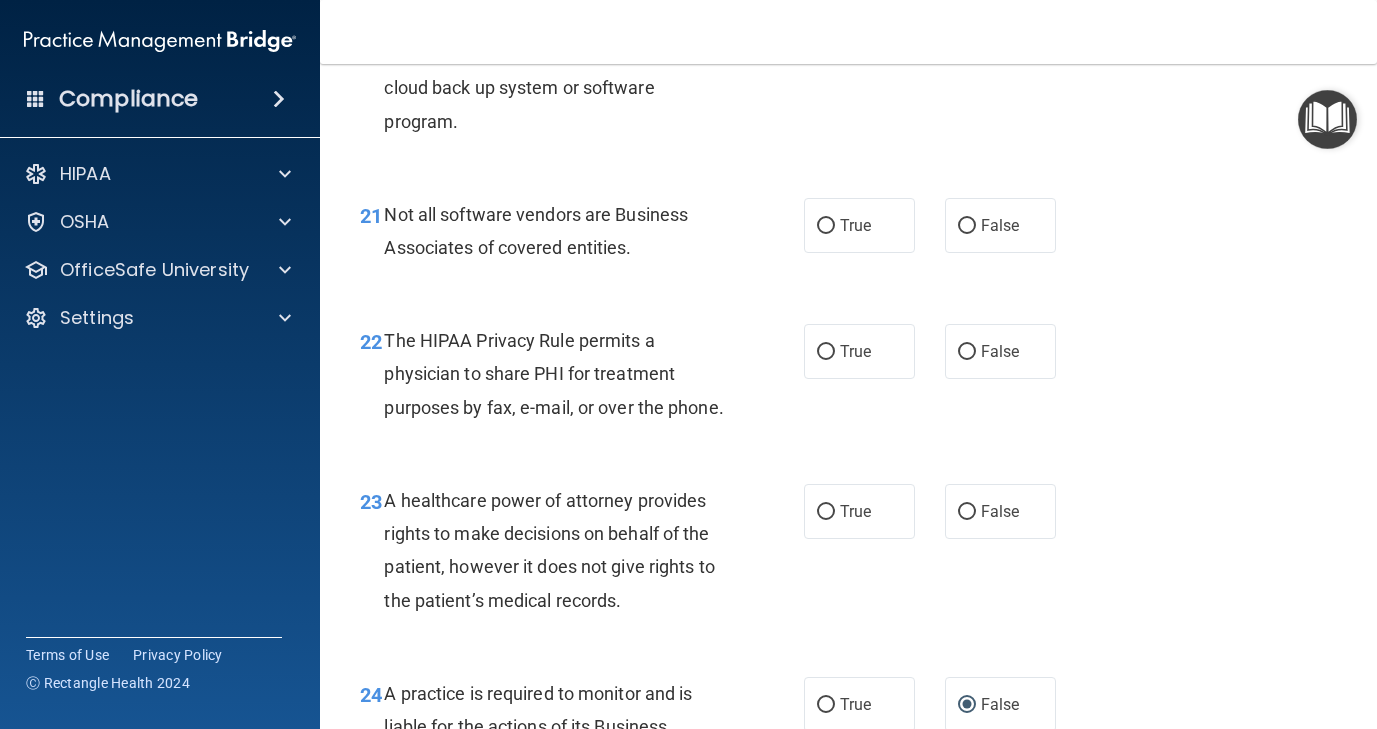 scroll, scrollTop: 3949, scrollLeft: 0, axis: vertical 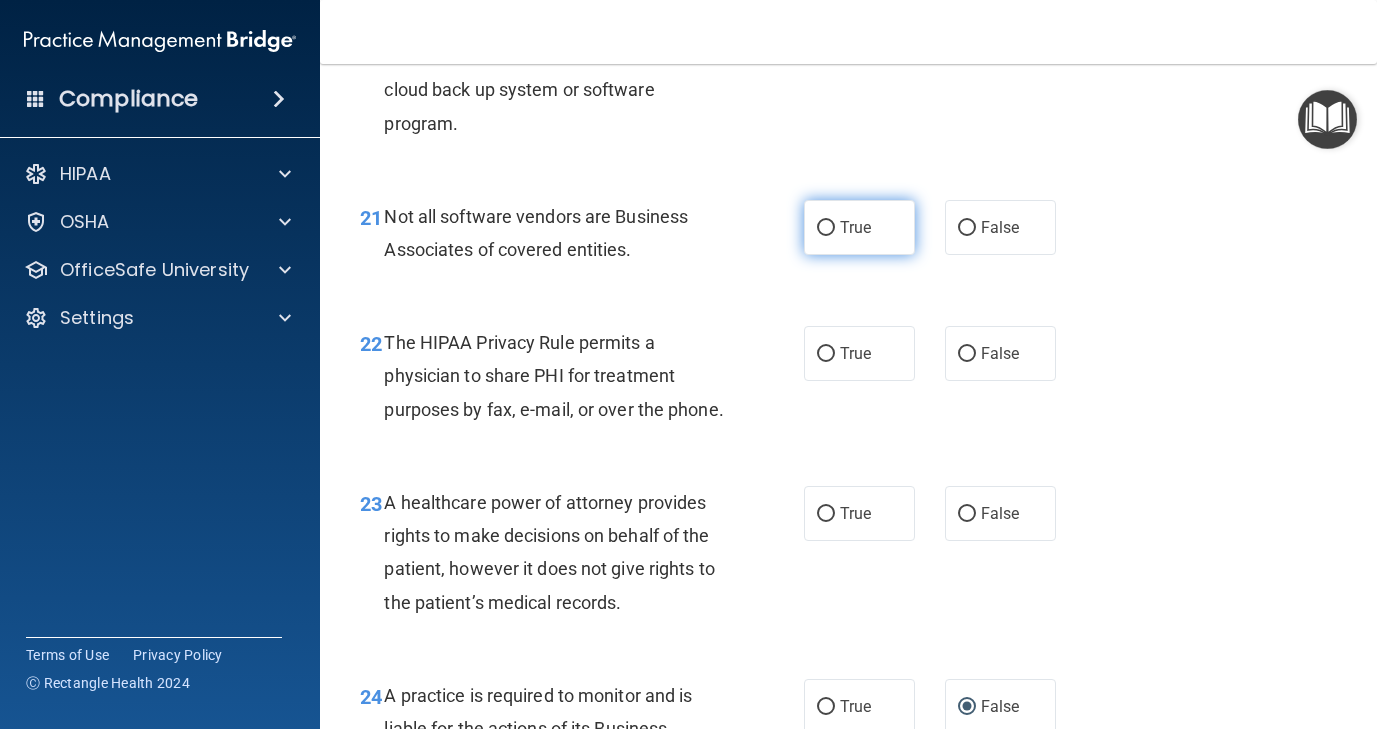 click on "True" at bounding box center [826, 228] 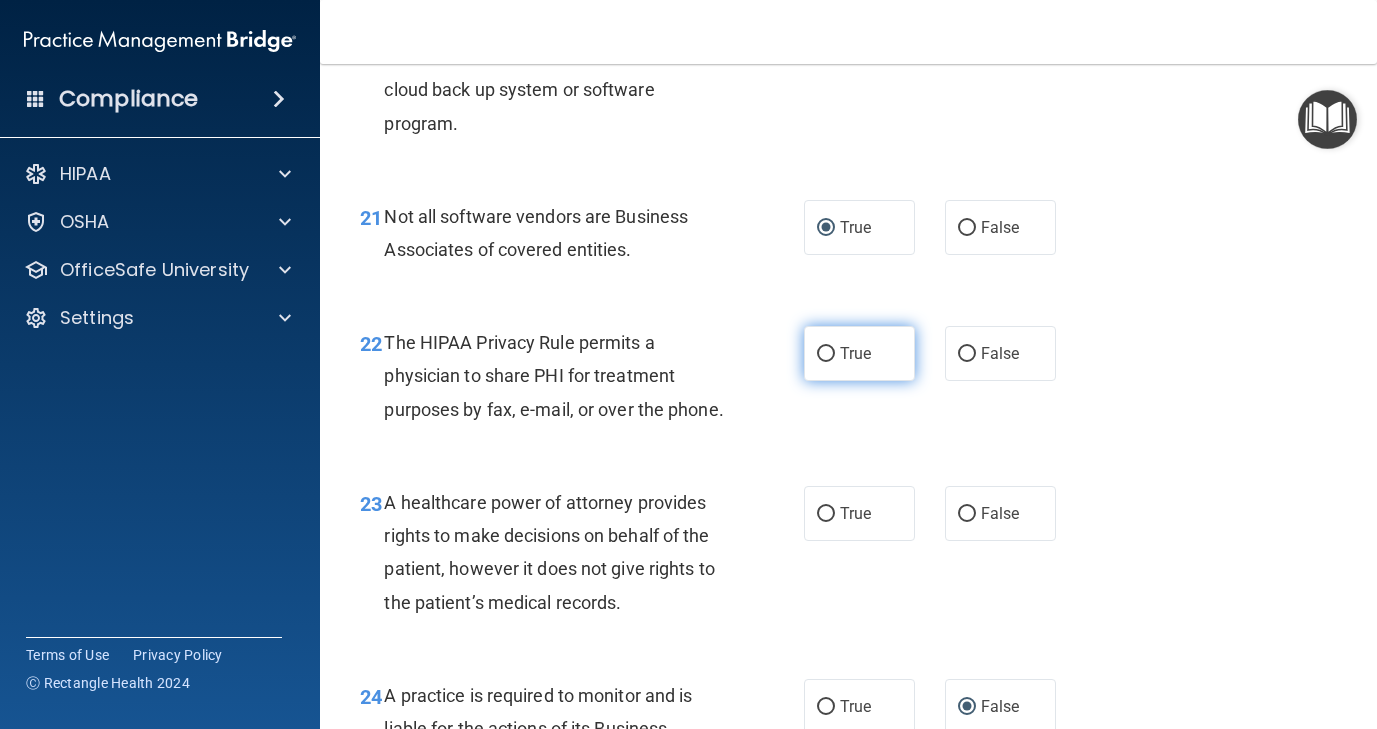 click on "True" at bounding box center (826, 354) 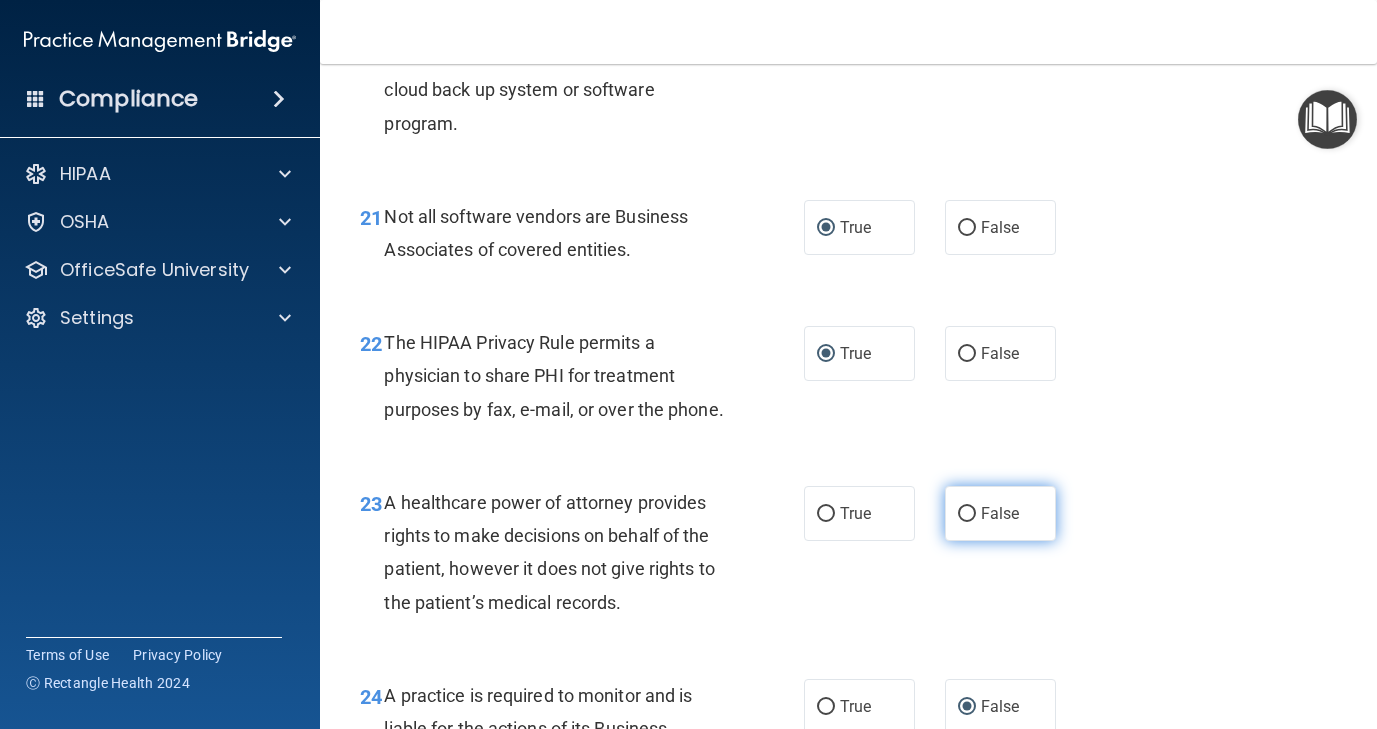 click on "False" at bounding box center (967, 514) 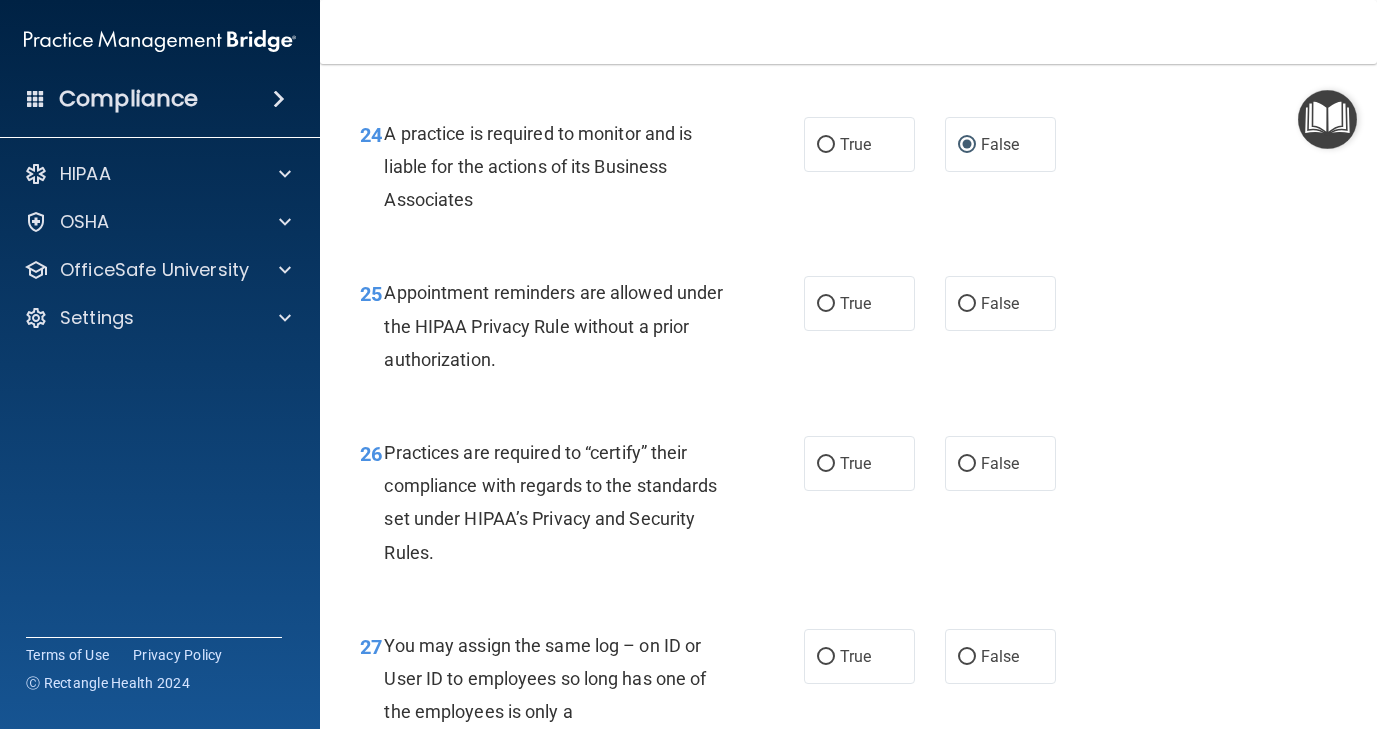scroll, scrollTop: 4514, scrollLeft: 0, axis: vertical 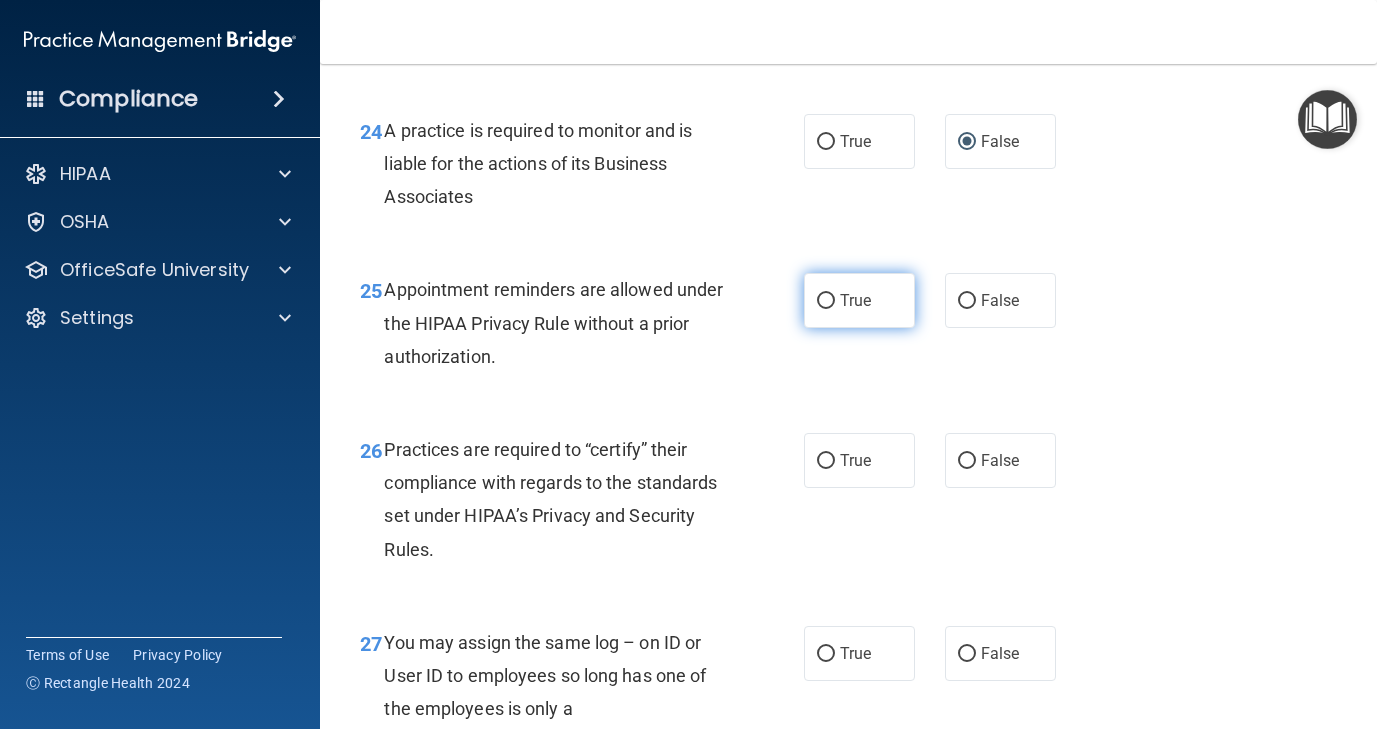 click on "True" at bounding box center [826, 301] 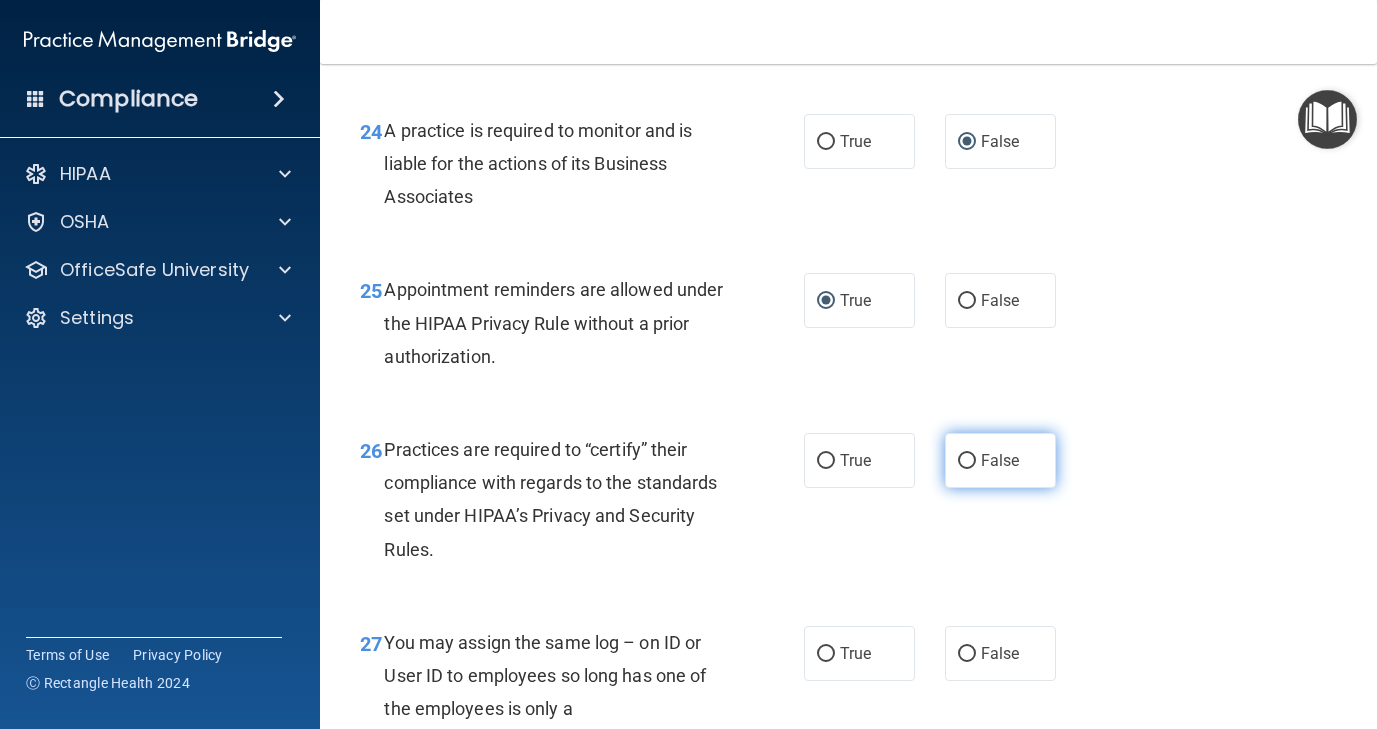 click on "False" at bounding box center (967, 461) 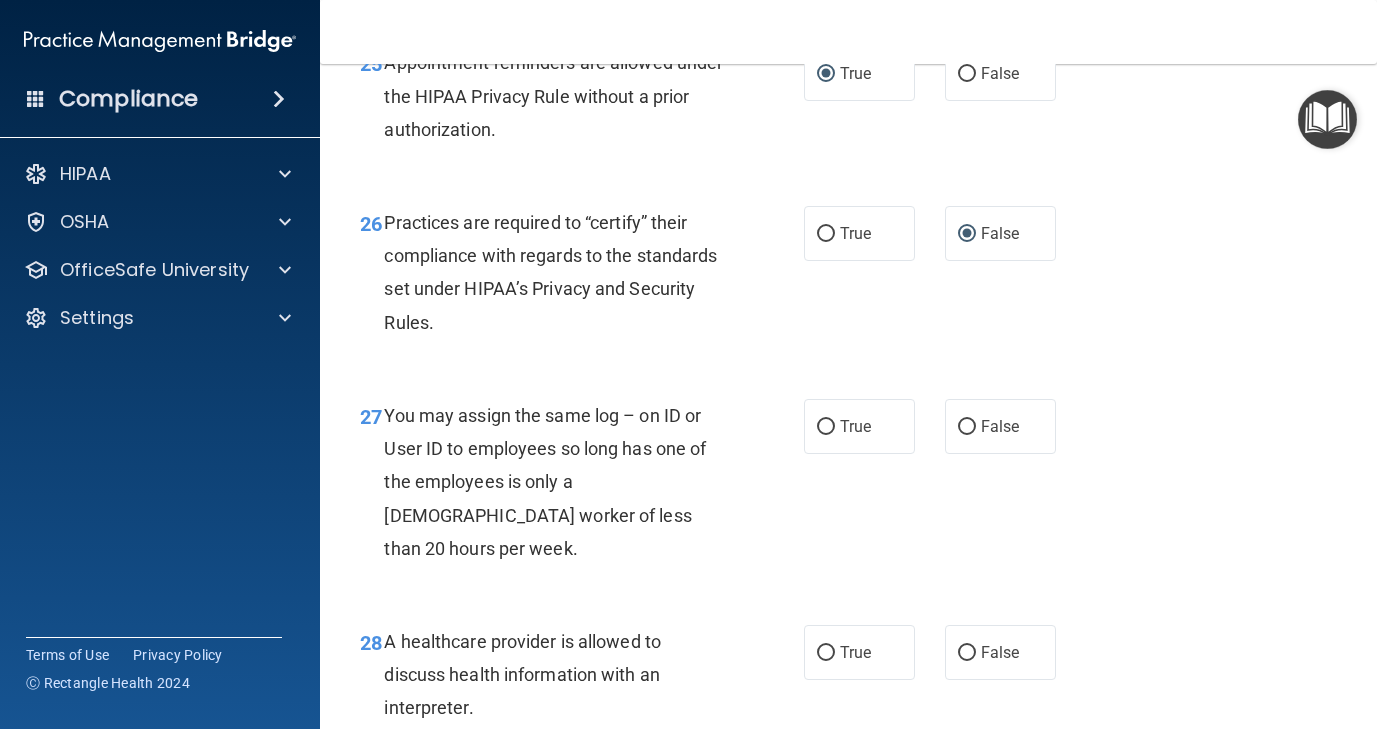 scroll, scrollTop: 4744, scrollLeft: 0, axis: vertical 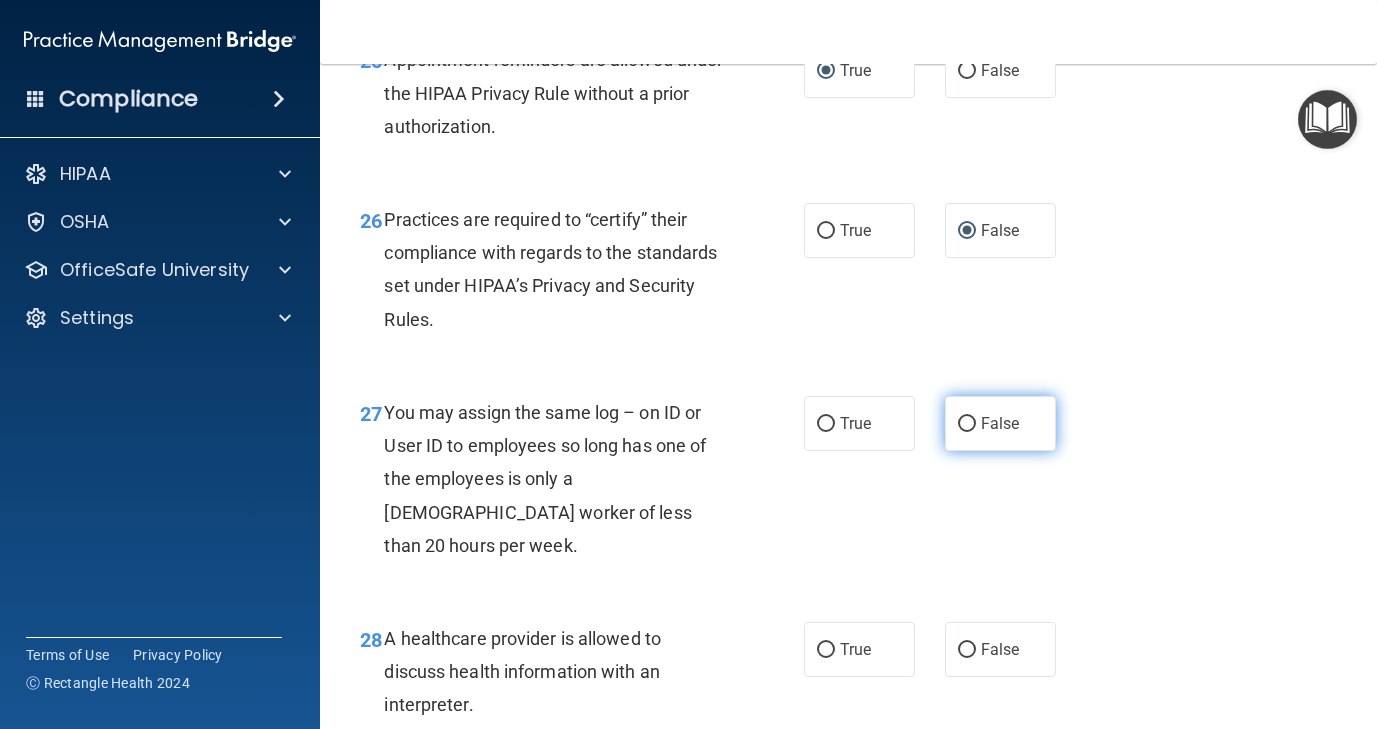 click on "False" at bounding box center (967, 424) 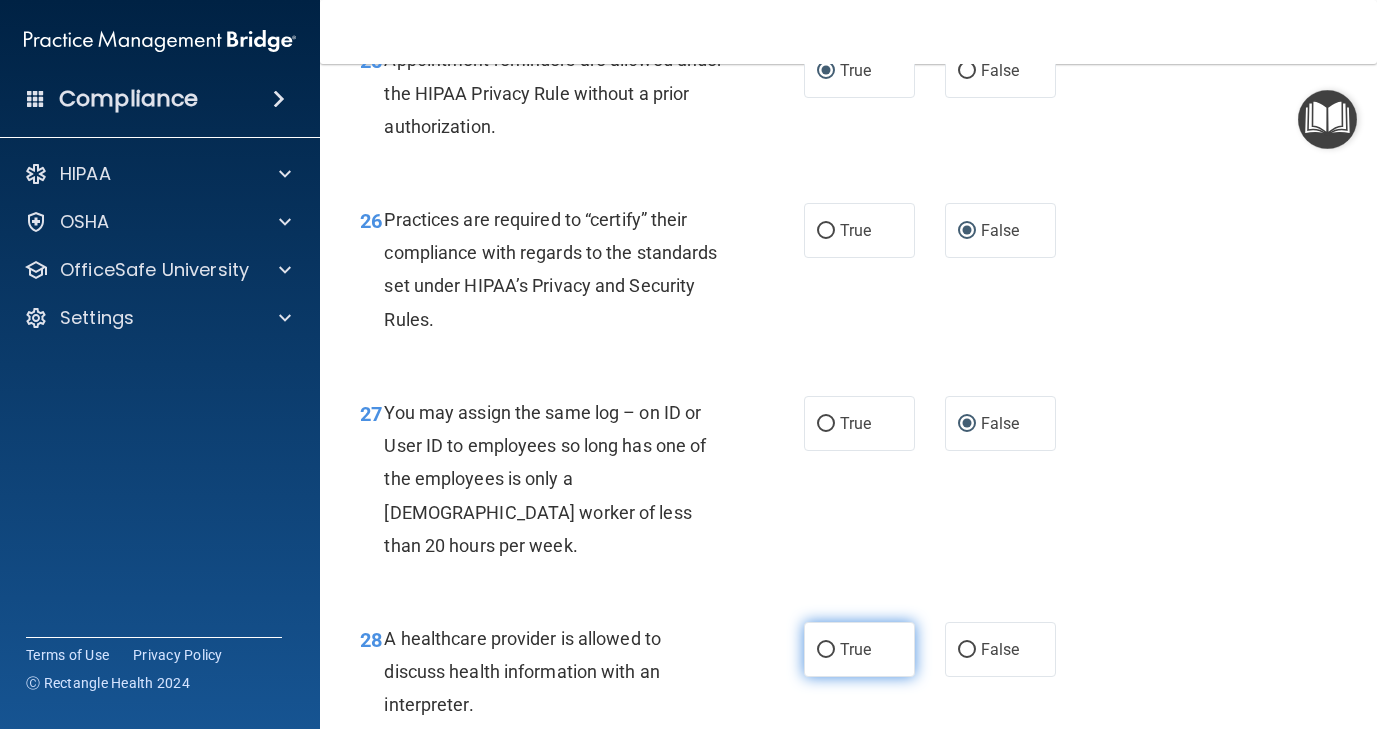 click on "True" at bounding box center (826, 650) 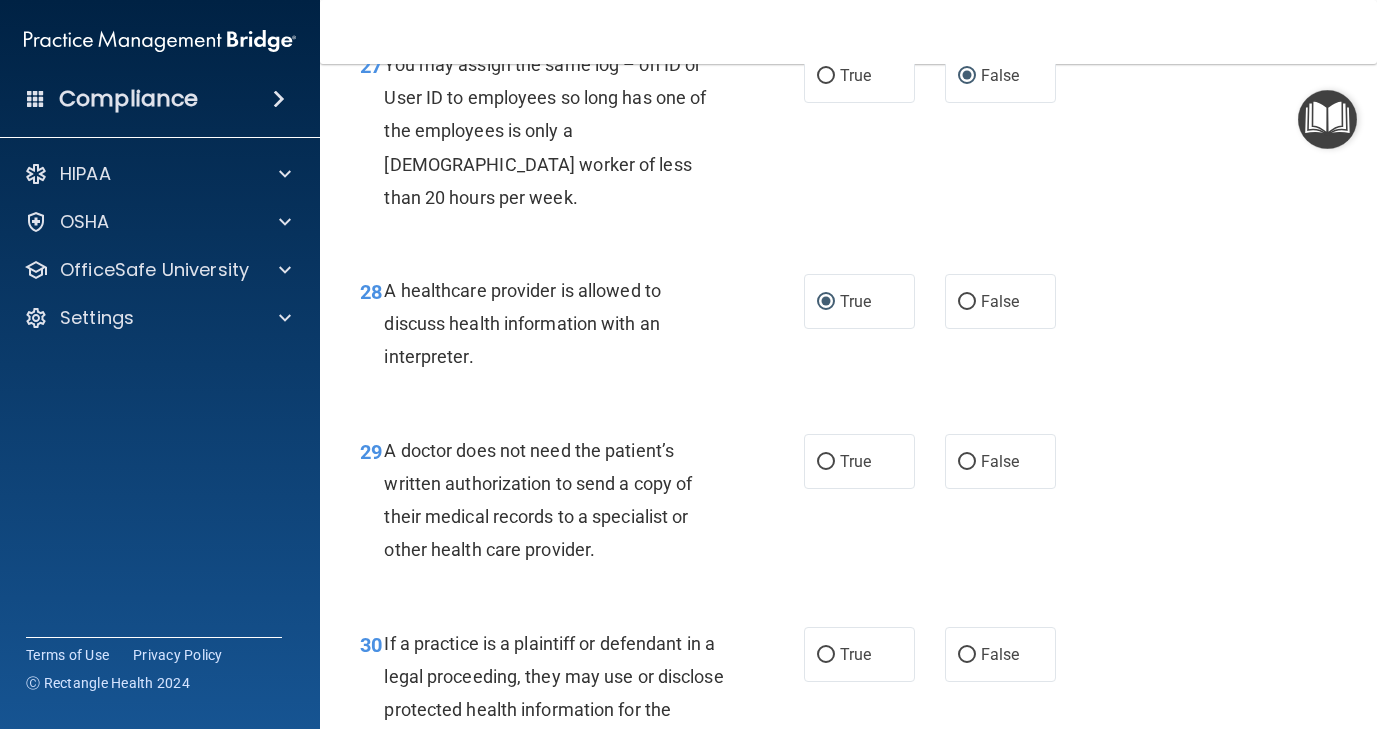 scroll, scrollTop: 5094, scrollLeft: 0, axis: vertical 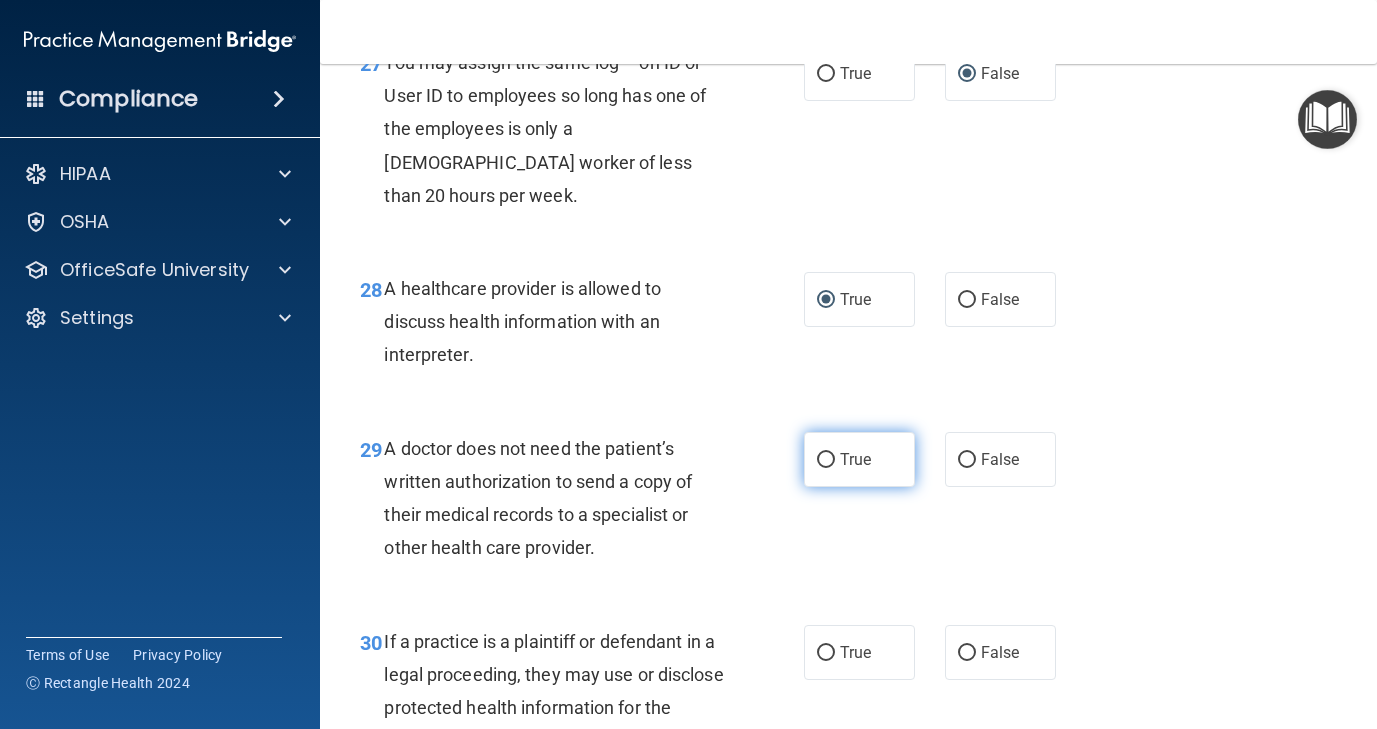 click on "True" at bounding box center [826, 460] 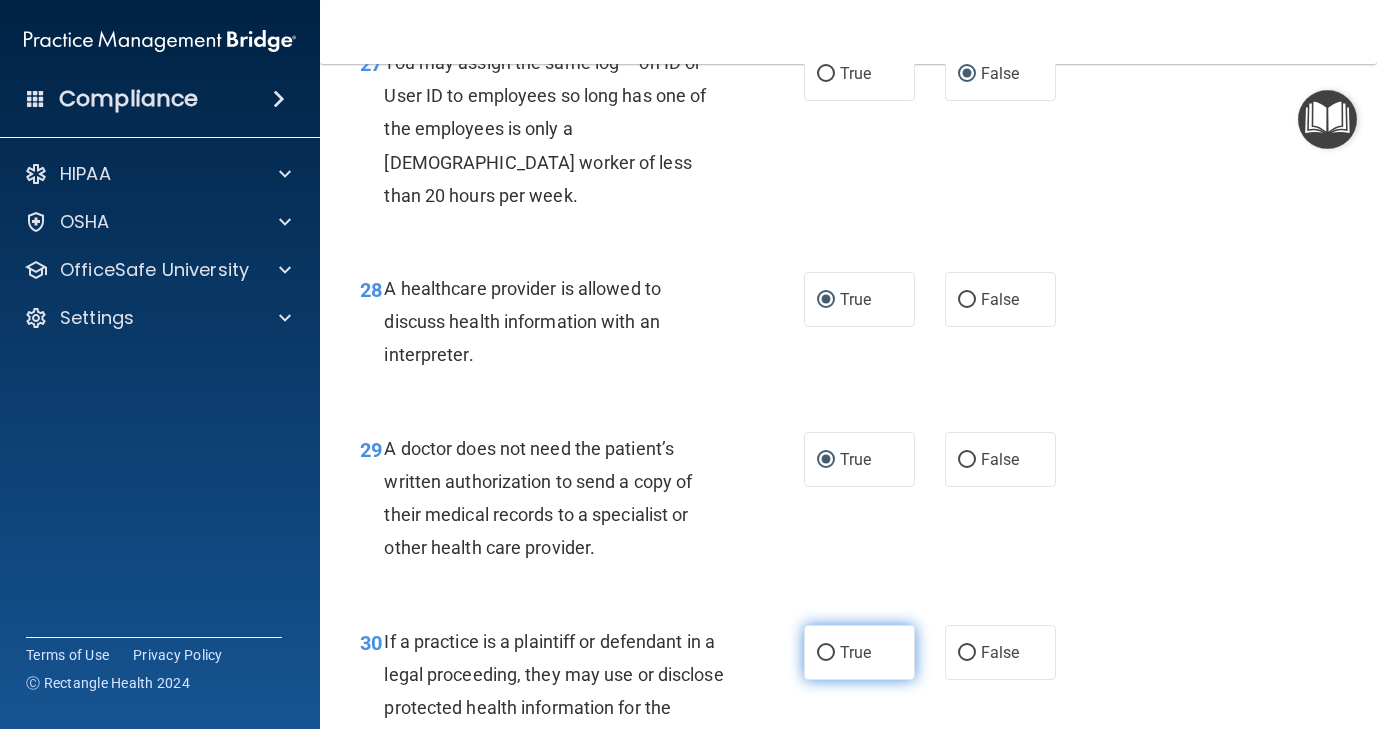 click on "True" at bounding box center [826, 653] 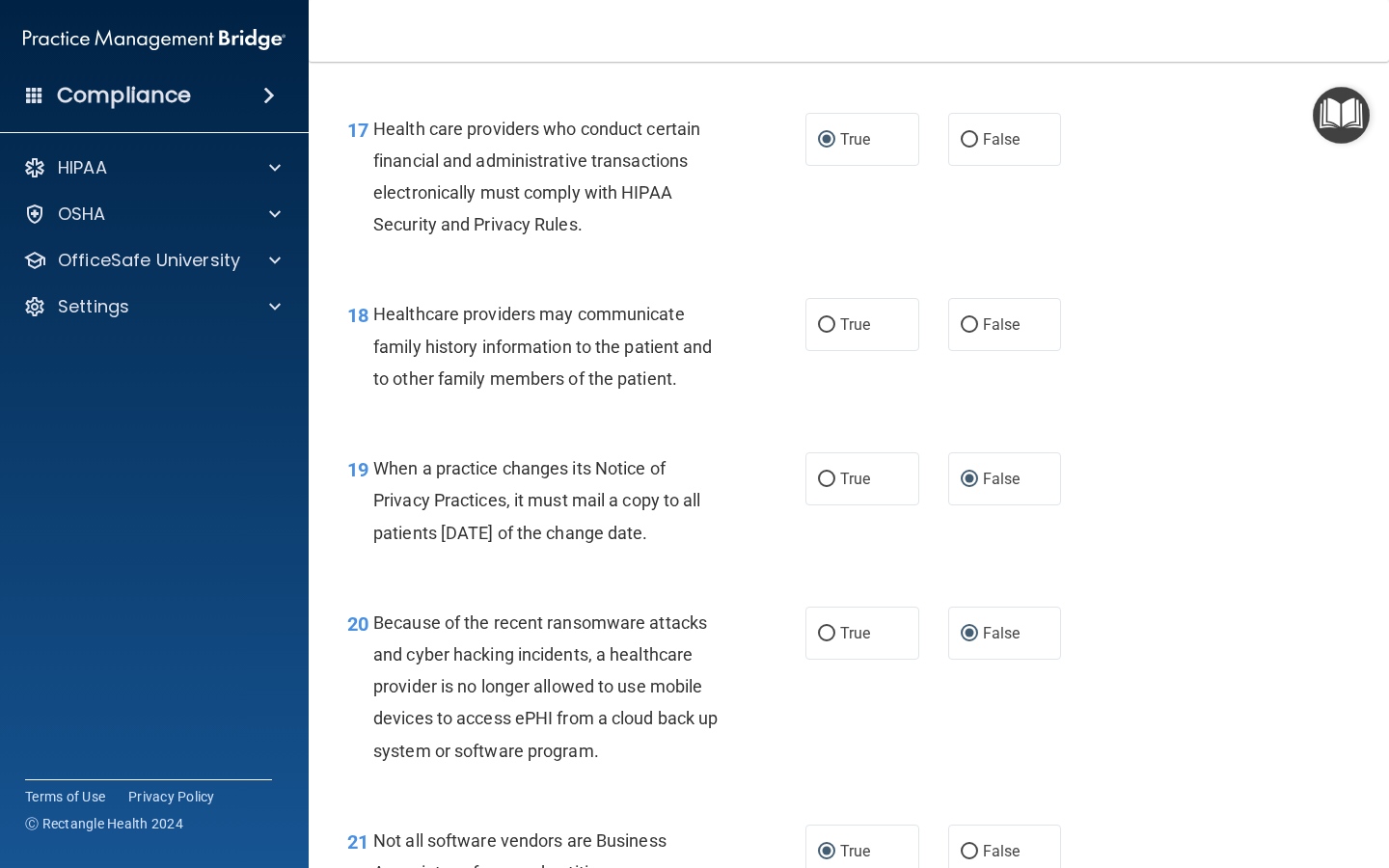 scroll, scrollTop: 3060, scrollLeft: 0, axis: vertical 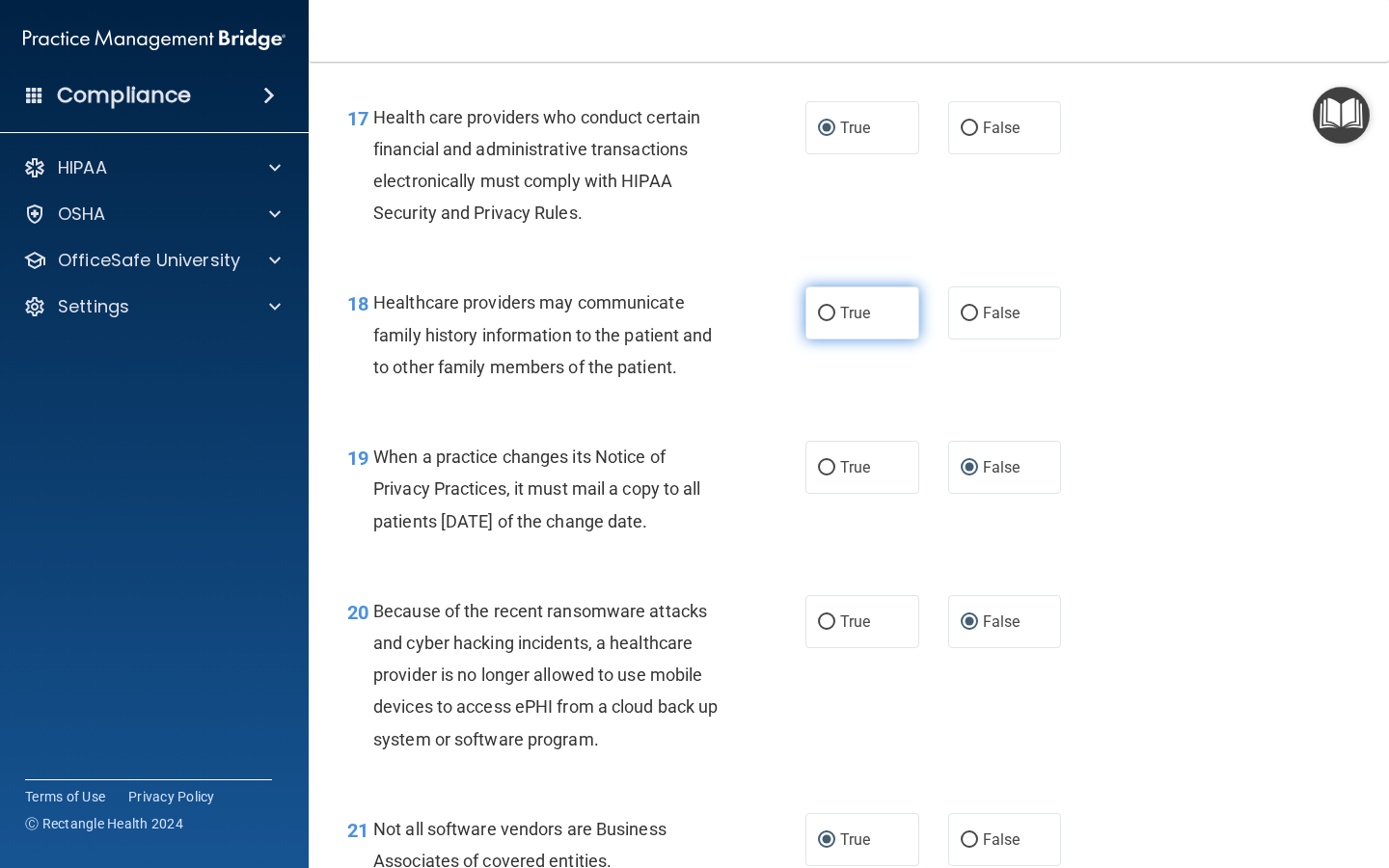click on "True" at bounding box center [827, 313] 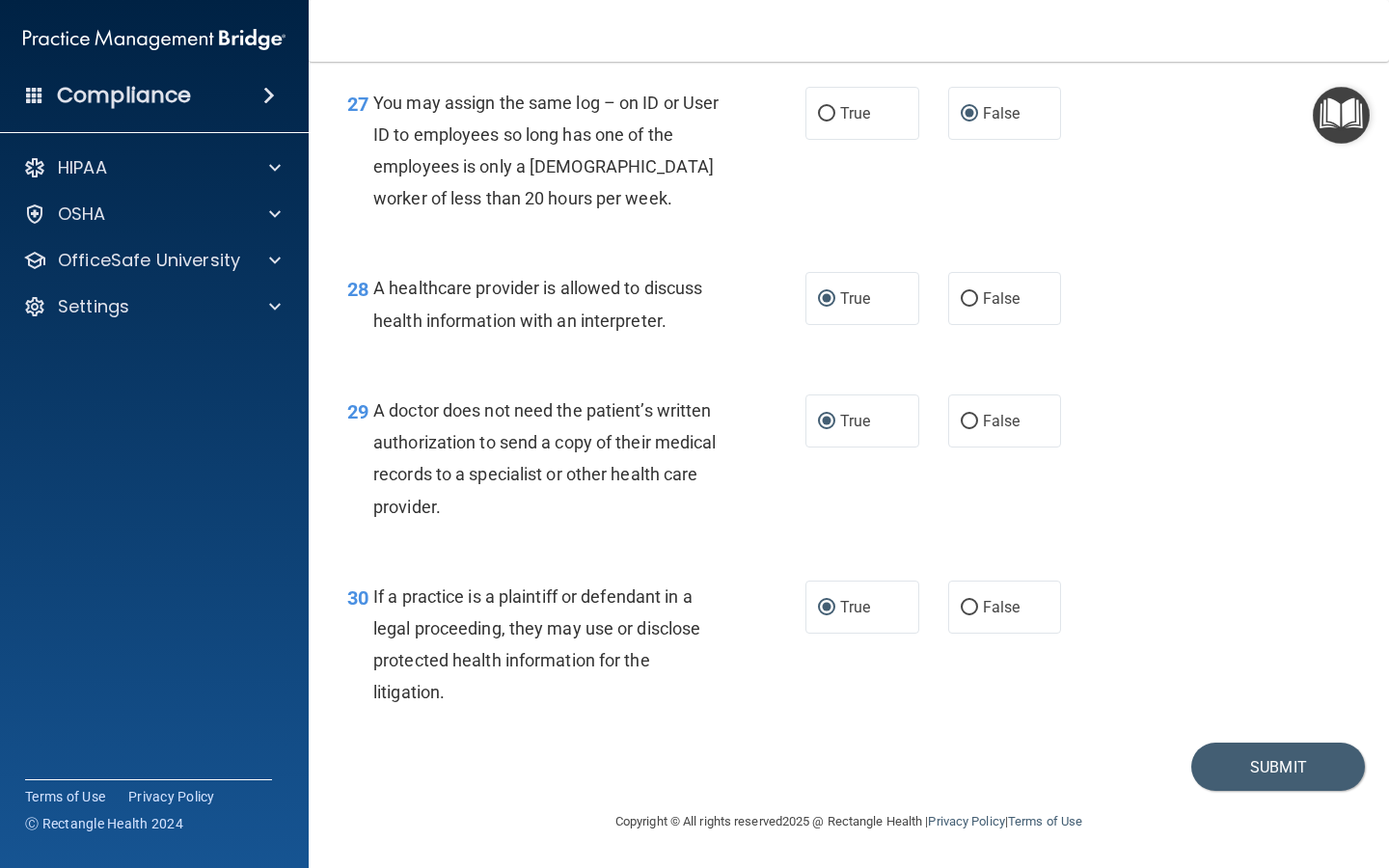 scroll, scrollTop: 4711, scrollLeft: 0, axis: vertical 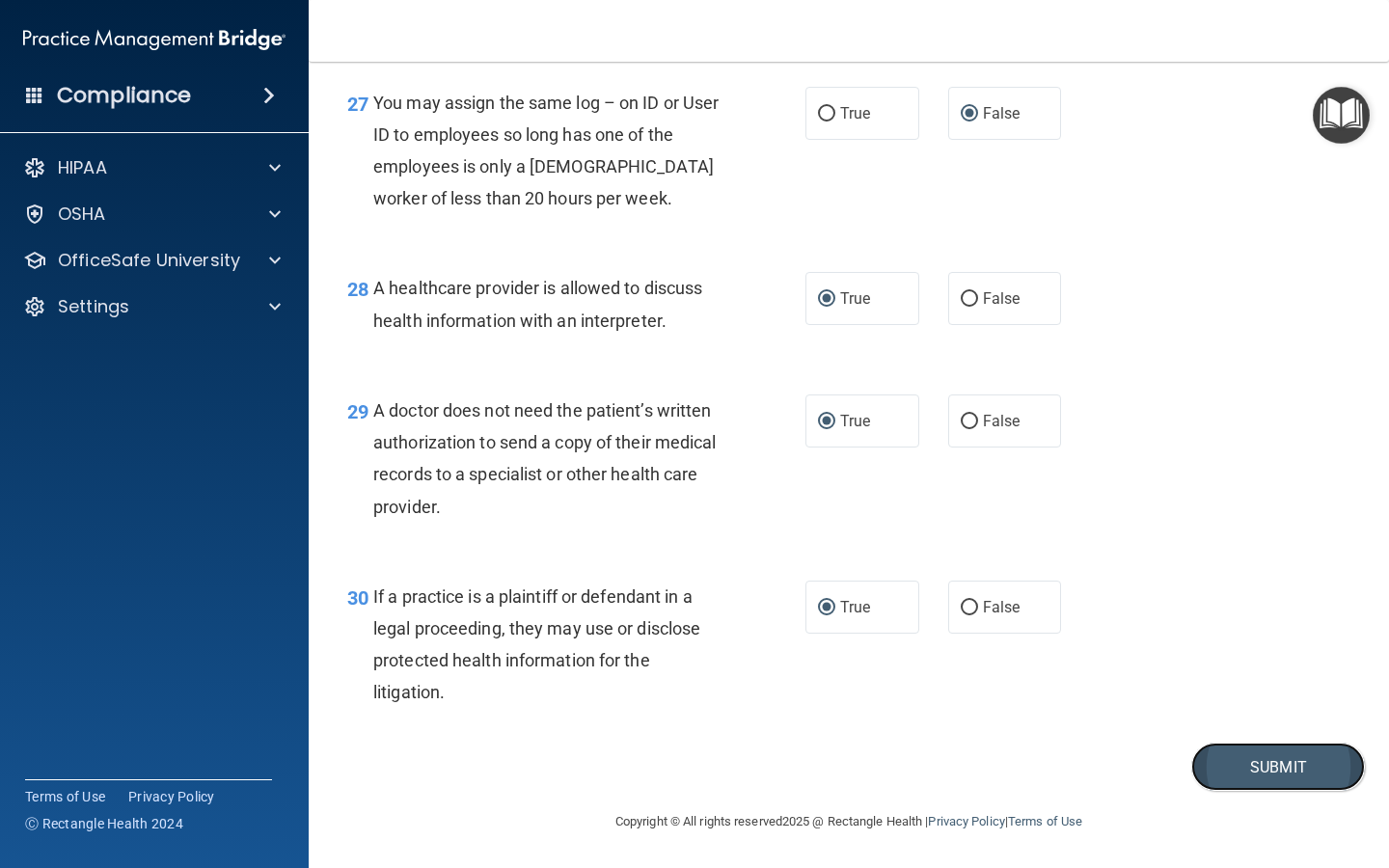 click on "Submit" at bounding box center (1278, 767) 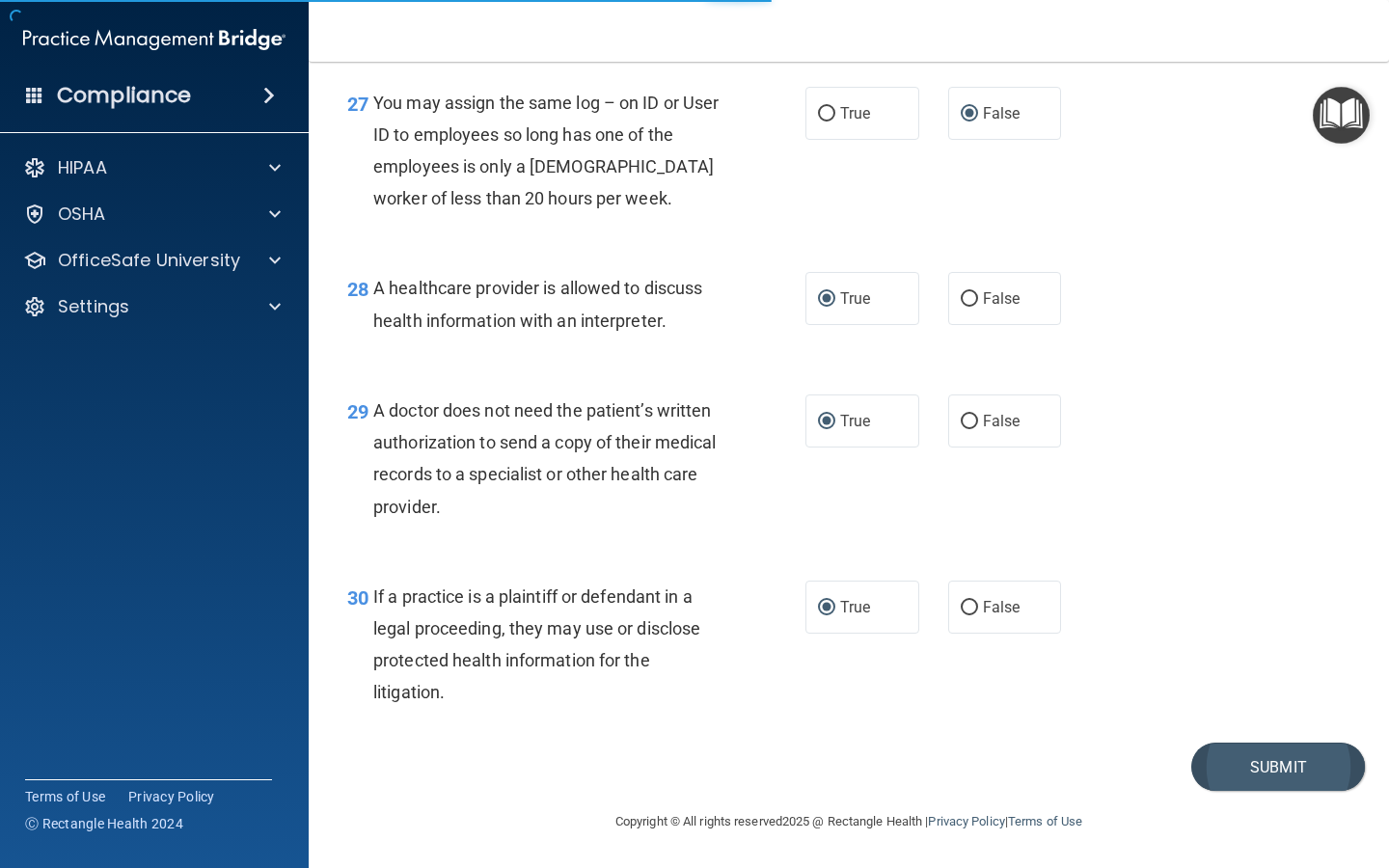 scroll, scrollTop: 0, scrollLeft: 0, axis: both 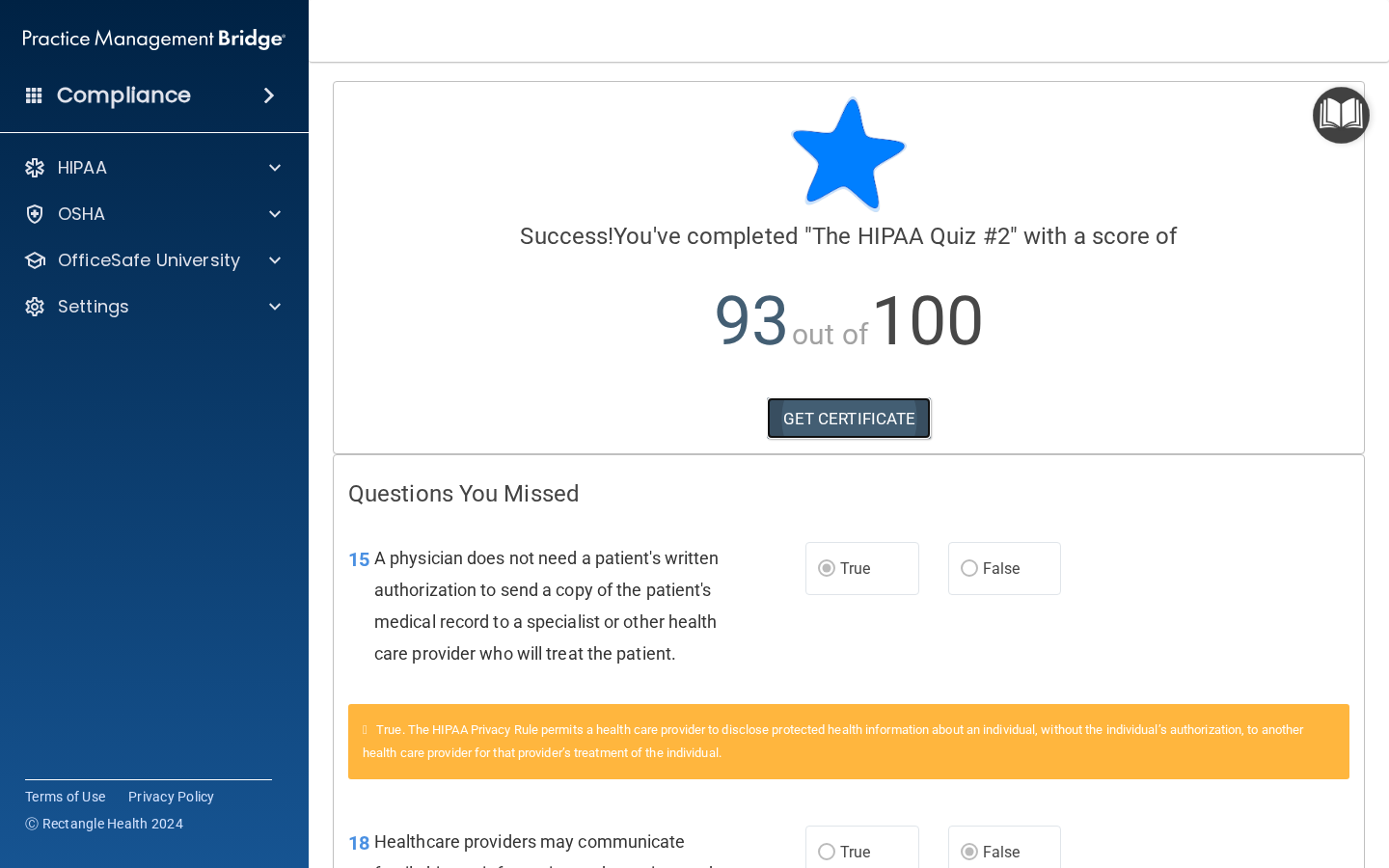 click on "GET CERTIFICATE" at bounding box center [849, 419] 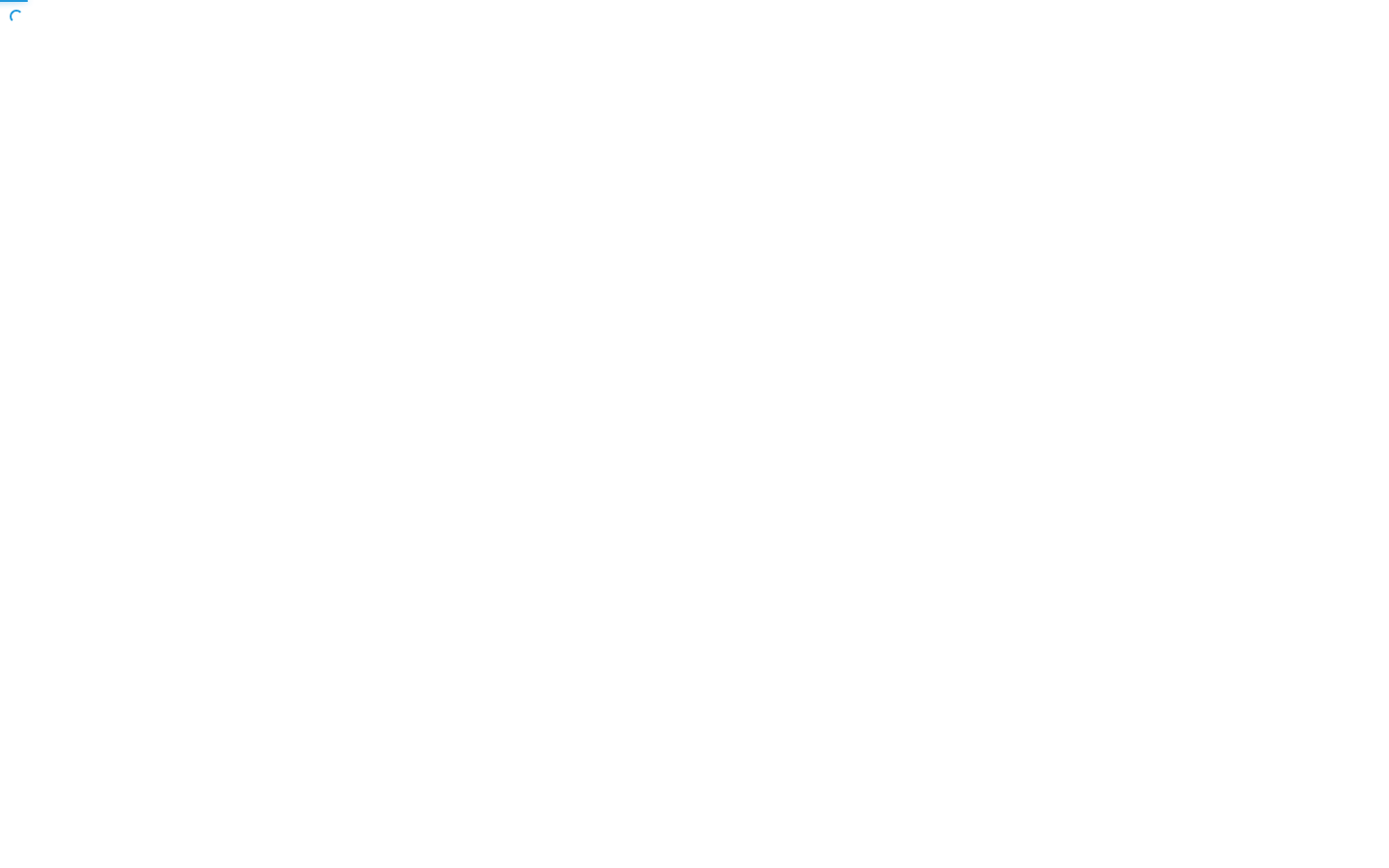 scroll, scrollTop: 0, scrollLeft: 0, axis: both 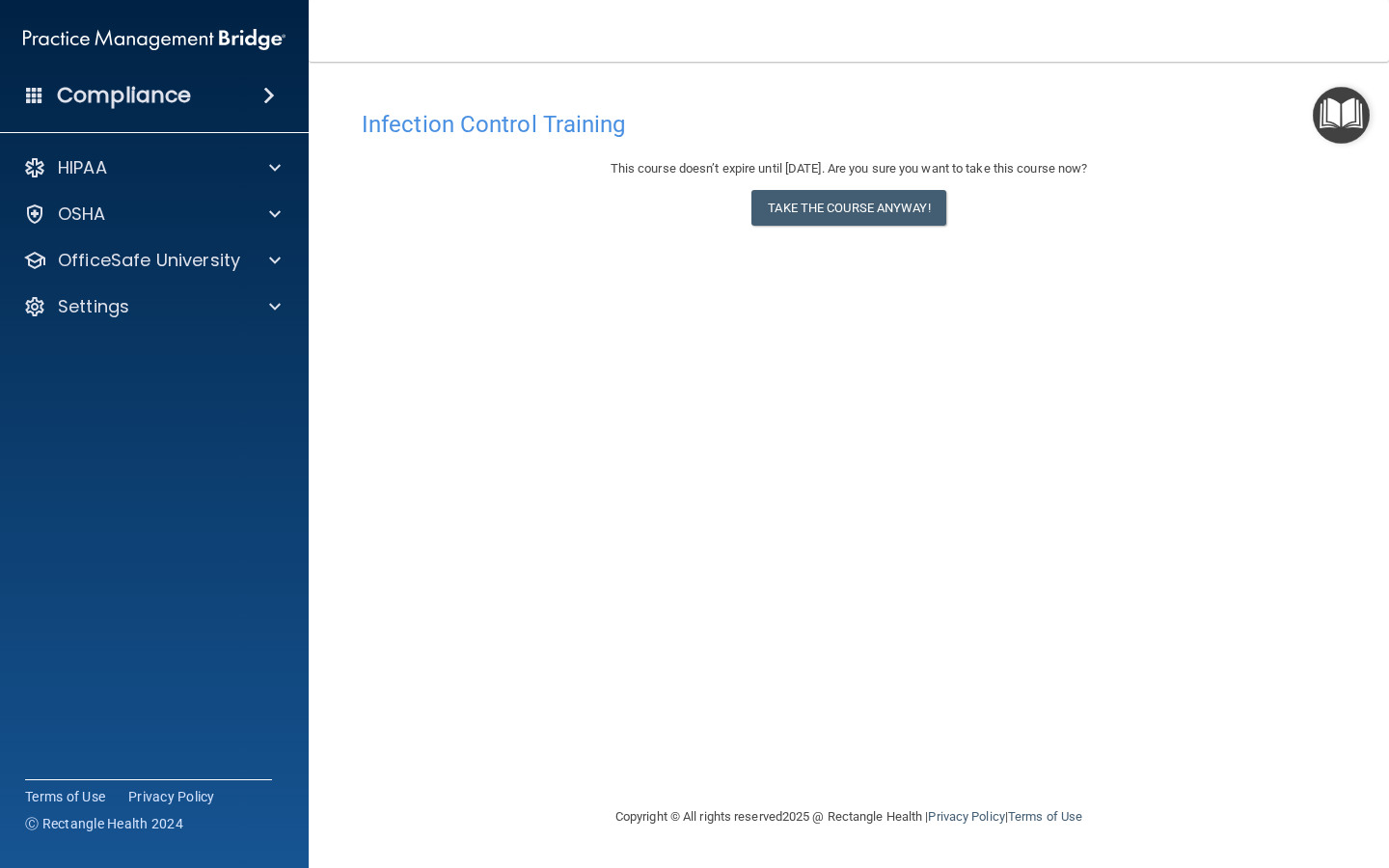drag, startPoint x: 1386, startPoint y: 841, endPoint x: 1386, endPoint y: 830, distance: 11 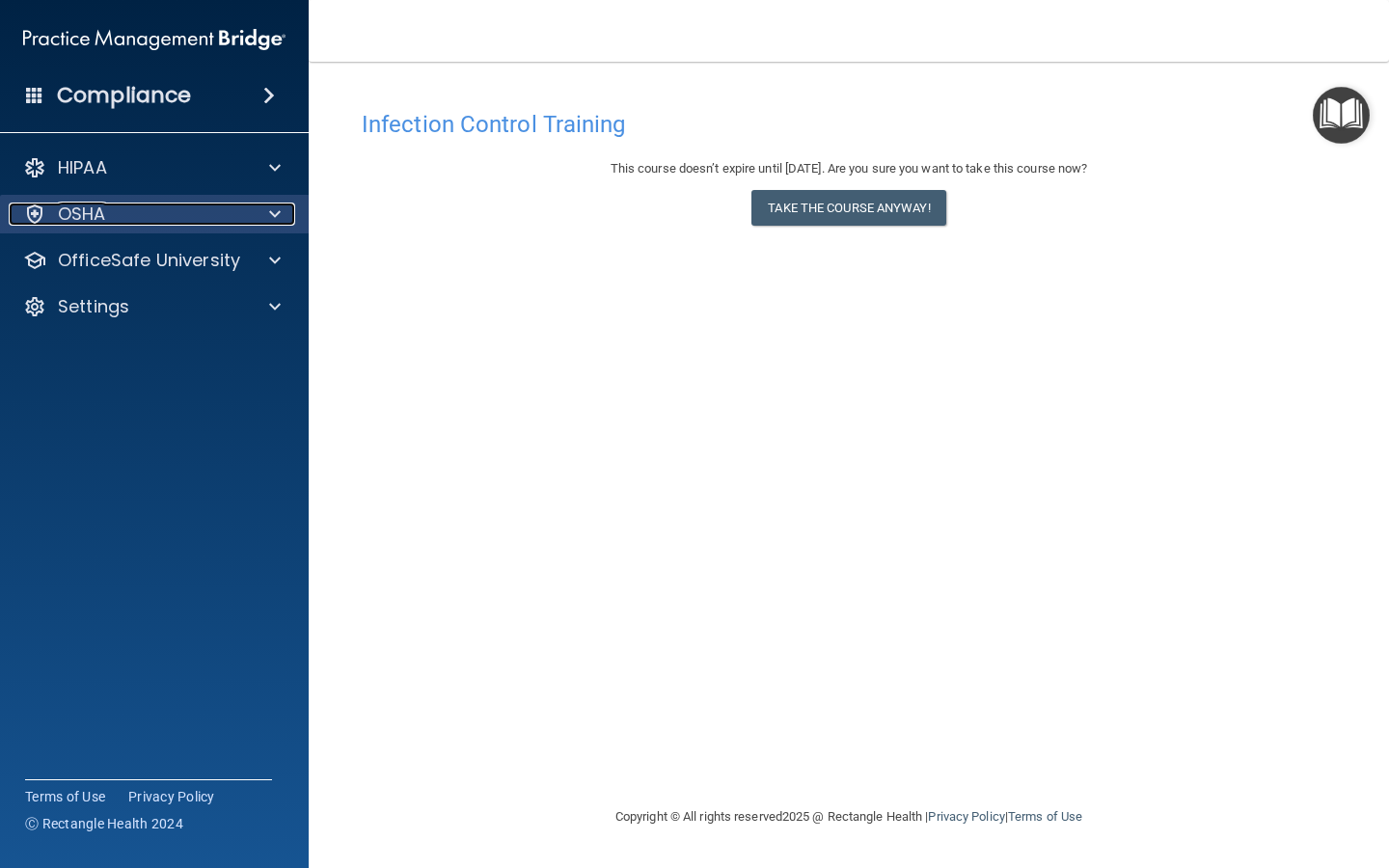 click on "OSHA" at bounding box center (128, 214) 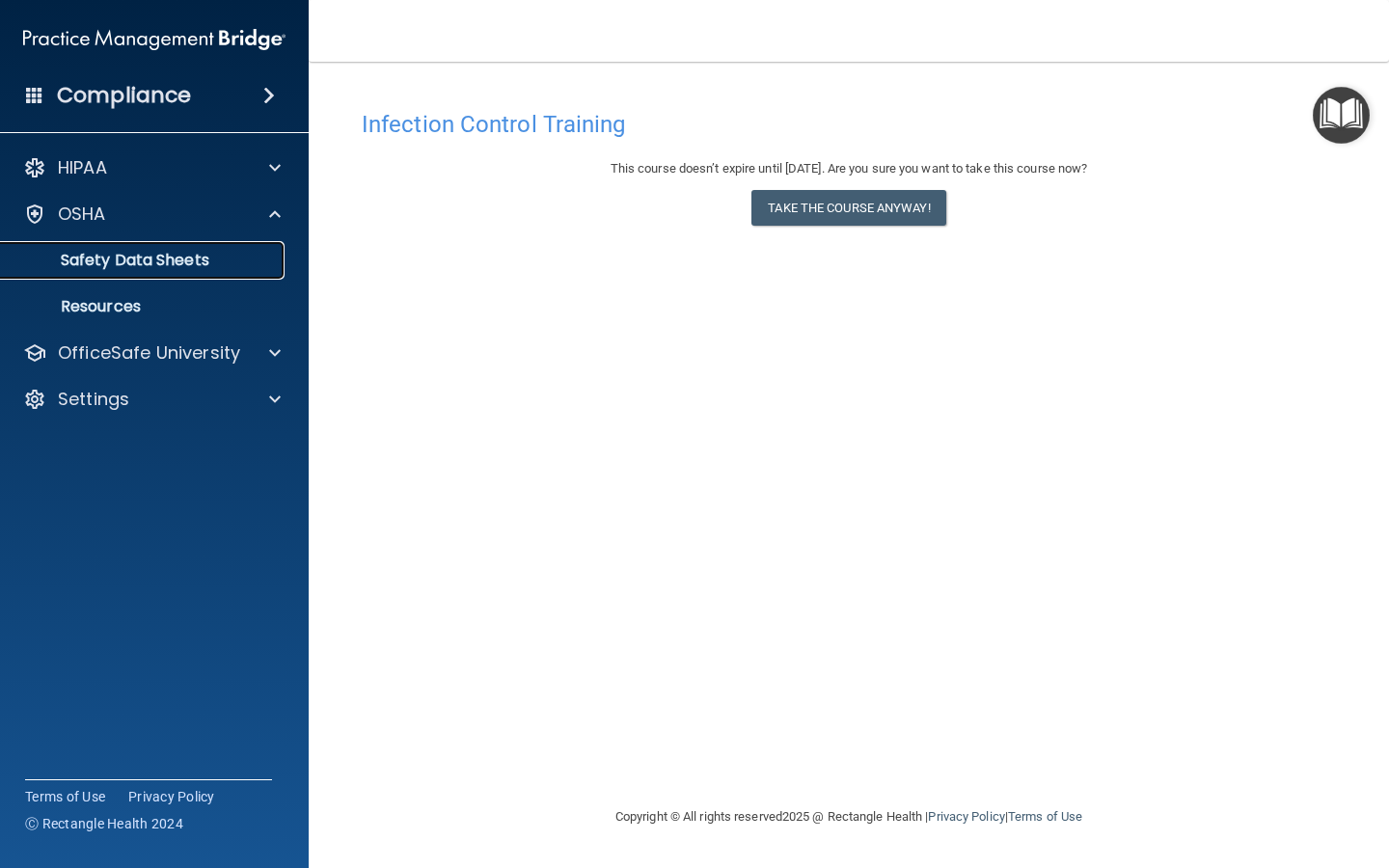 click on "Safety Data Sheets" at bounding box center (144, 260) 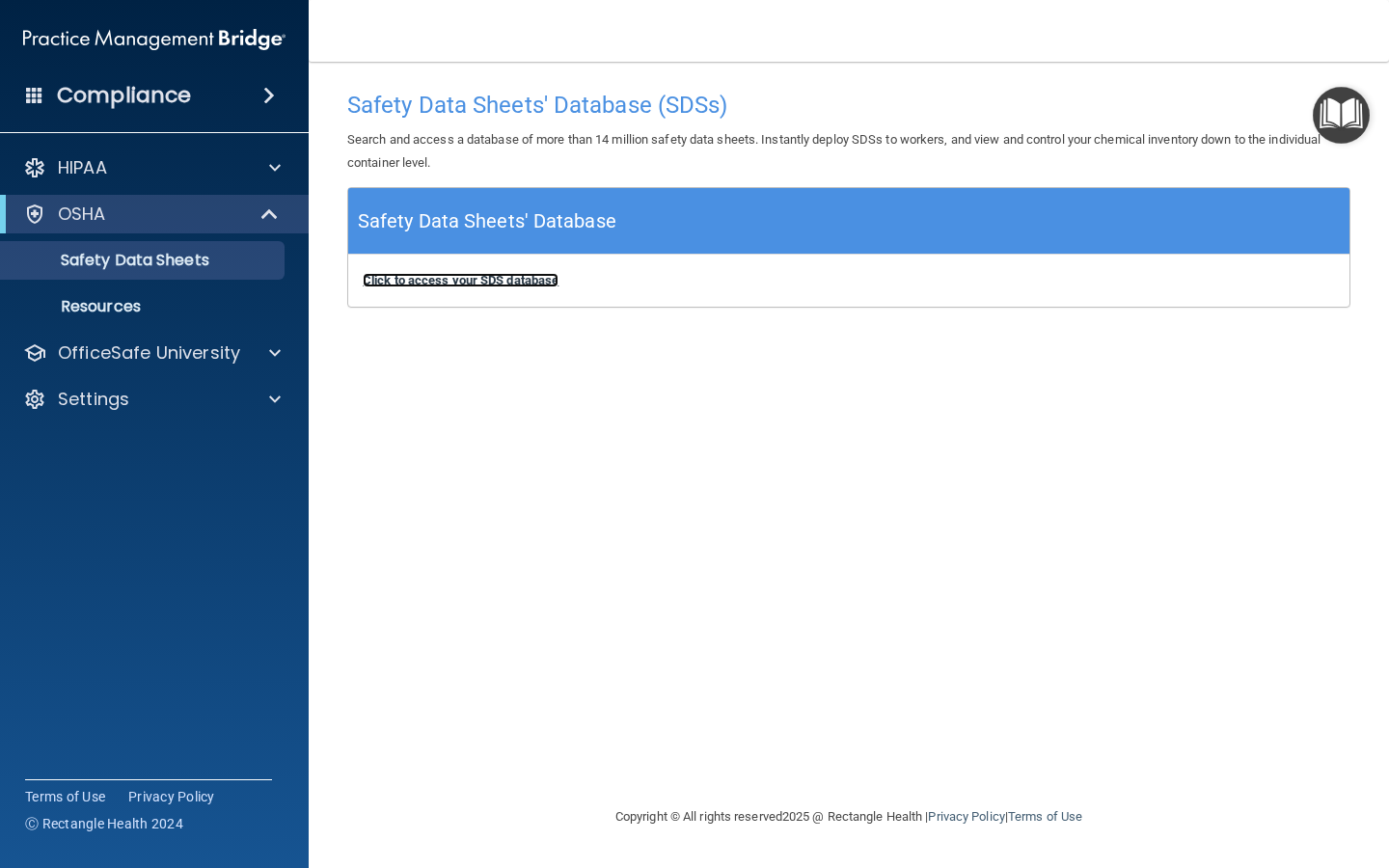 click on "Click to access your SDS database" at bounding box center [460, 280] 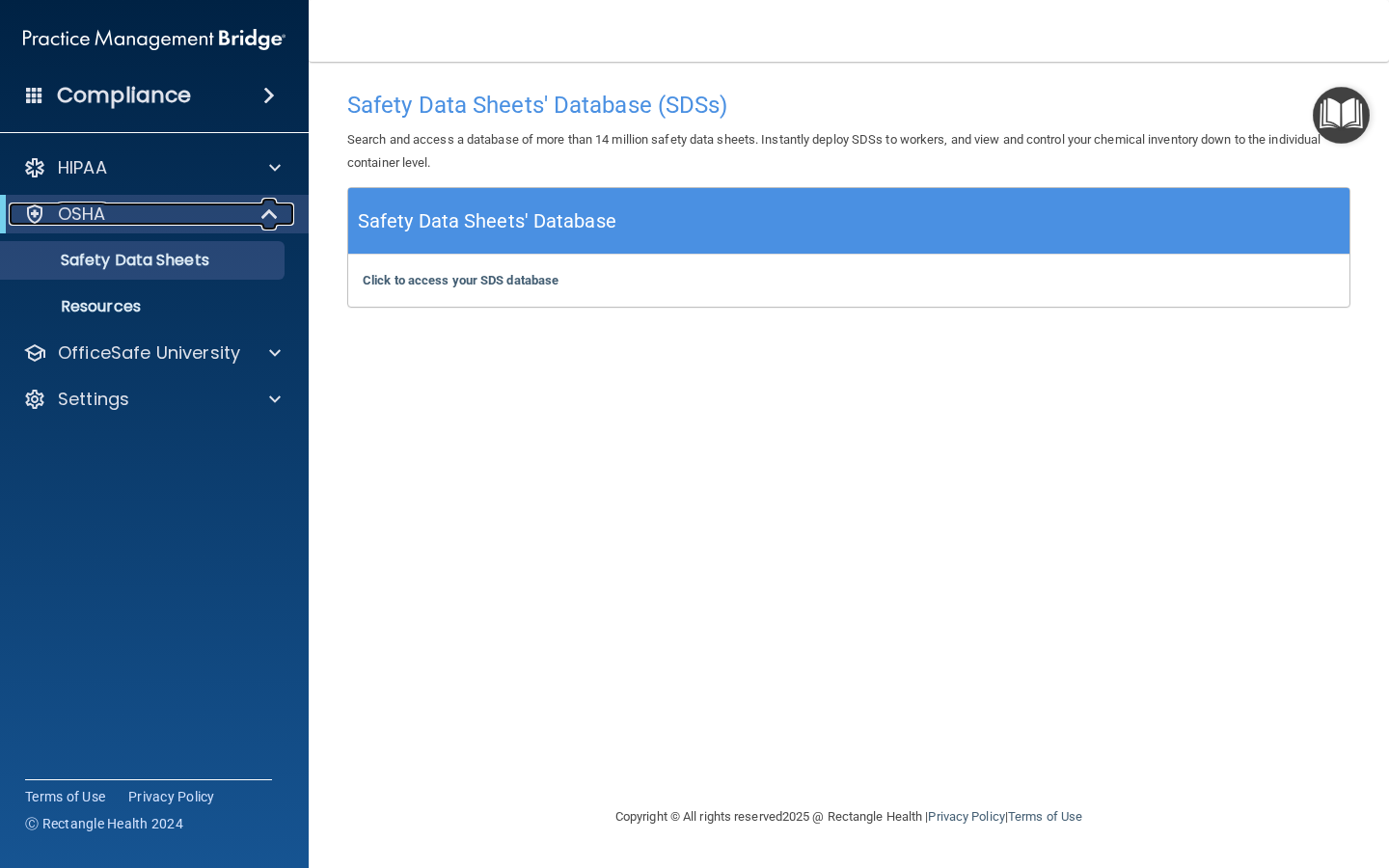 click on "OSHA" at bounding box center [127, 214] 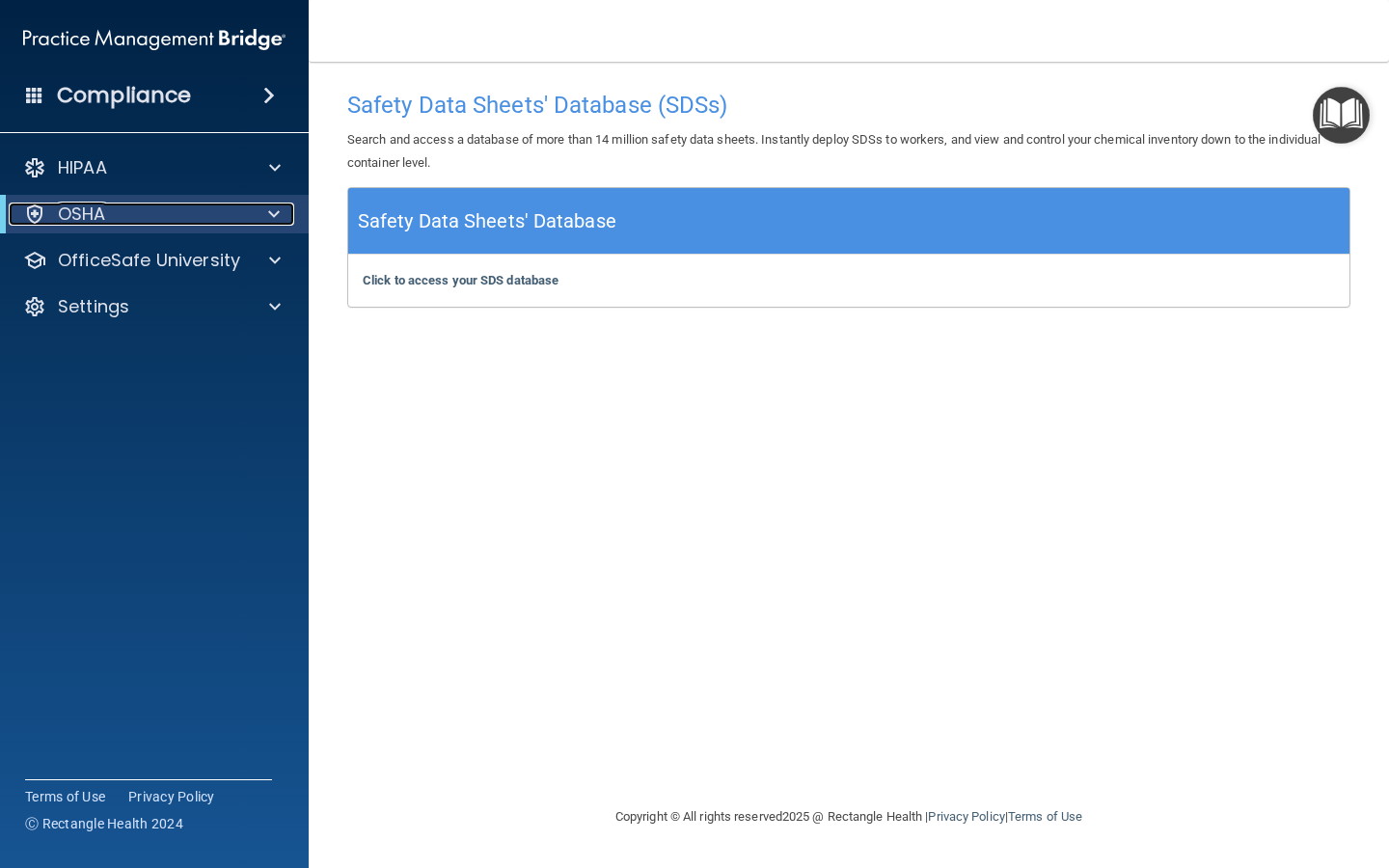 click on "OSHA" at bounding box center (127, 214) 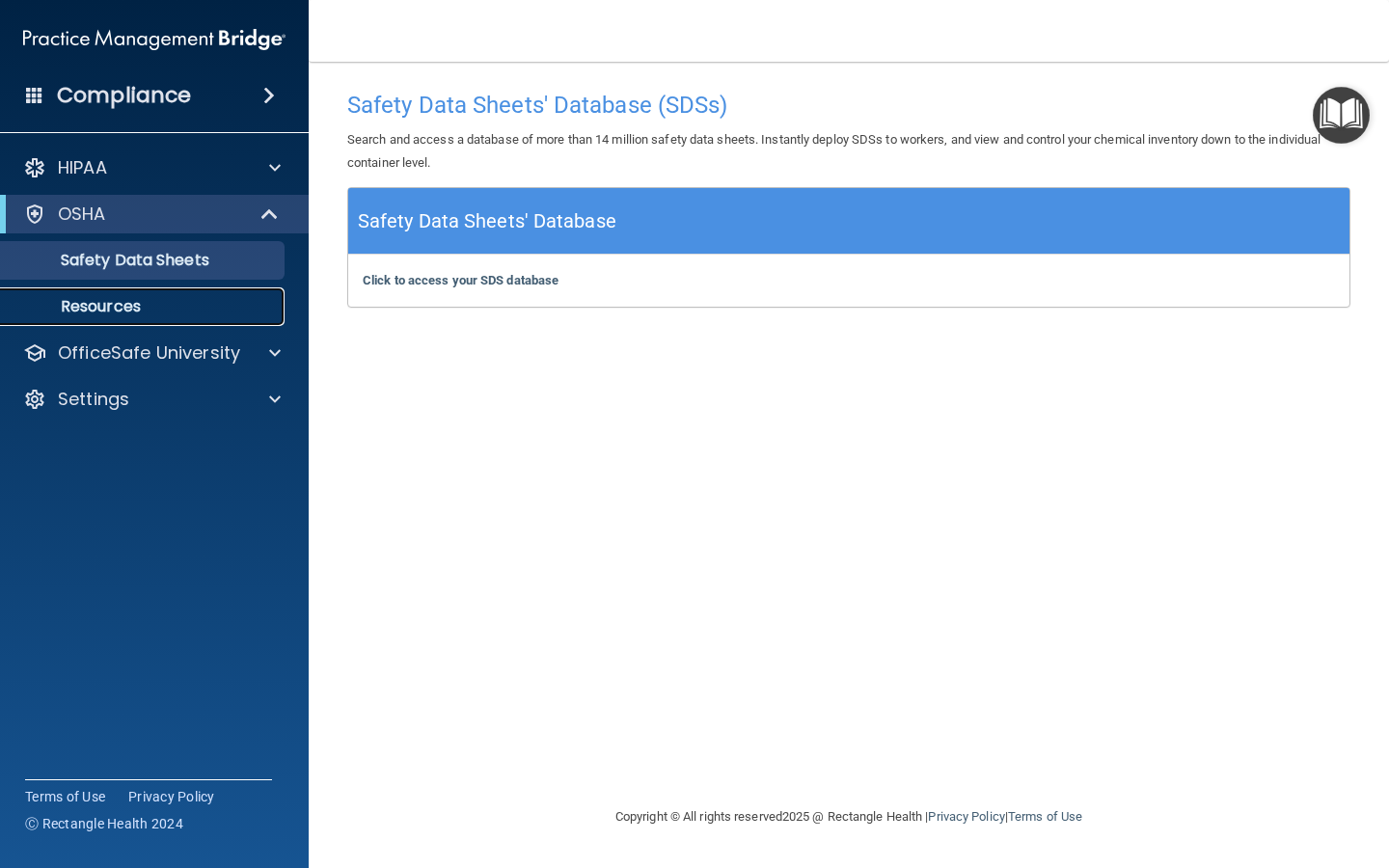 click on "Resources" at bounding box center [144, 307] 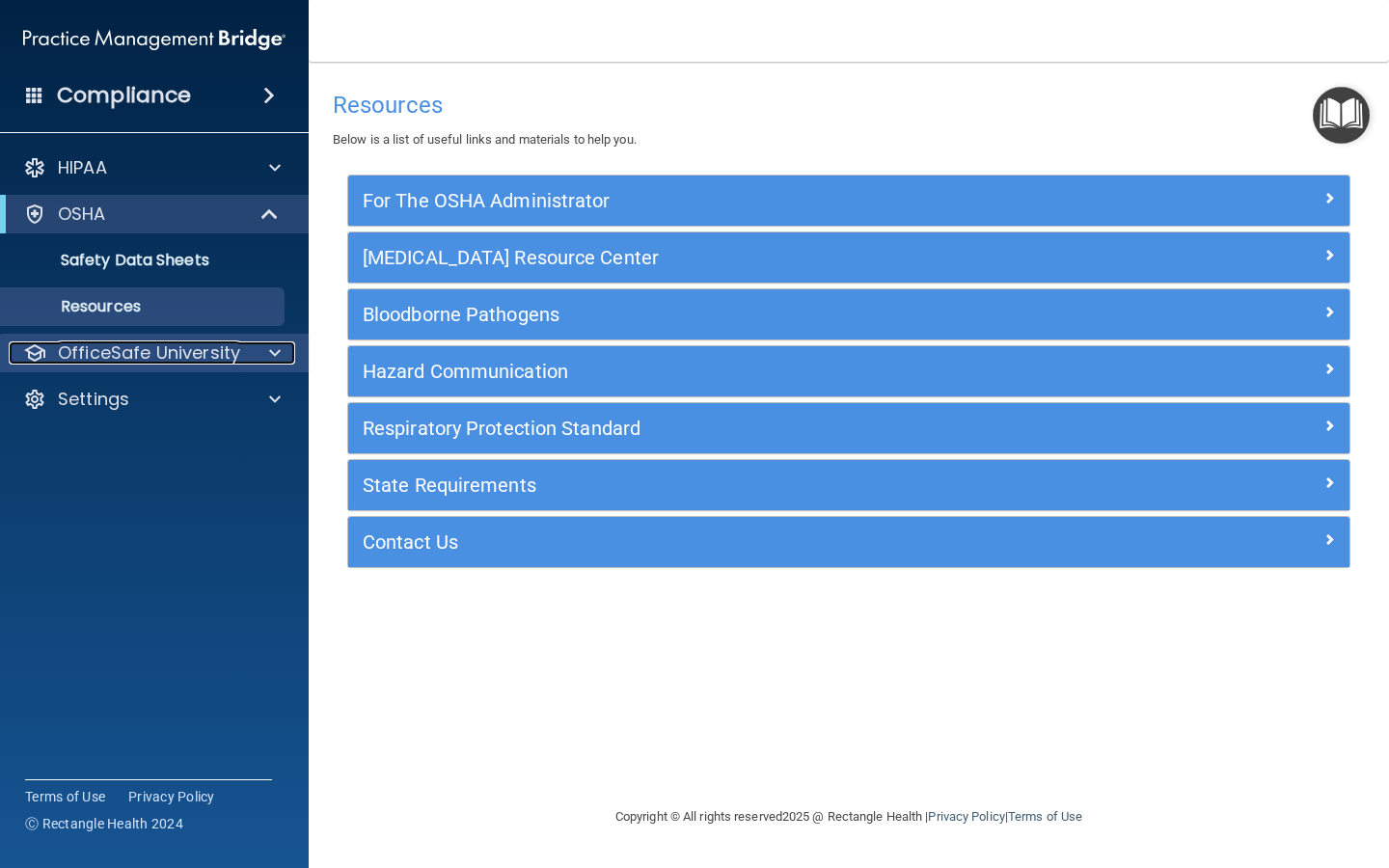 click on "OfficeSafe University" at bounding box center (149, 353) 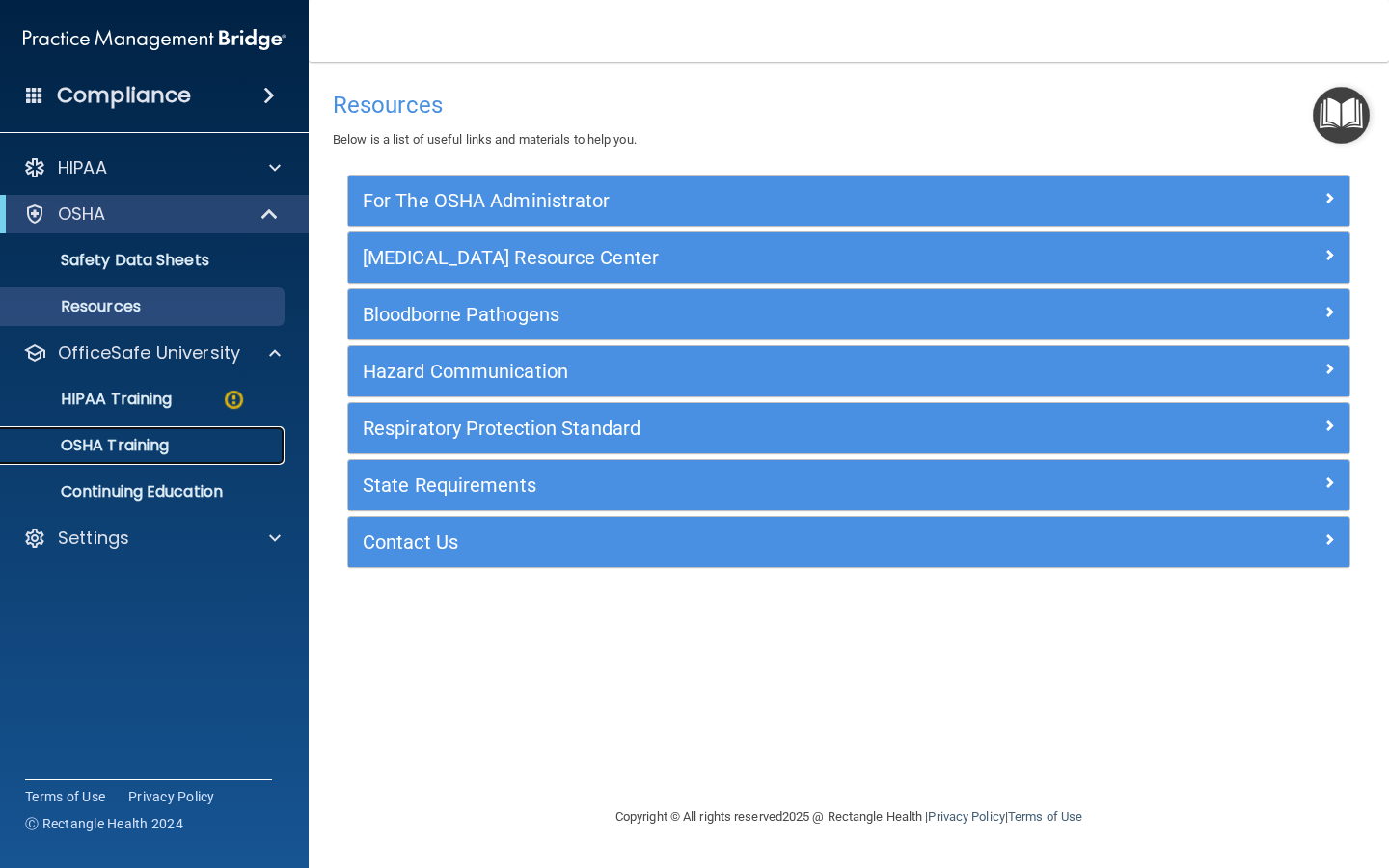 click on "OSHA Training" at bounding box center [91, 446] 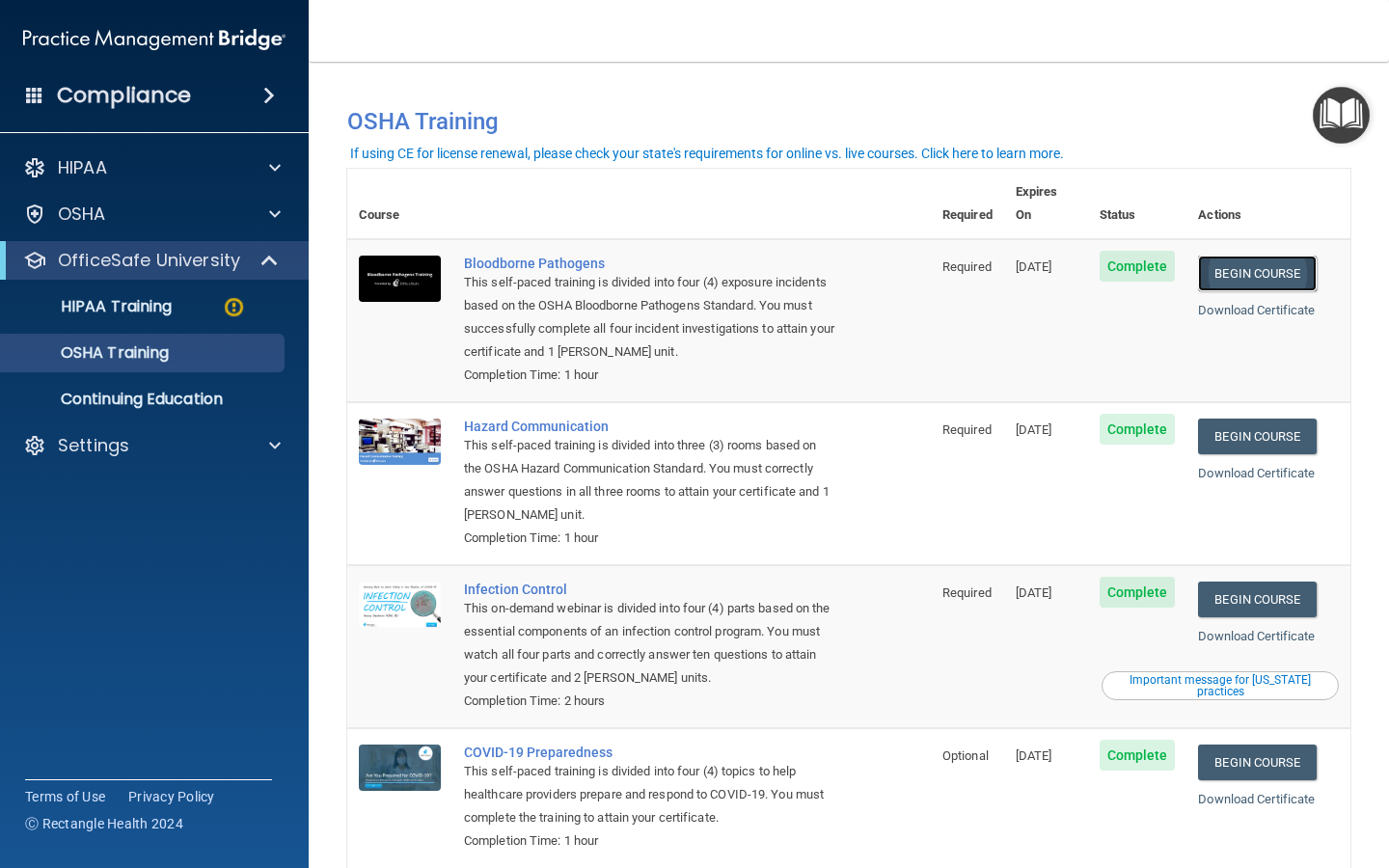 click on "Begin Course" at bounding box center (1257, 273) 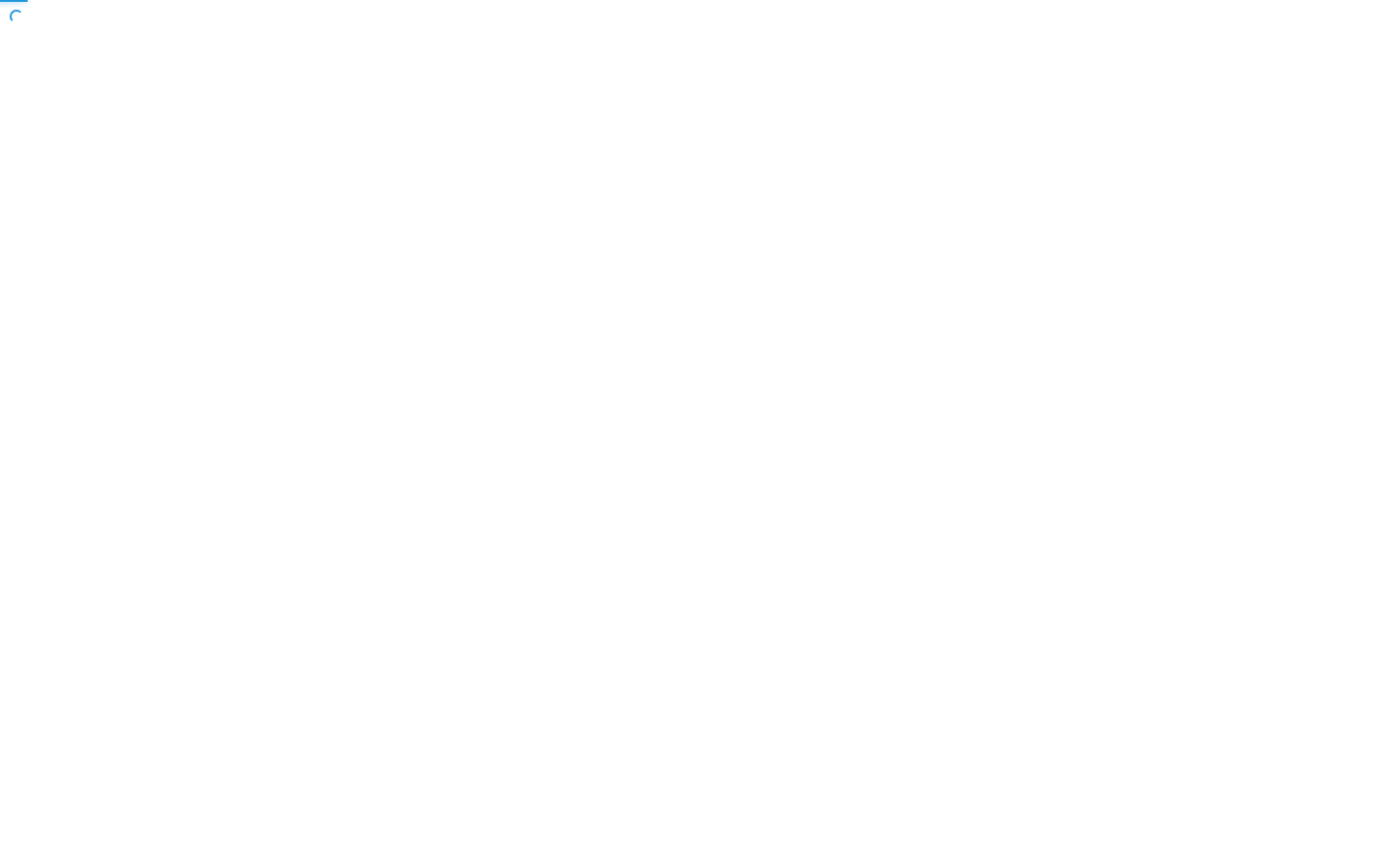 scroll, scrollTop: 0, scrollLeft: 0, axis: both 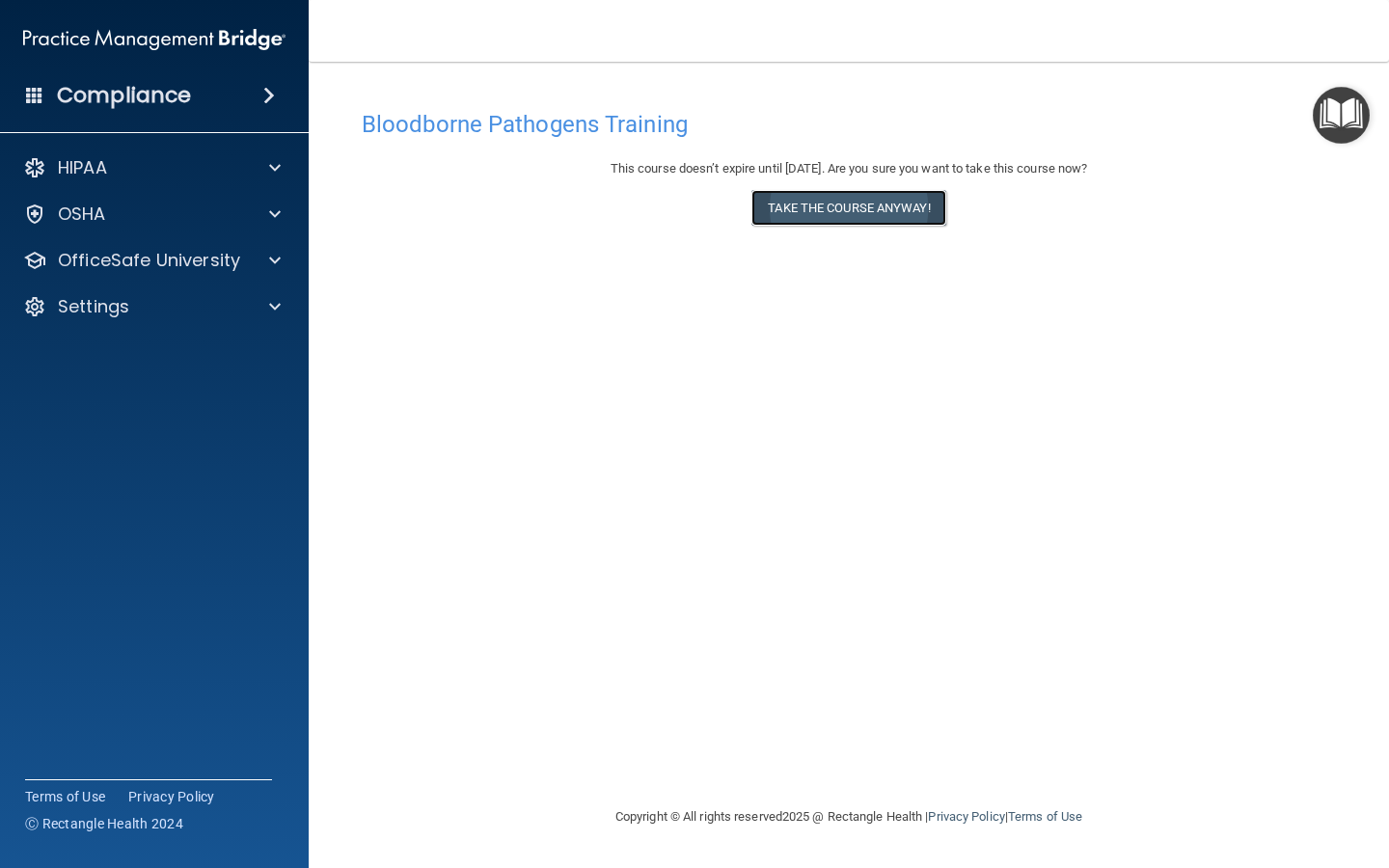 click on "Take the course anyway!" at bounding box center [848, 207] 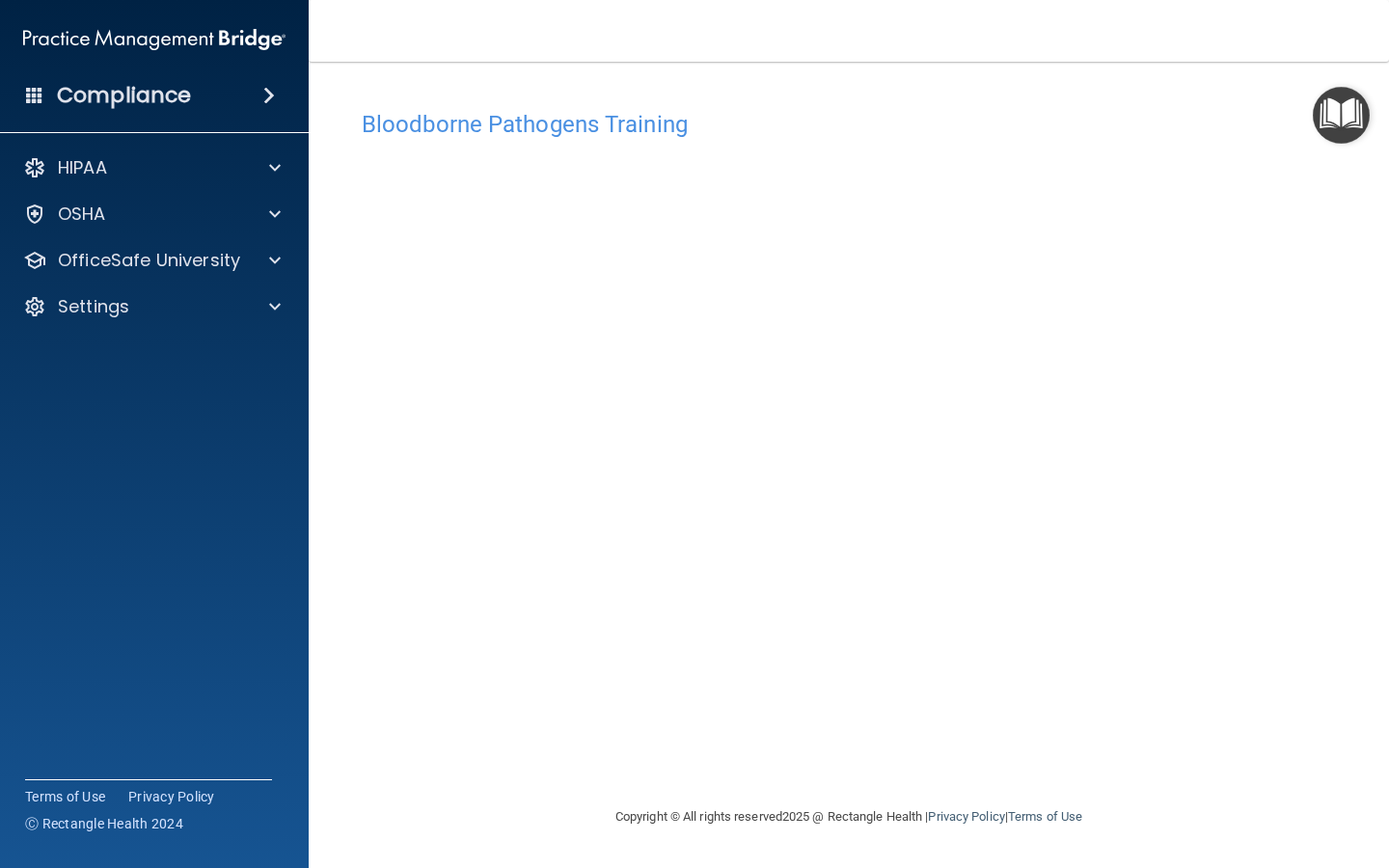 click on "Bloodborne Pathogens Training         This course doesn’t expire until 08/21/2025. Are you sure you want to take this course now?   Take the course anyway!            Copyright © All rights reserved  2025 @ Rectangle Health |  Privacy Policy  |  Terms of Use" at bounding box center [849, 465] 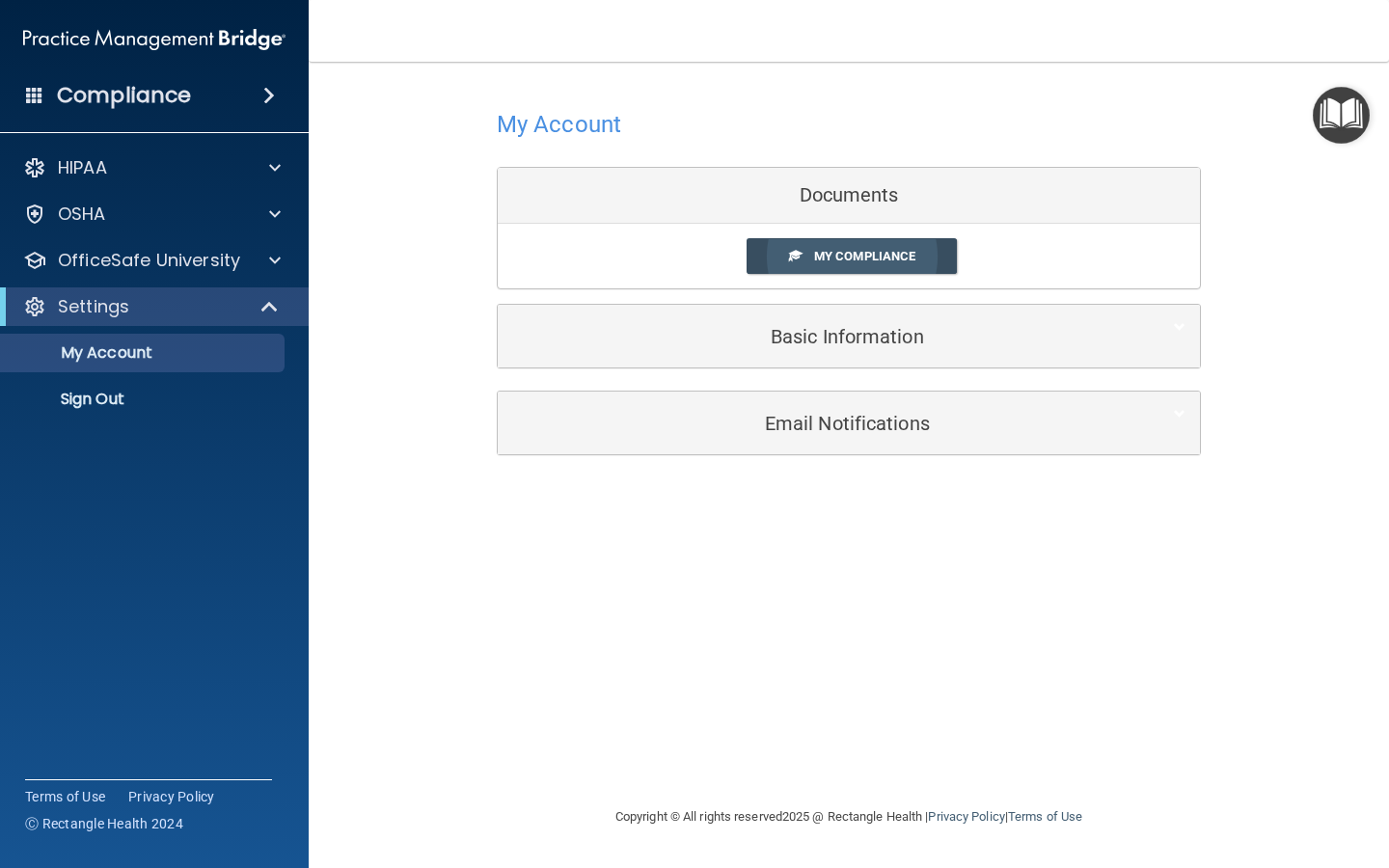 click on "My Compliance" at bounding box center [864, 256] 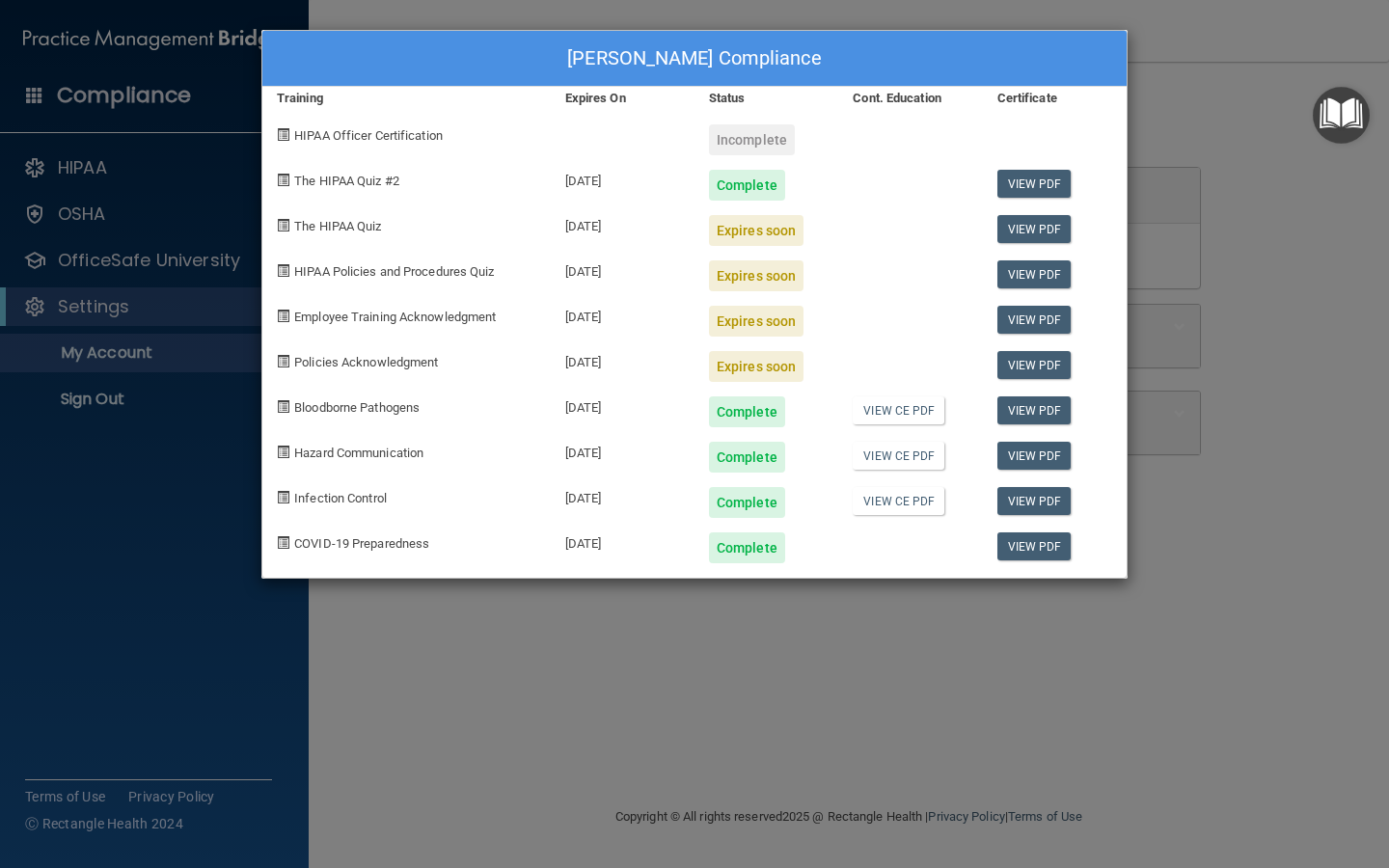click on "HIPAA Policies and Procedures Quiz" at bounding box center (394, 271) 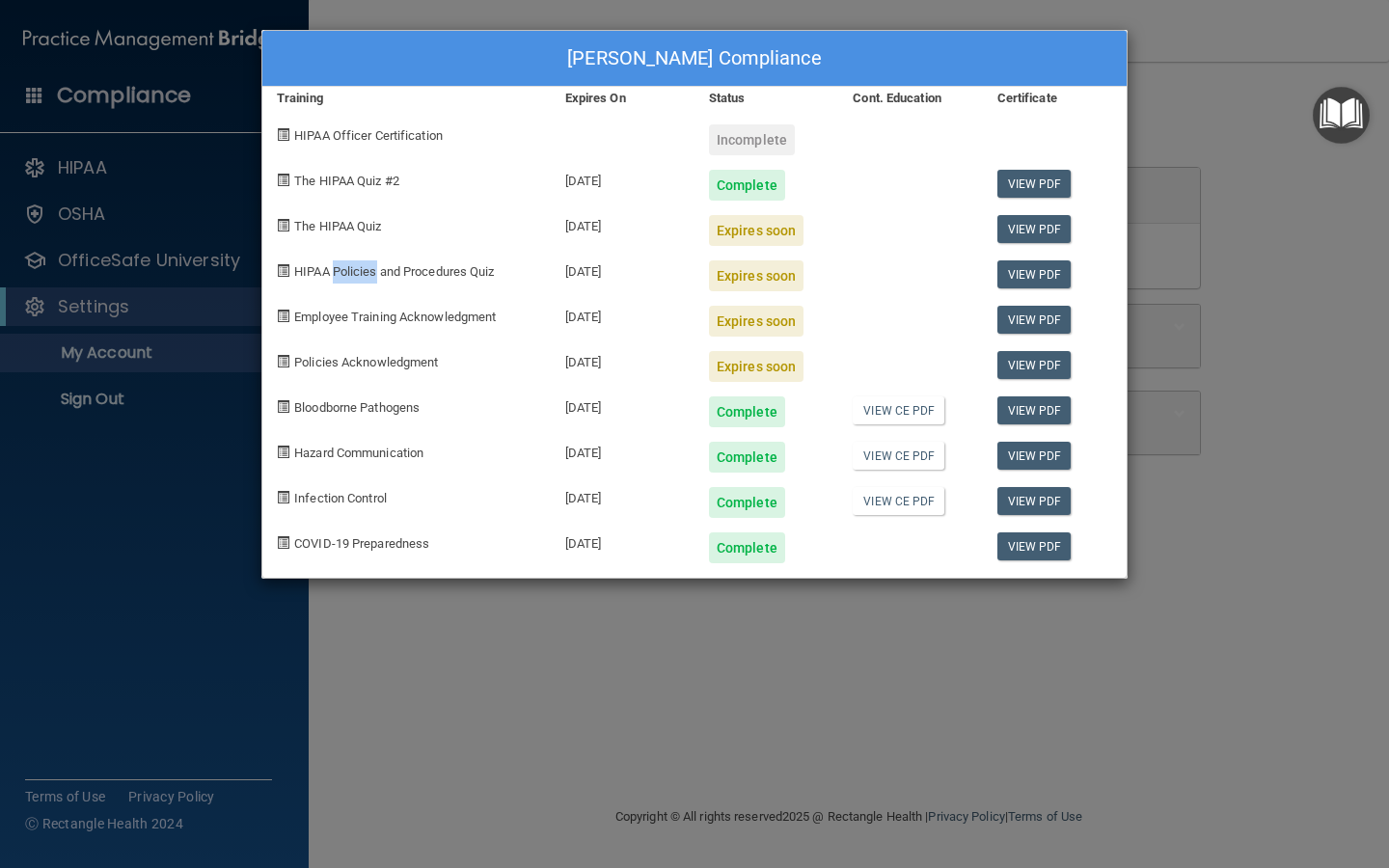 click on "HIPAA Policies and Procedures Quiz" at bounding box center (394, 271) 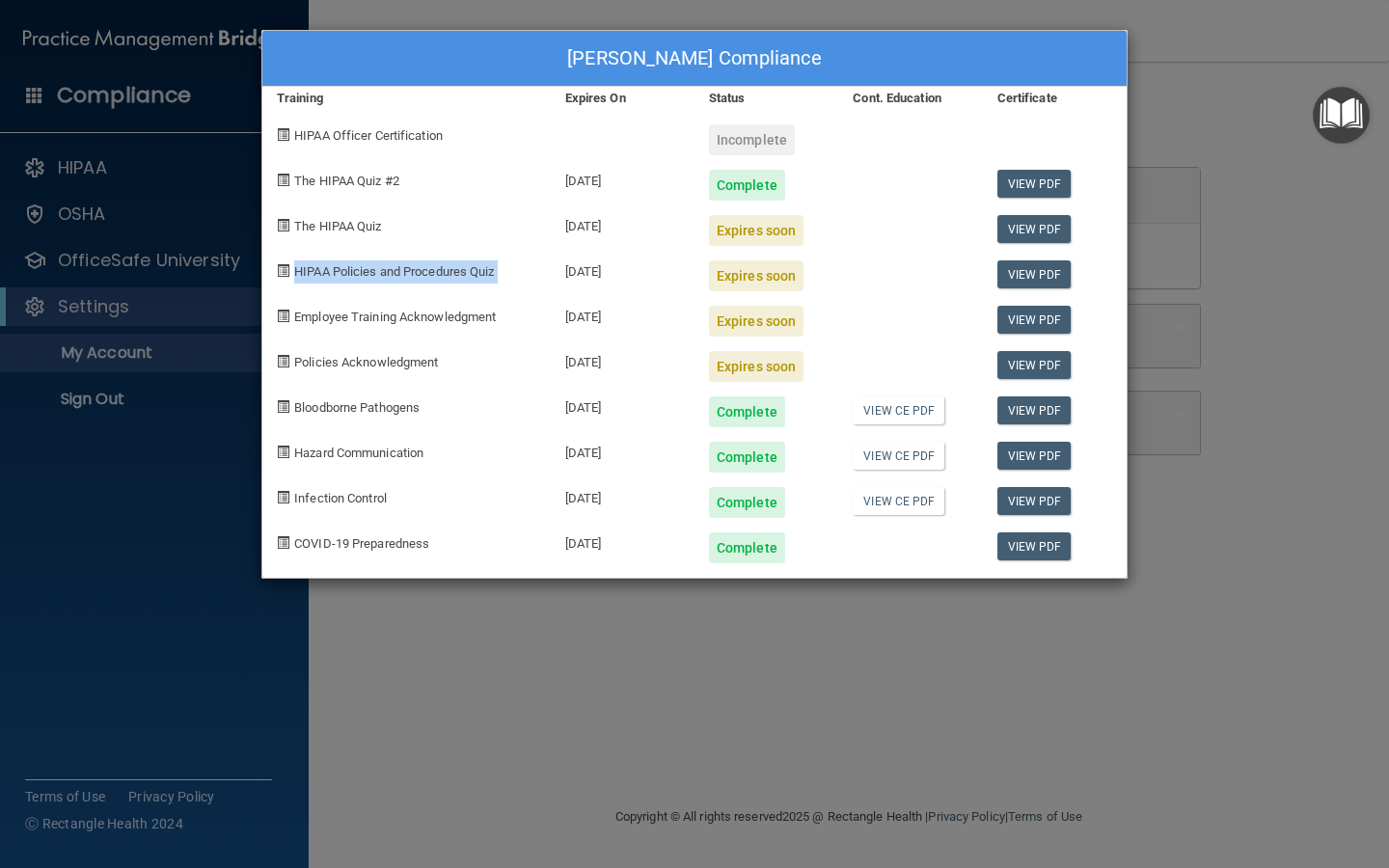 click on "HIPAA Policies and Procedures Quiz" at bounding box center (394, 271) 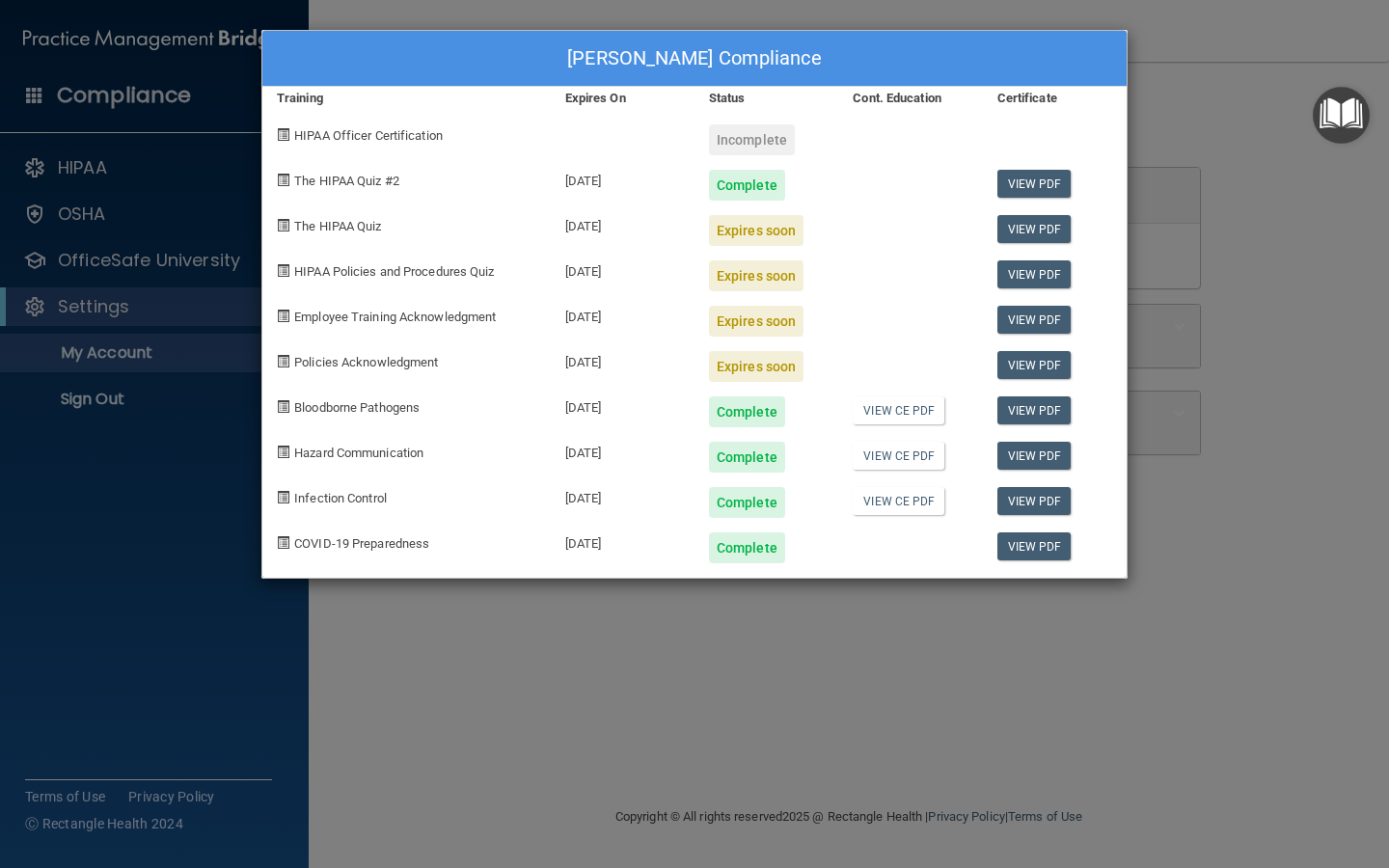click on "Karina Carnall's Compliance      Training   Expires On   Status   Cont. Education   Certificate         HIPAA Officer Certification             Incomplete                      The HIPAA Quiz #2      07/11/2026       Complete              View PDF         The HIPAA Quiz      07/16/2025       Expires soon              View PDF         HIPAA Policies and Procedures Quiz      07/16/2025       Expires soon              View PDF         Employee Training Acknowledgment      07/31/2025       Expires soon              View PDF         Policies Acknowledgment      07/31/2025       Expires soon              View PDF         Bloodborne Pathogens      07/11/2026       Complete        View CE PDF       View PDF         Hazard Communication      08/21/2025       Complete        View CE PDF       View PDF         Infection Control      08/21/2025       Complete        View CE PDF       View PDF         COVID-19 Preparedness      08/21/2025       Complete              View PDF" at bounding box center (694, 434) 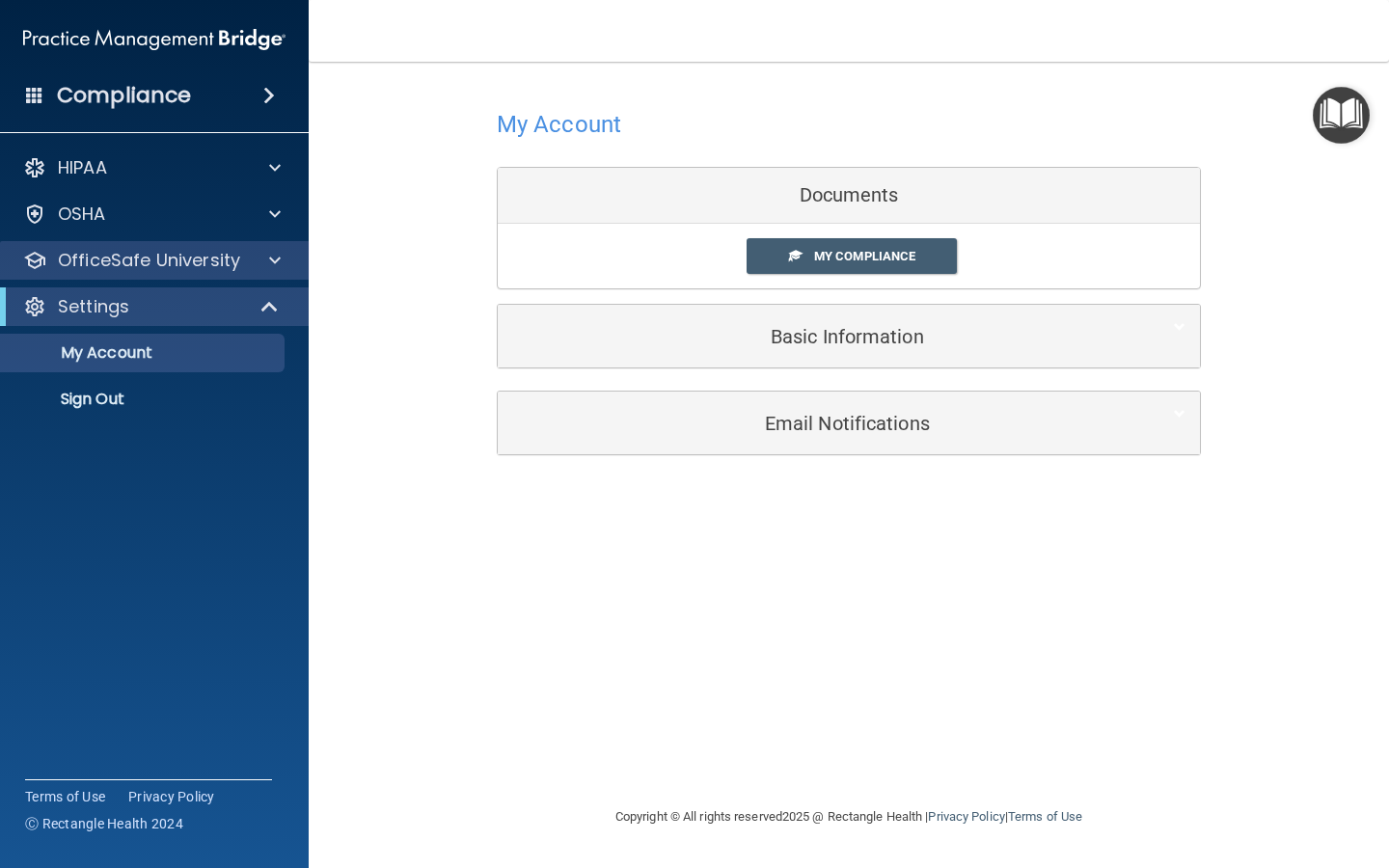click on "OfficeSafe University" at bounding box center (154, 260) 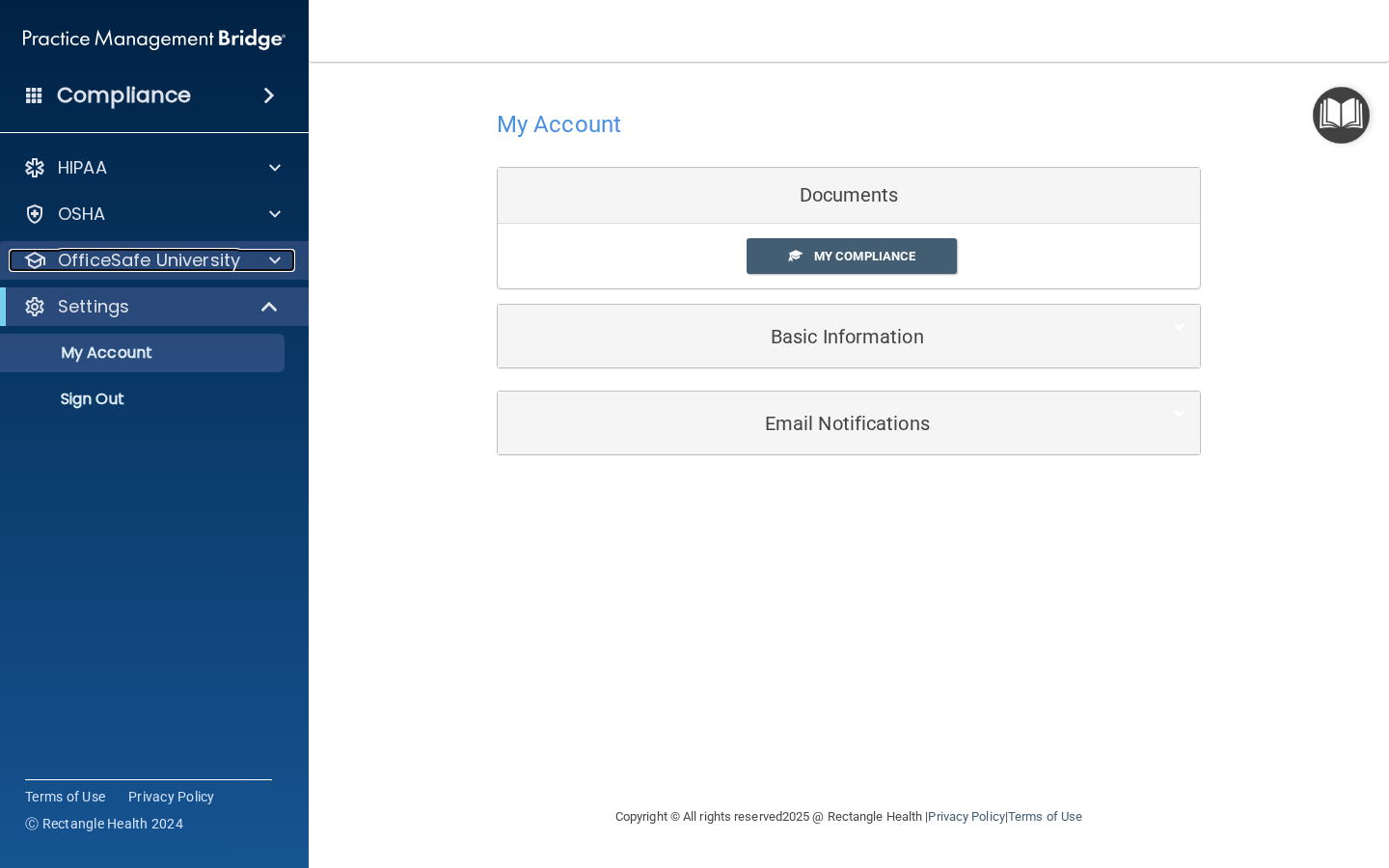 click at bounding box center [272, 260] 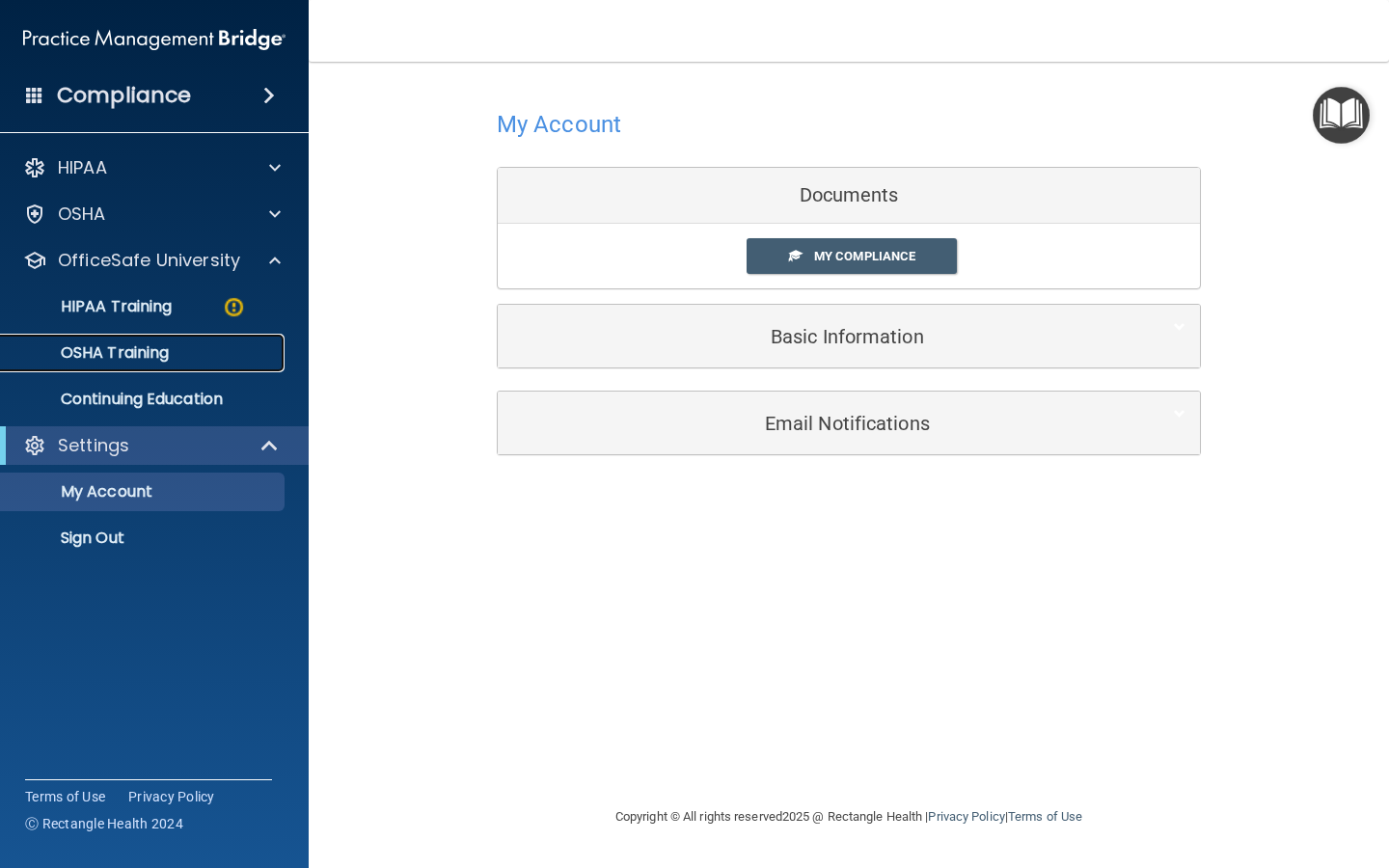 click on "OSHA Training" at bounding box center (91, 353) 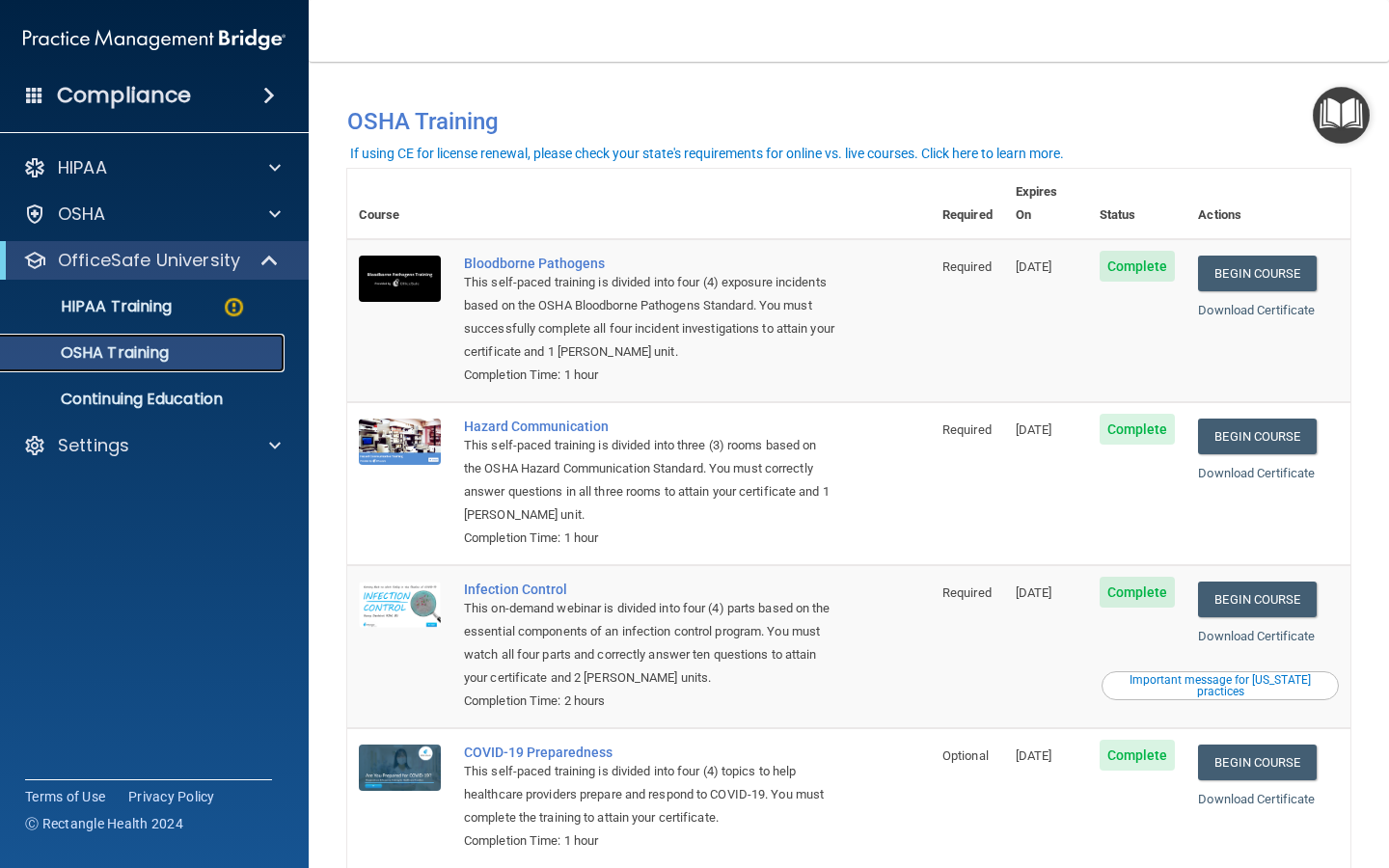 scroll, scrollTop: 3, scrollLeft: 0, axis: vertical 